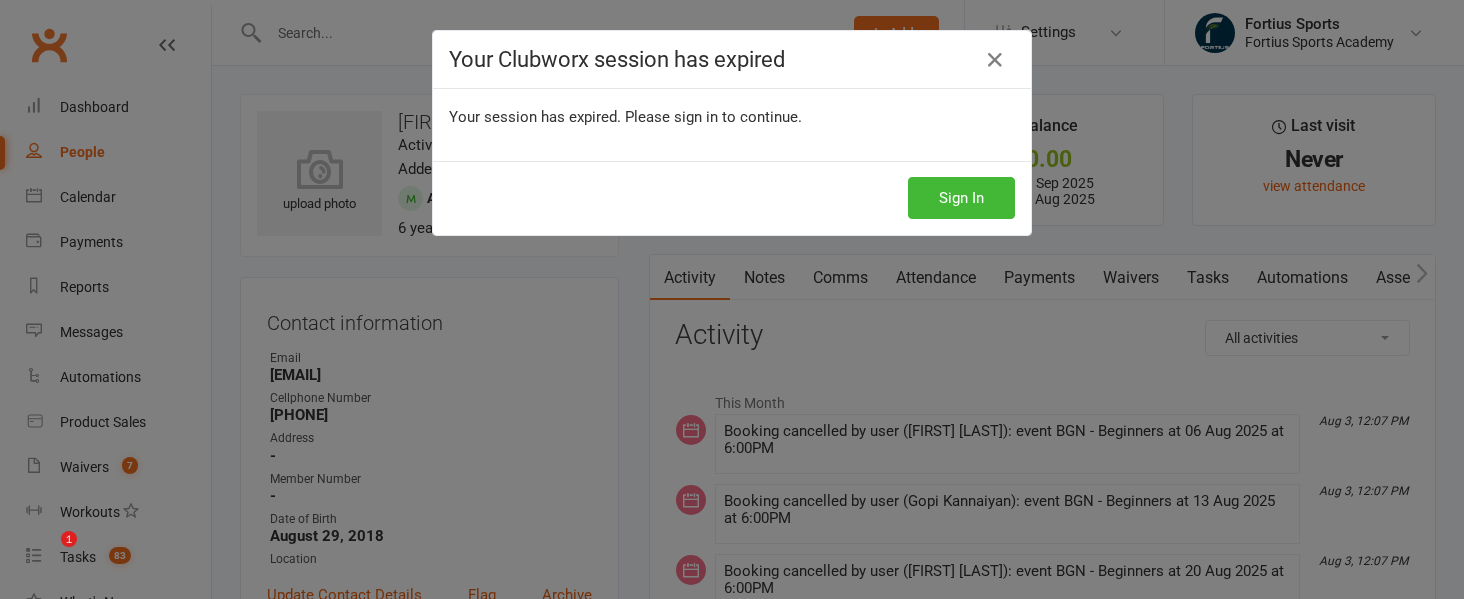 scroll, scrollTop: 1401, scrollLeft: 0, axis: vertical 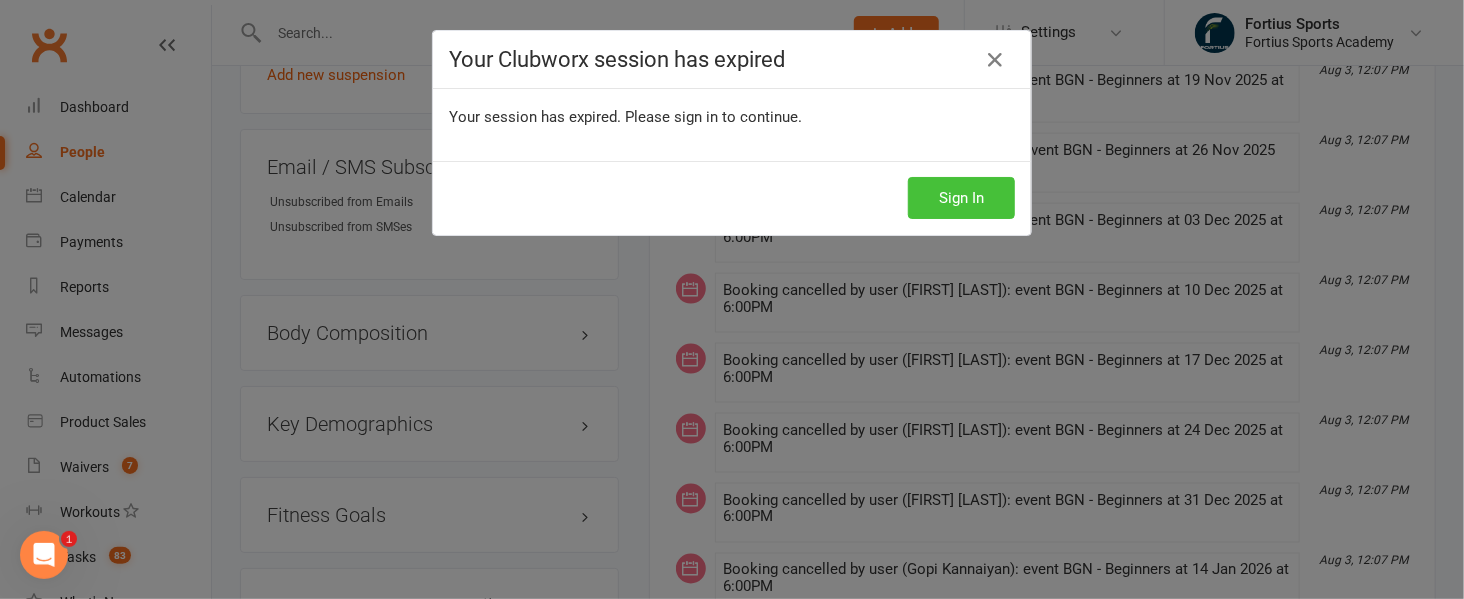 click on "Sign In" at bounding box center [961, 198] 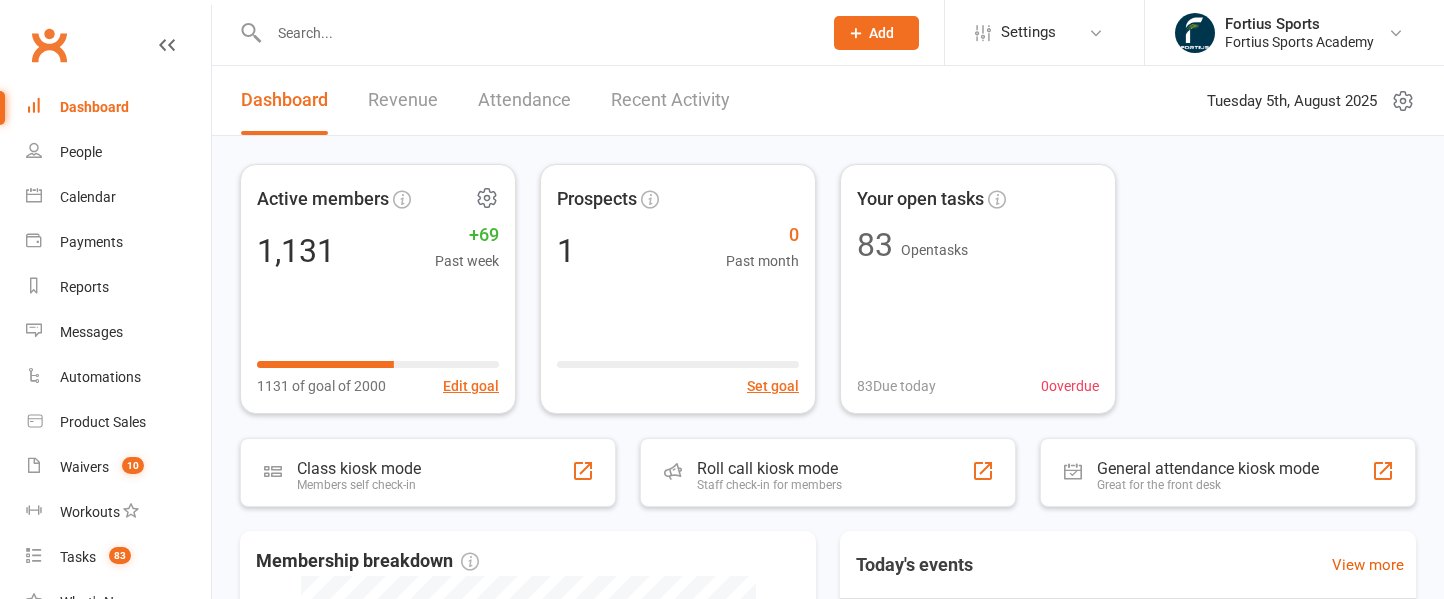 scroll, scrollTop: 0, scrollLeft: 0, axis: both 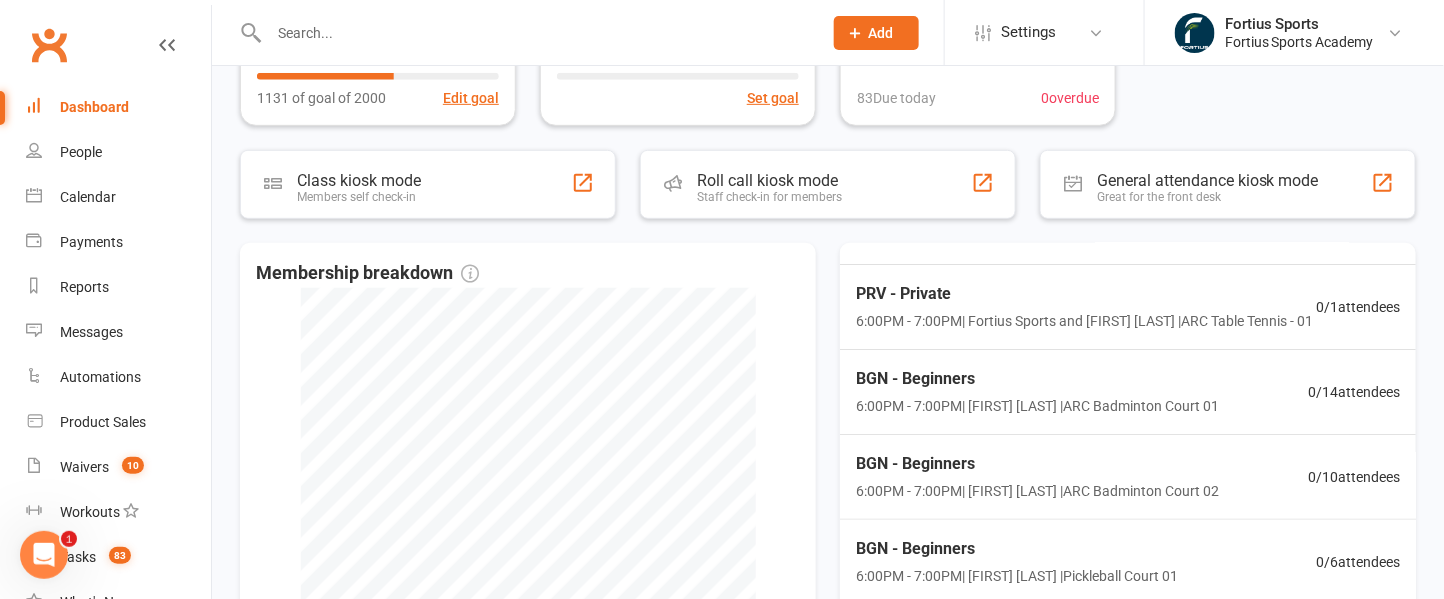 click at bounding box center (535, 33) 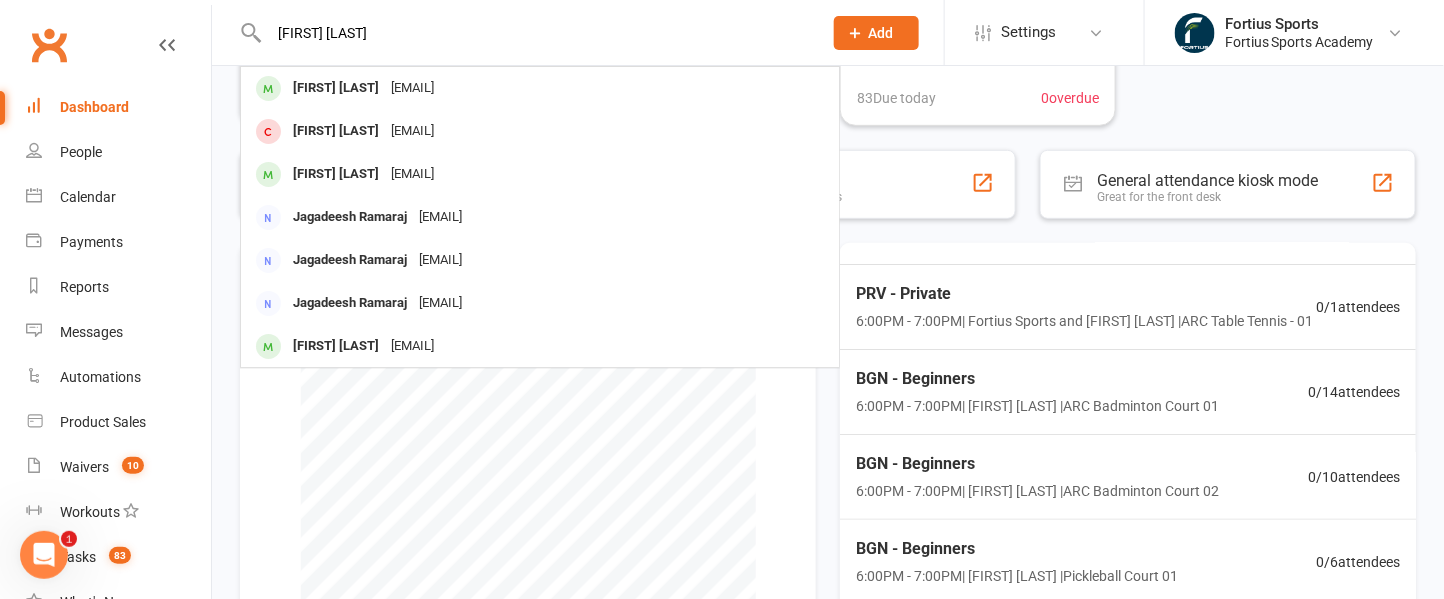 type on "[FIRST] [LAST]" 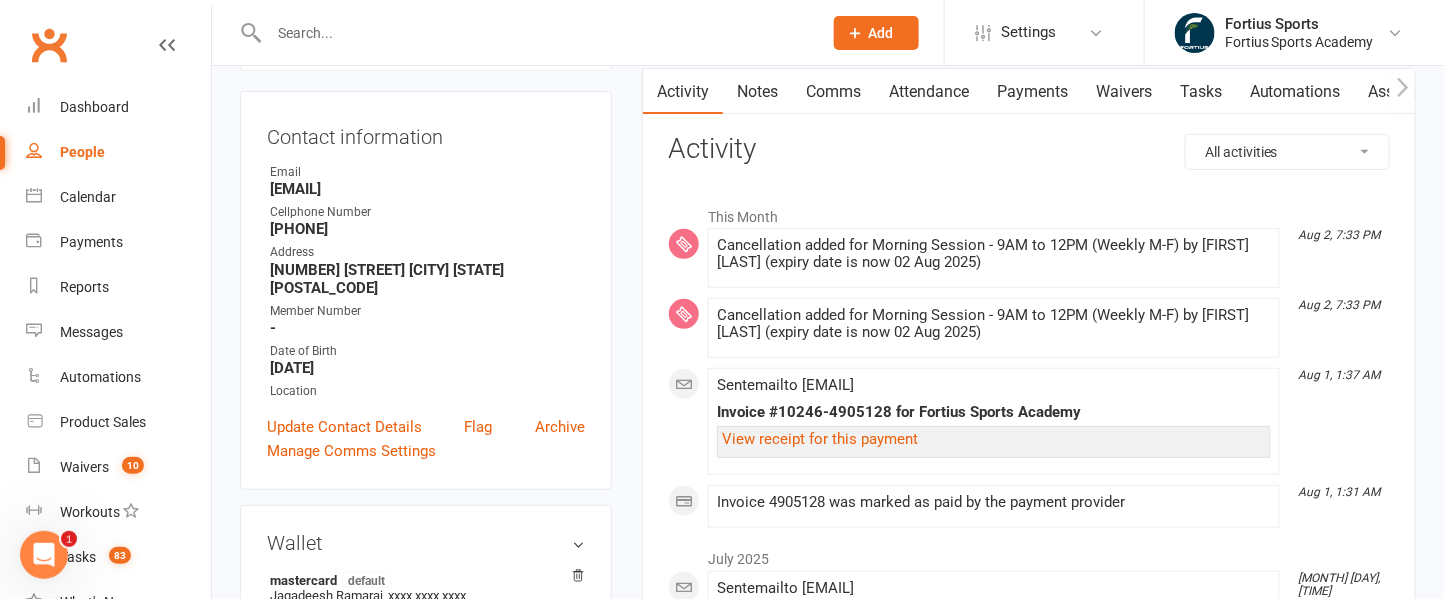 scroll, scrollTop: 0, scrollLeft: 0, axis: both 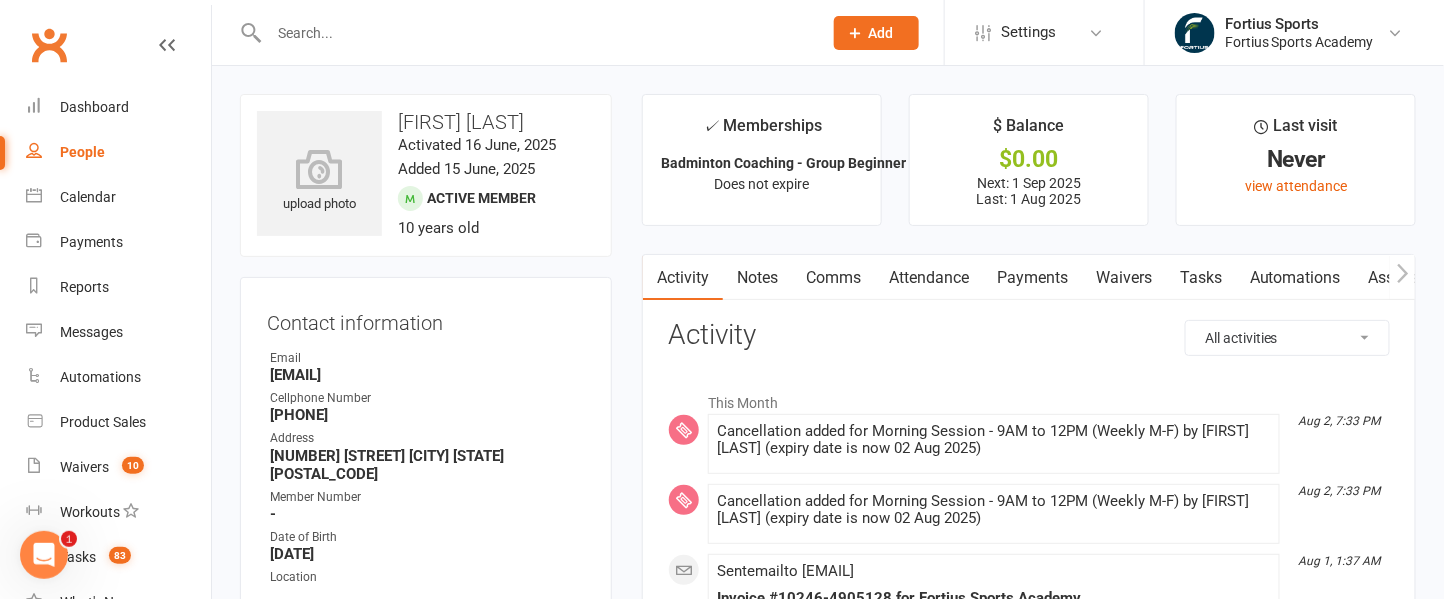 click at bounding box center (535, 33) 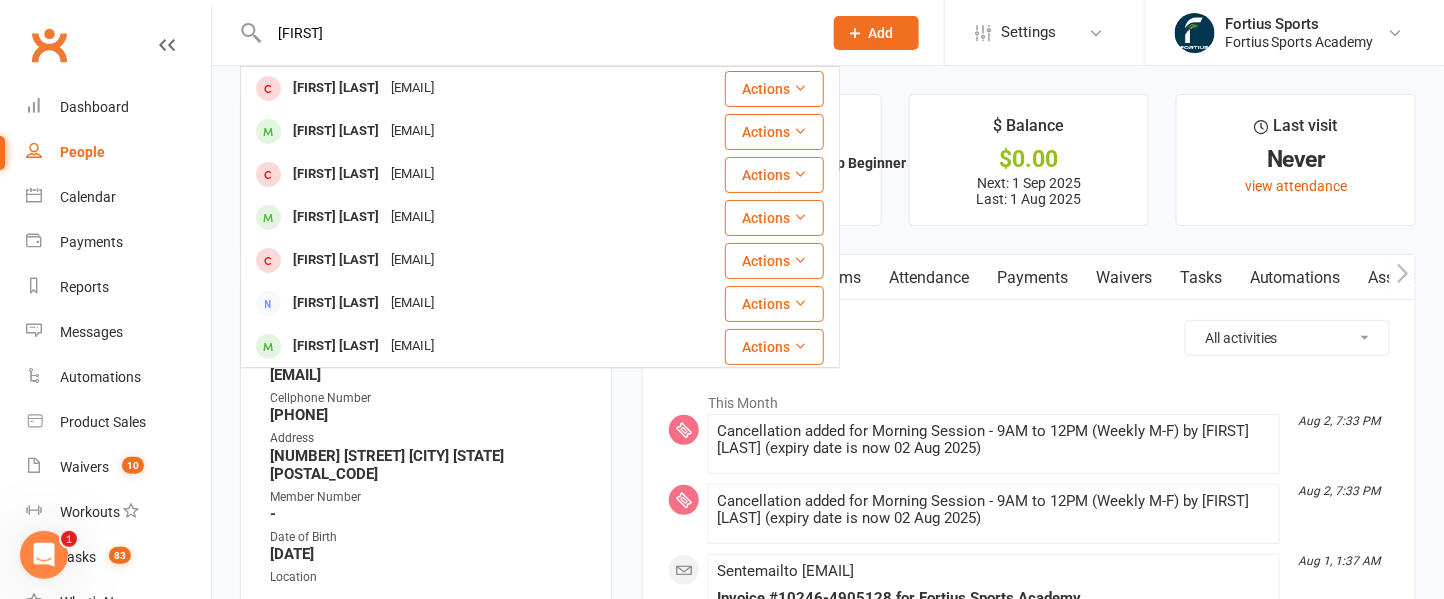 type on "[FIRST]" 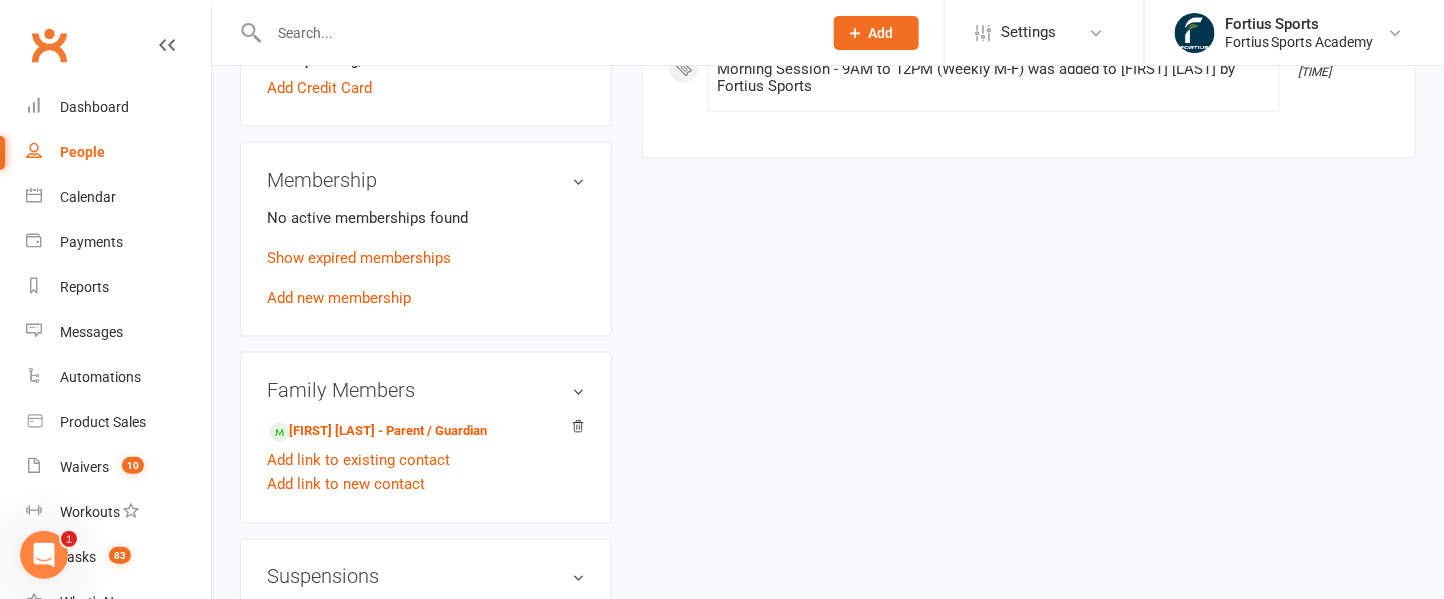 scroll, scrollTop: 843, scrollLeft: 0, axis: vertical 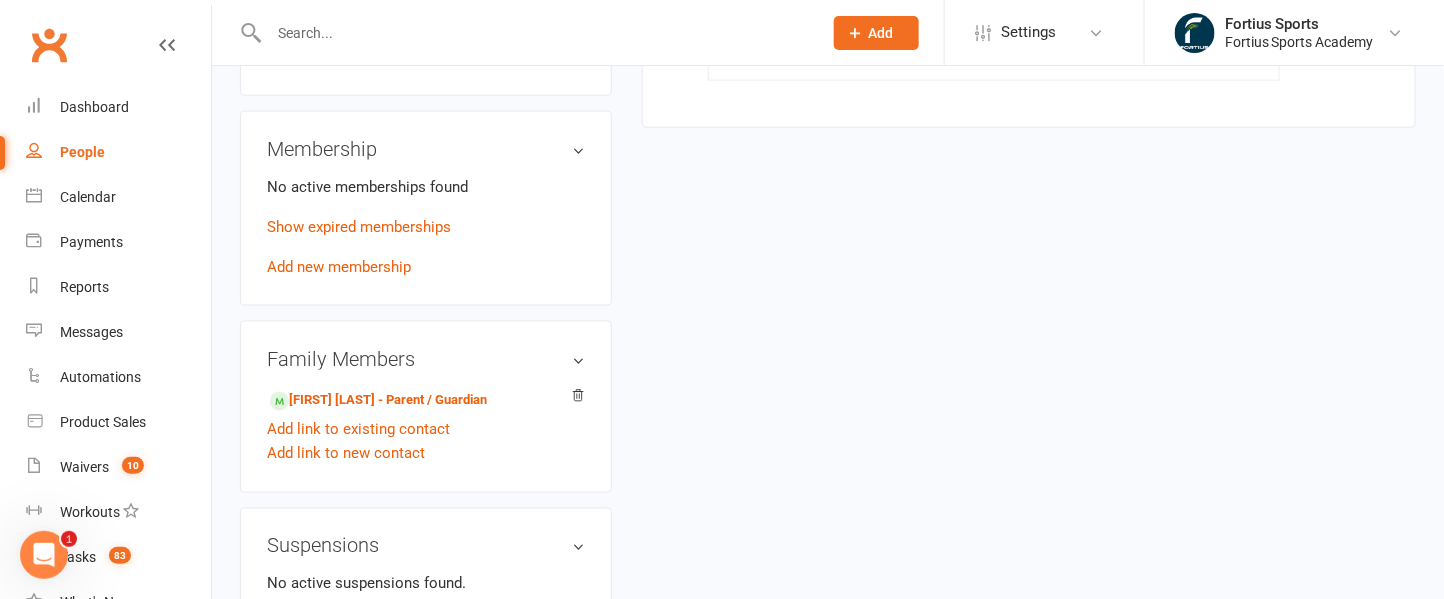 click on "Add new membership" at bounding box center (339, 267) 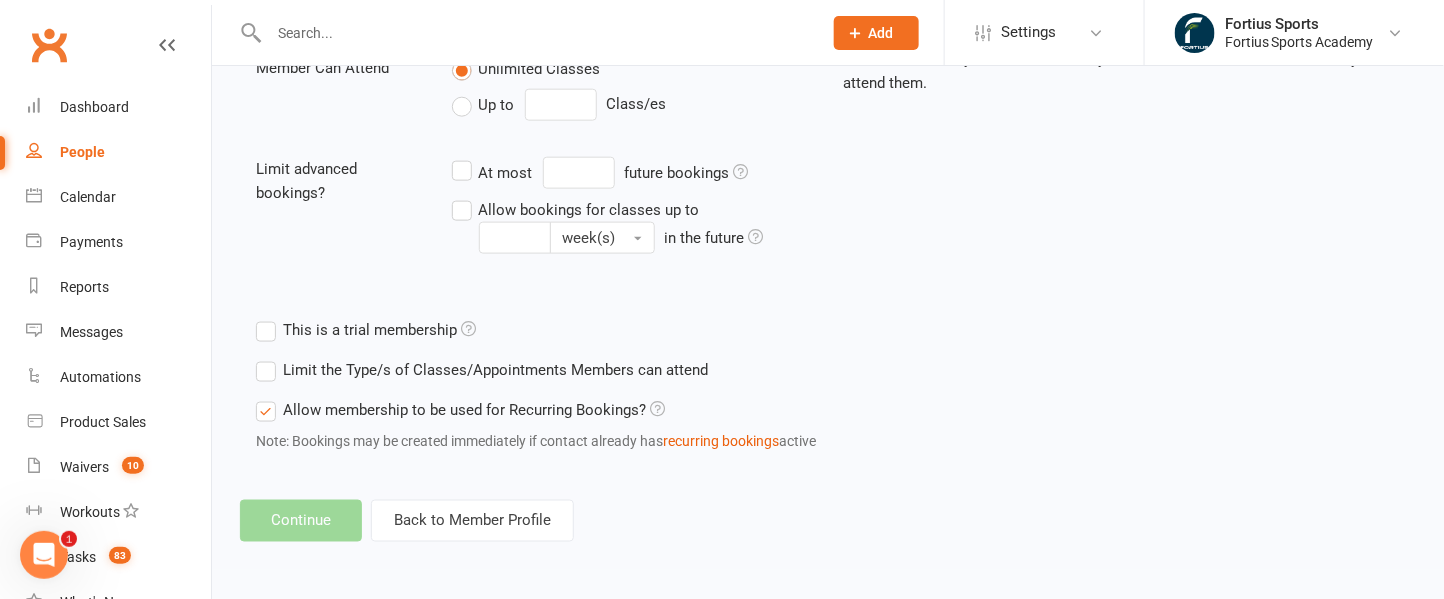scroll, scrollTop: 0, scrollLeft: 0, axis: both 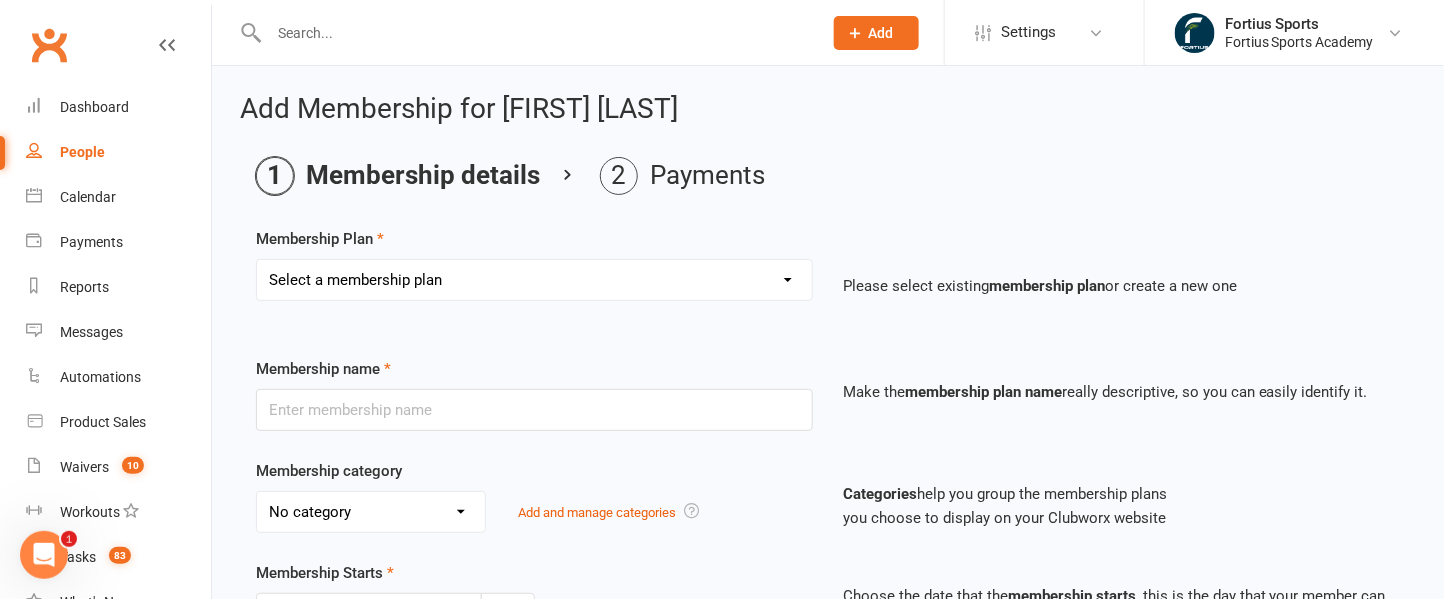 click on "Select a membership plan Create new Membership Plan Badminton - Adult Annual Membership Badminton - Adult Monthly Membership Badminton - Junior(<18) and College Student Monthly Membership Badminton - Senior(55+) Monthly Membership Badminton - Off Hours(M-F 10AM to 3PM) Monthly Membership Badminton - FSA Athletes Monthly Membership Pickleball - Adult Annual Membership Pickleball - Adult Monthly Membership Pickleball - Day Pass Pickleball - FSA Athletes Monthly Membership Pickleball - Junior(<18) and College Student Monthly Membership Pickleball - Off Hours(M-F 10AM to 3PM) Monthly Membership Pickleball - Senior(55+) Monthly Membership Badminton and Pickleball- Adult Monthly Membership Badminton and Pickleball - Off Hours(M-F 10AM to 3PM) Monthly Membership Badminton Coaching - Group Beginner Badminton Coaching - Group Intermediate Badminton Coaching - High Performance Training Badminton Coaching - Semi Private ( 1 -1 ) Badminton Coaching - Semi Private ( 2 -1 ) Badminton - Weekend Membership" at bounding box center (534, 280) 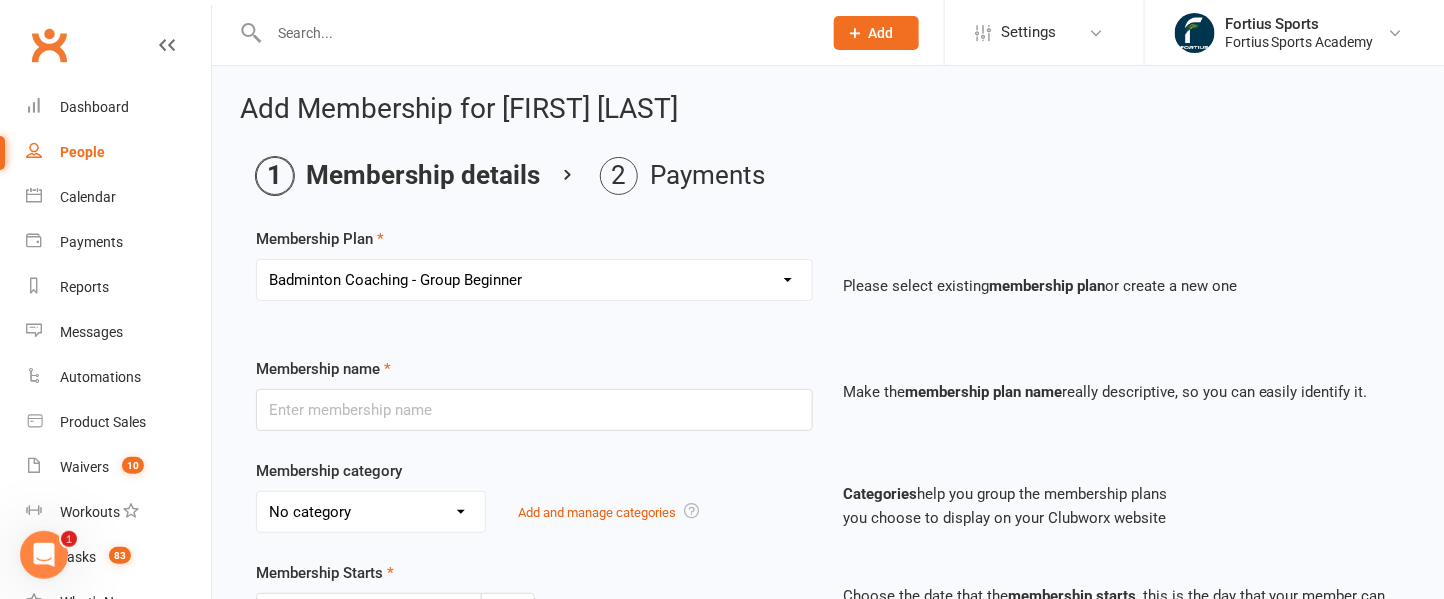 click on "Select a membership plan Create new Membership Plan Badminton - Adult Annual Membership Badminton - Adult Monthly Membership Badminton - Junior(<18) and College Student Monthly Membership Badminton - Senior(55+) Monthly Membership Badminton - Off Hours(M-F 10AM to 3PM) Monthly Membership Badminton - FSA Athletes Monthly Membership Pickleball - Adult Annual Membership Pickleball - Adult Monthly Membership Pickleball - Day Pass Pickleball - FSA Athletes Monthly Membership Pickleball - Junior(<18) and College Student Monthly Membership Pickleball - Off Hours(M-F 10AM to 3PM) Monthly Membership Pickleball - Senior(55+) Monthly Membership Badminton and Pickleball- Adult Monthly Membership Badminton and Pickleball - Off Hours(M-F 10AM to 3PM) Monthly Membership Badminton Coaching - Group Beginner Badminton Coaching - Group Intermediate Badminton Coaching - High Performance Training Badminton Coaching - Semi Private ( 1 -1 ) Badminton Coaching - Semi Private ( 2 -1 ) Badminton - Weekend Membership" at bounding box center (534, 280) 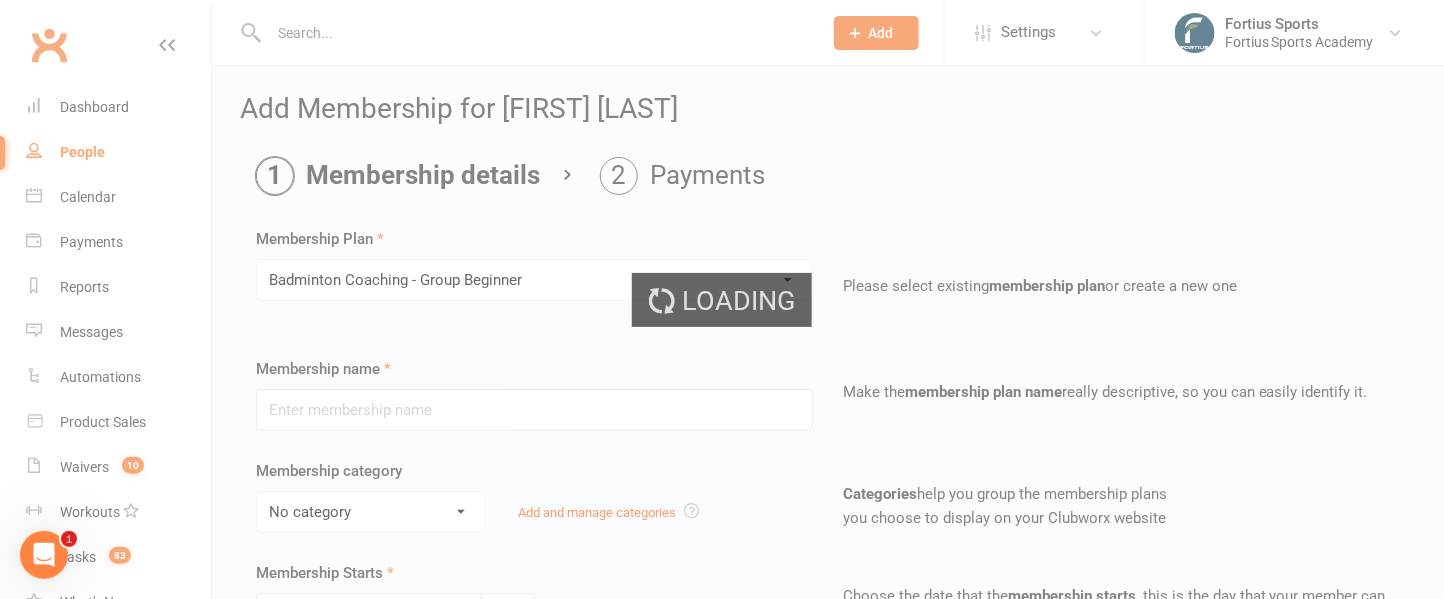 type on "Badminton Coaching - Group Beginner" 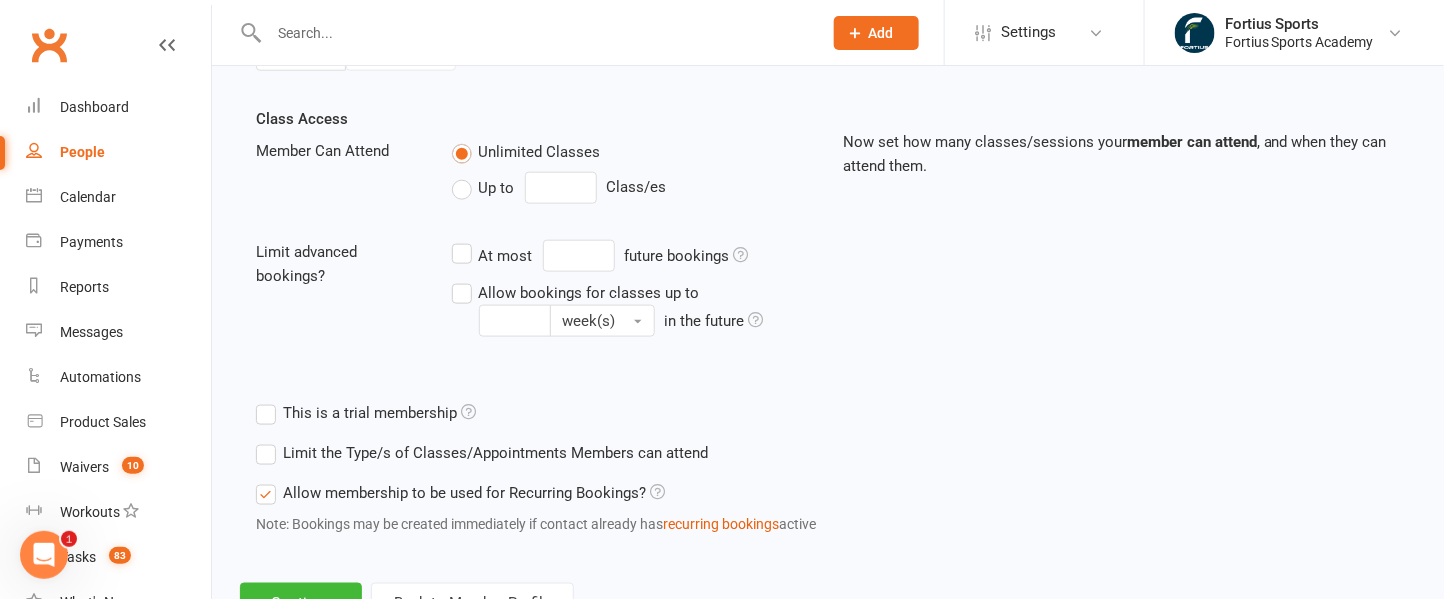 scroll, scrollTop: 745, scrollLeft: 0, axis: vertical 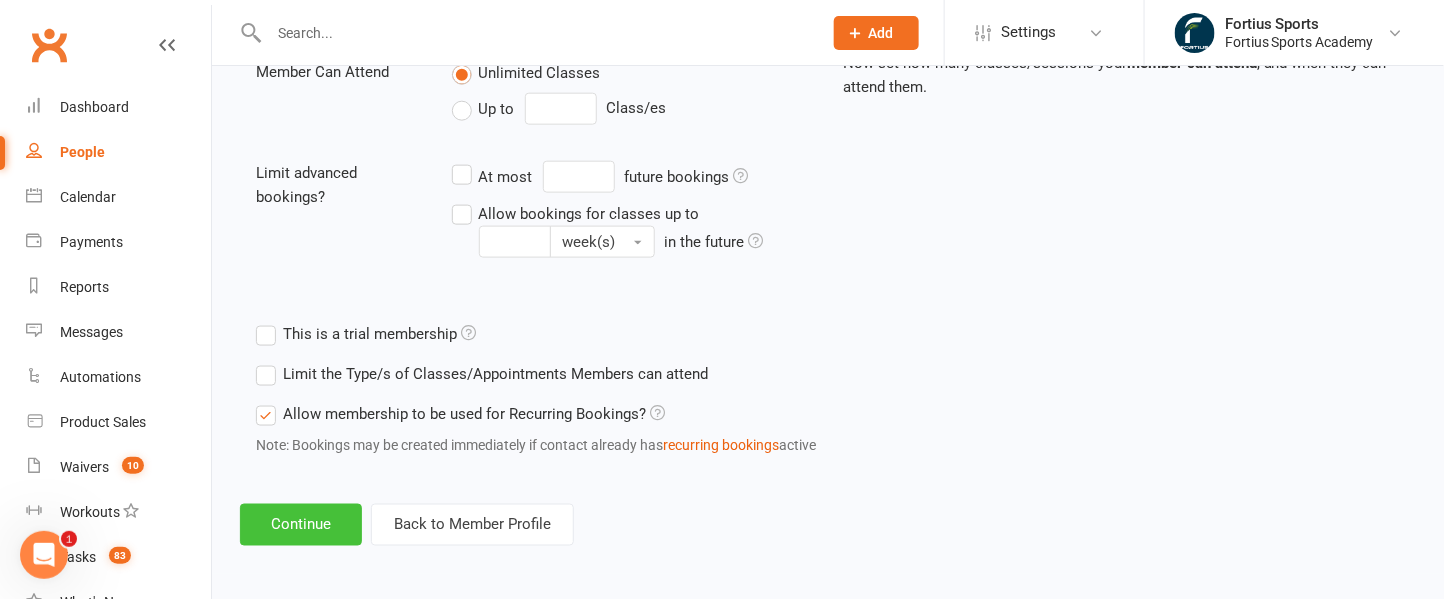 click on "Continue" at bounding box center (301, 525) 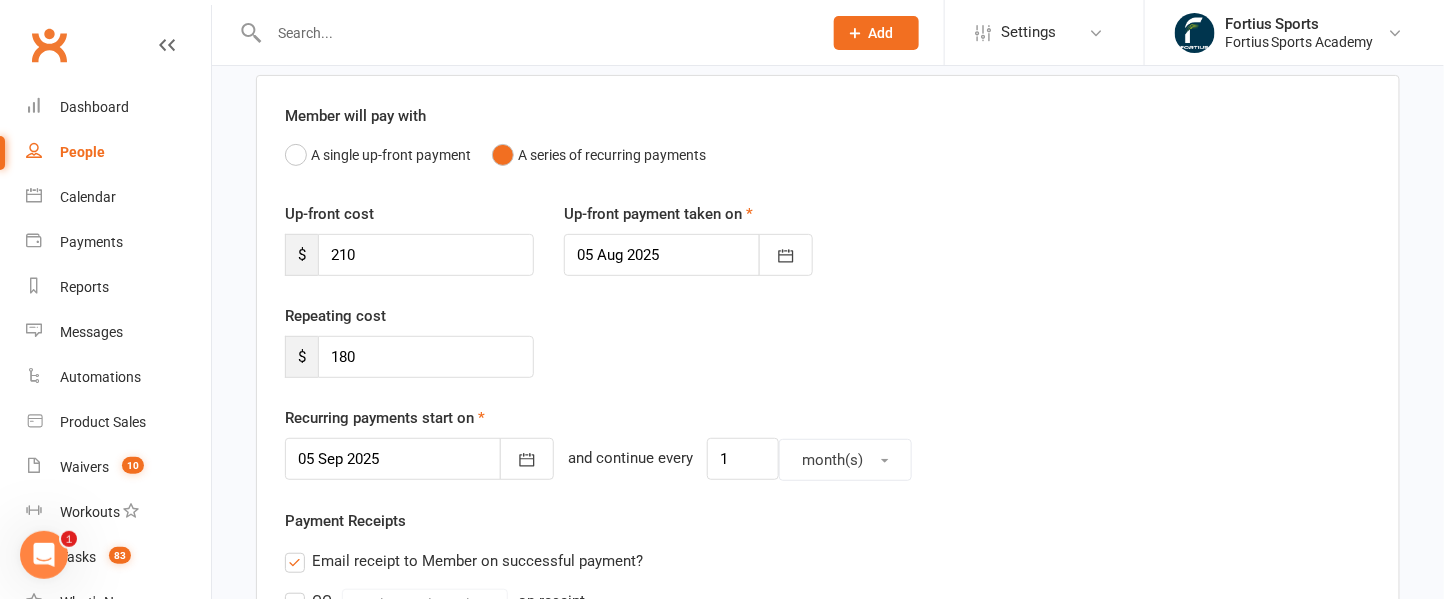 scroll, scrollTop: 153, scrollLeft: 0, axis: vertical 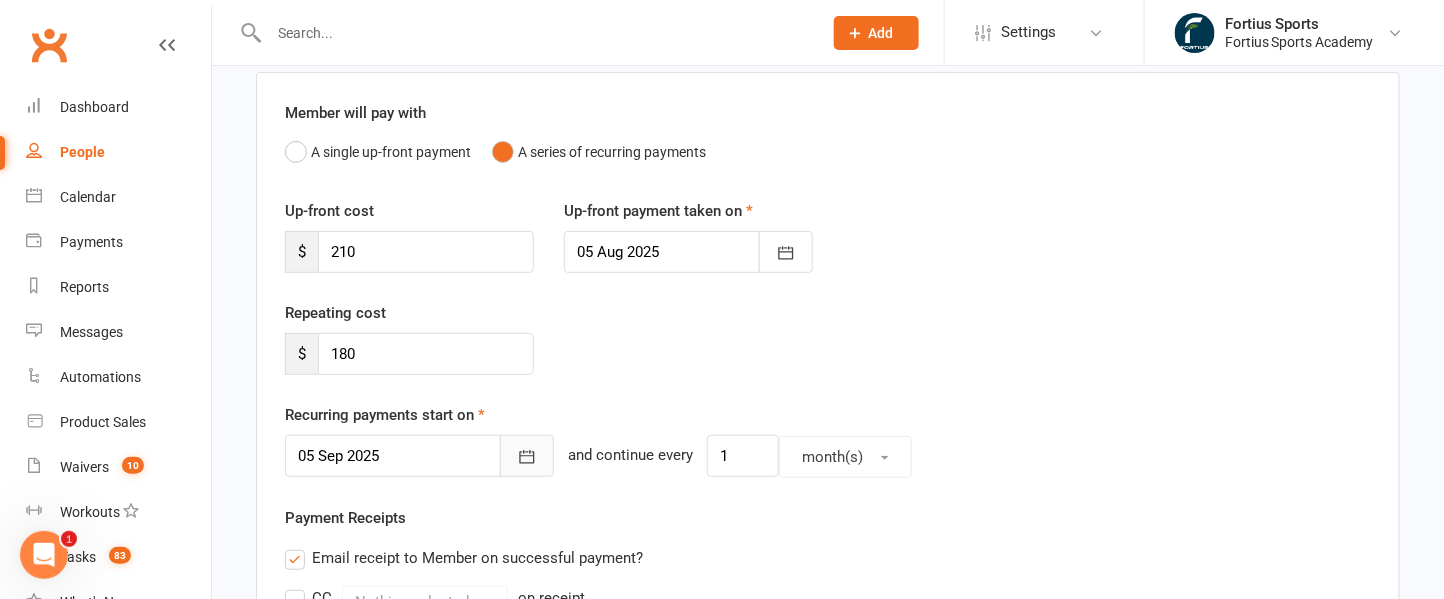 click 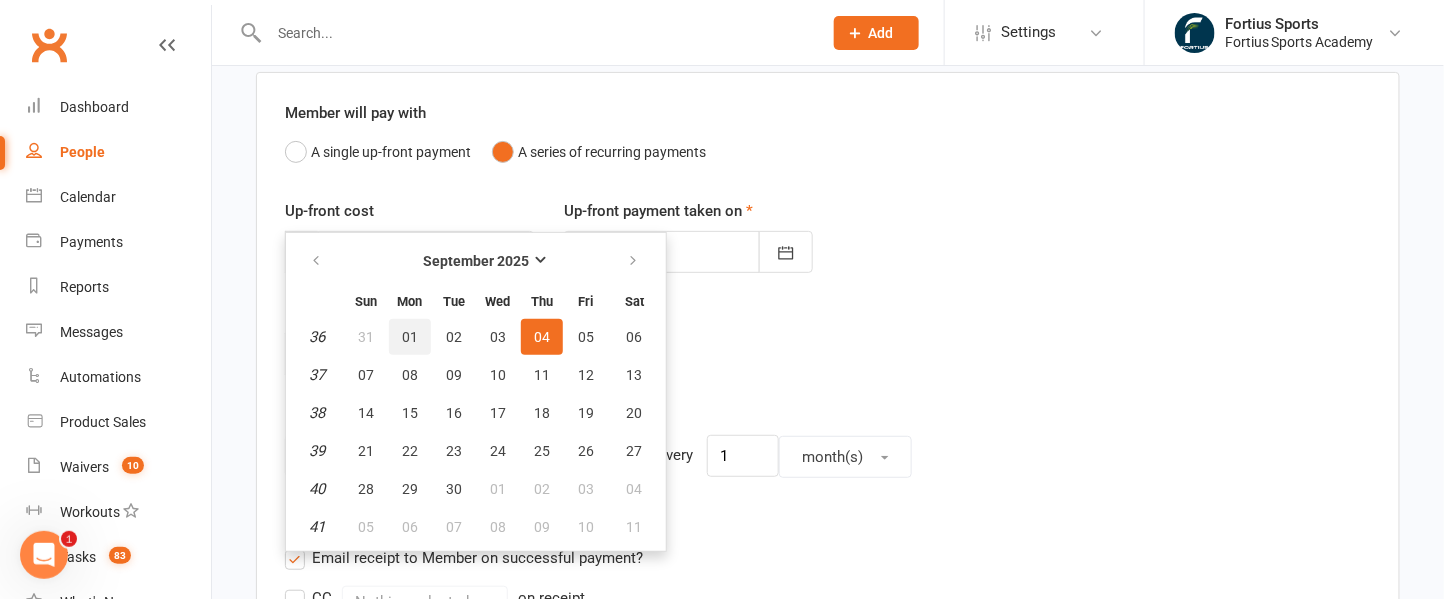 click on "01" at bounding box center (410, 337) 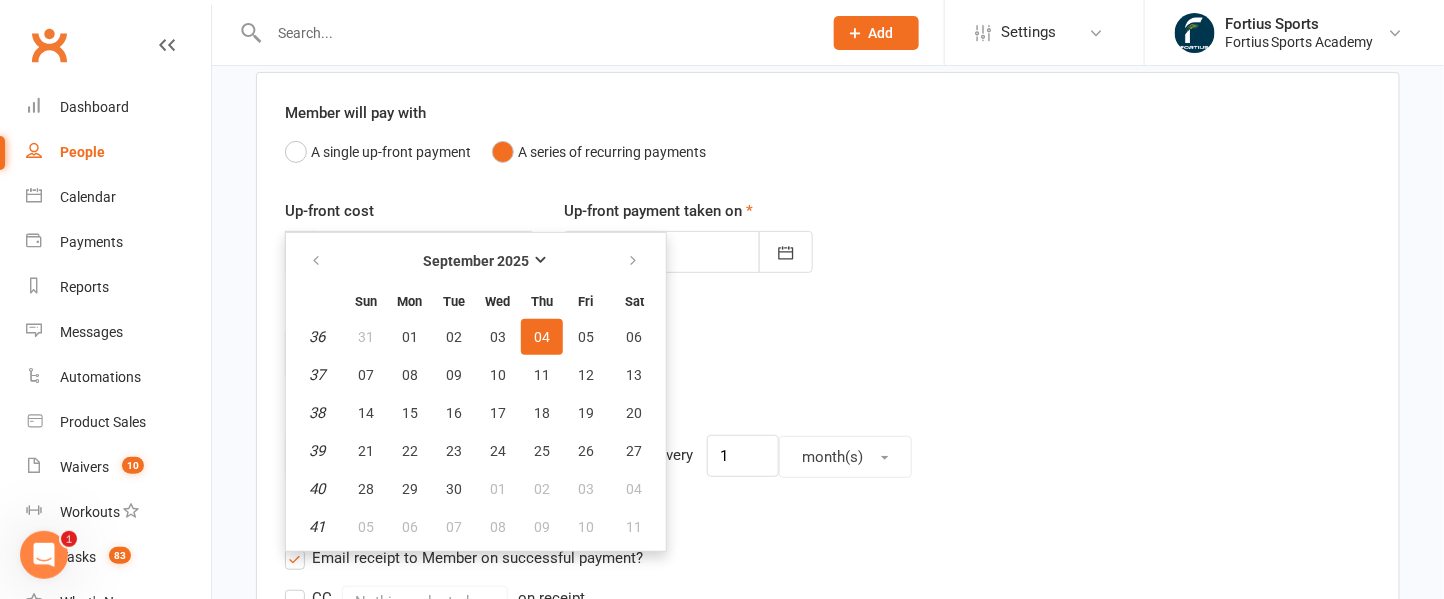 type on "01 Sep 2025" 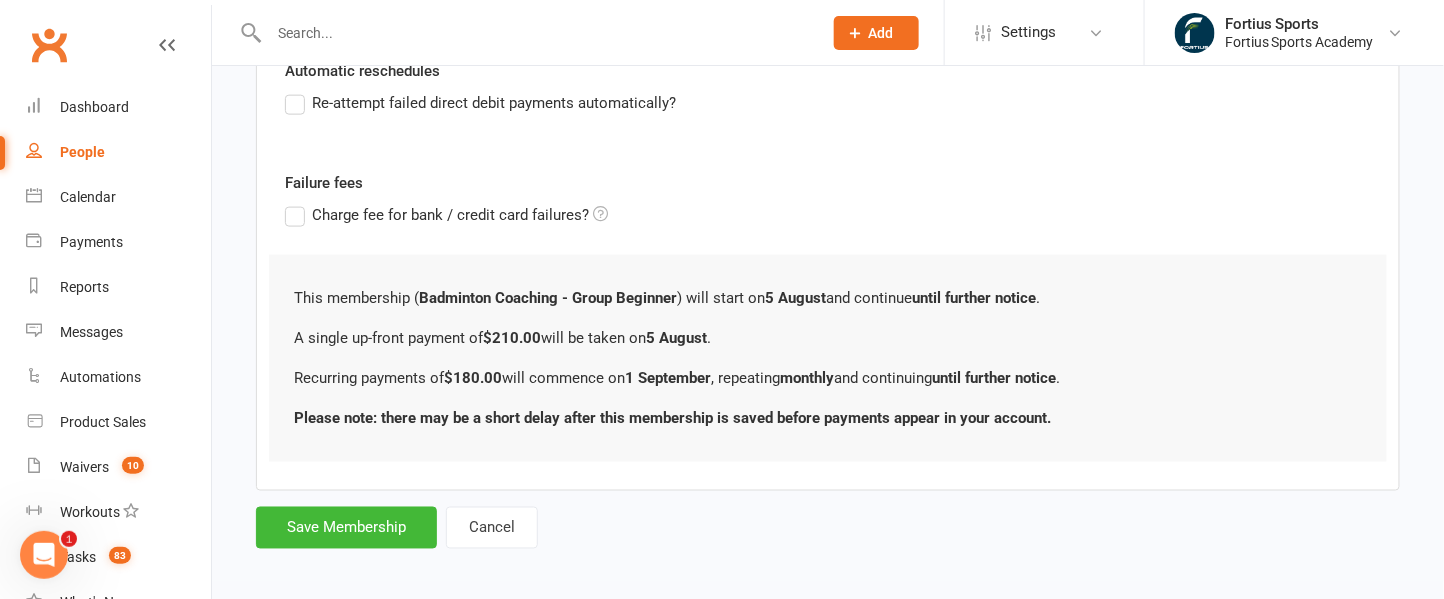 scroll, scrollTop: 811, scrollLeft: 0, axis: vertical 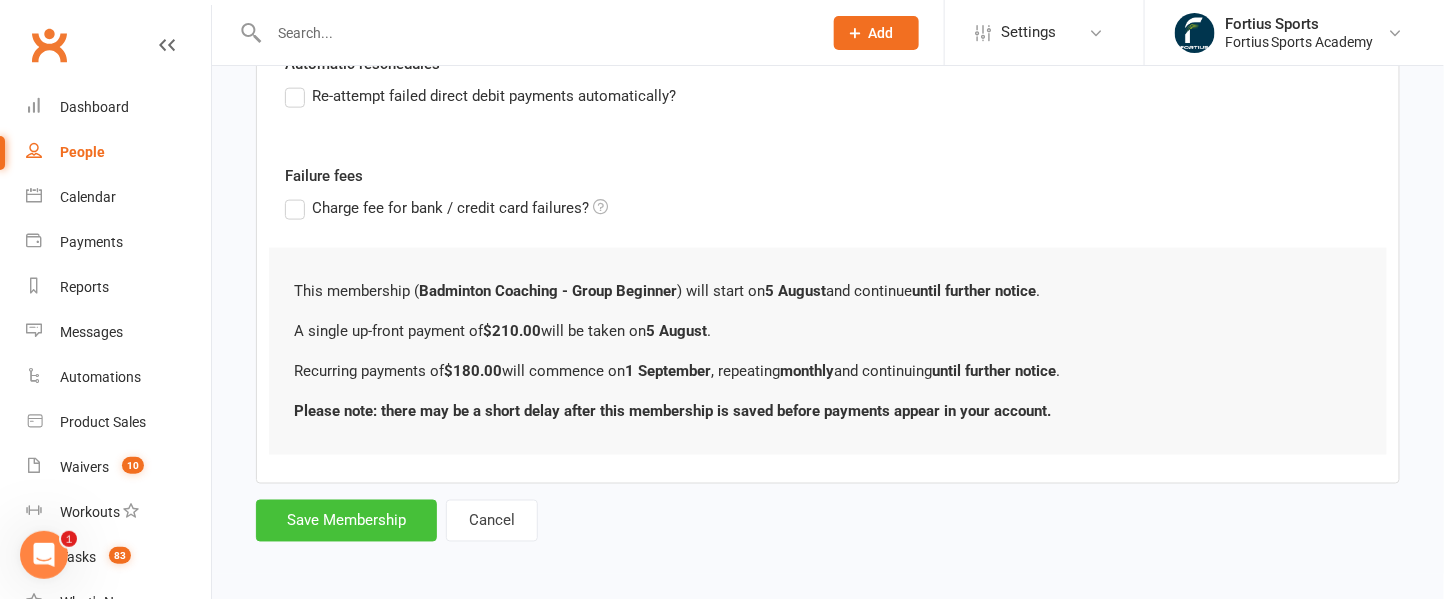 click on "Save Membership" at bounding box center [346, 521] 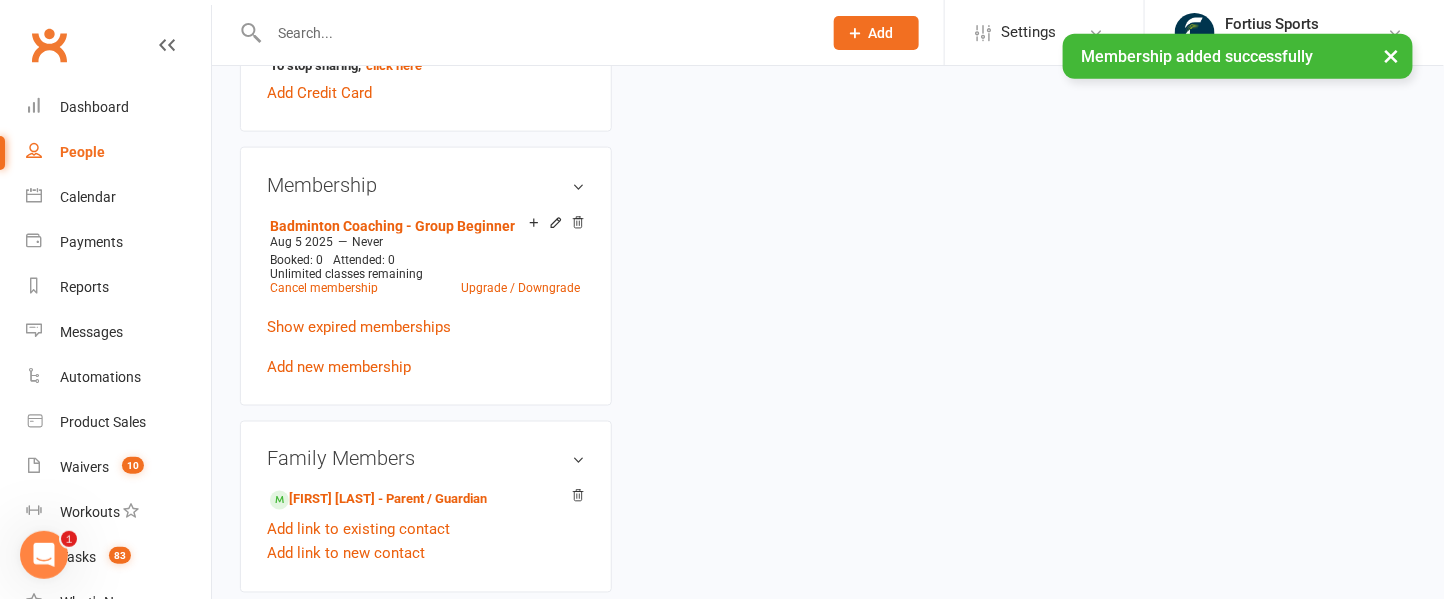 scroll, scrollTop: 0, scrollLeft: 0, axis: both 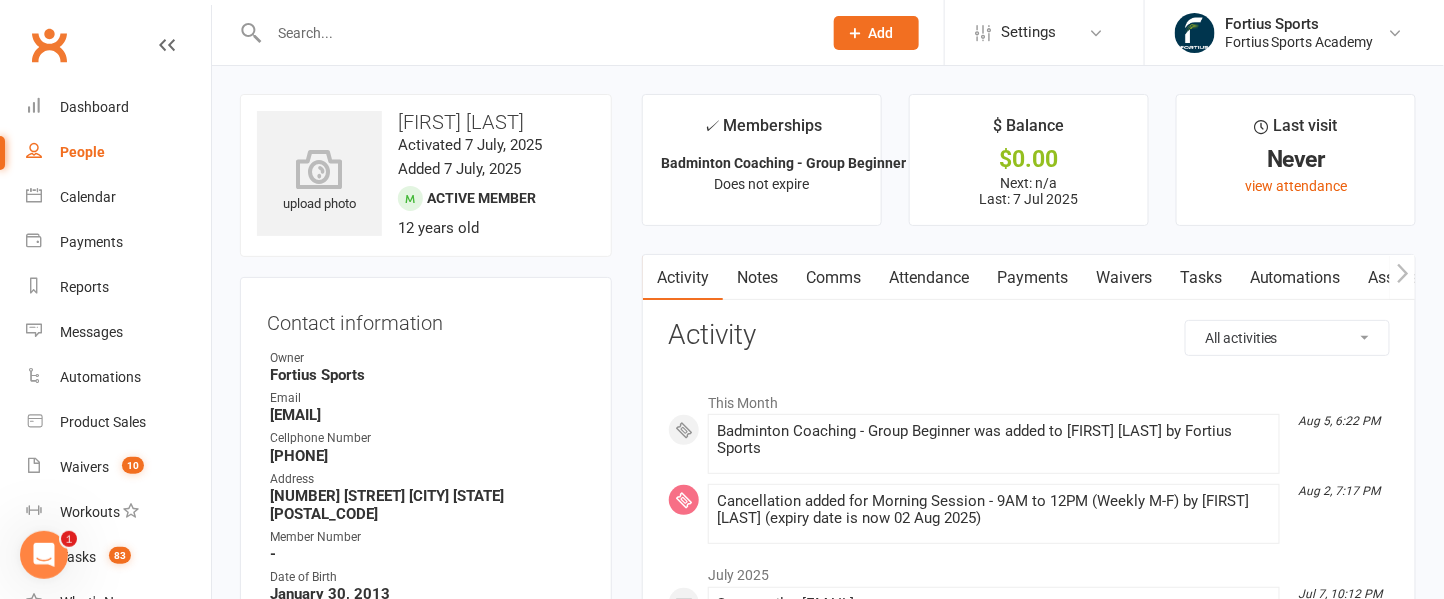 click on "Comms" at bounding box center [833, 278] 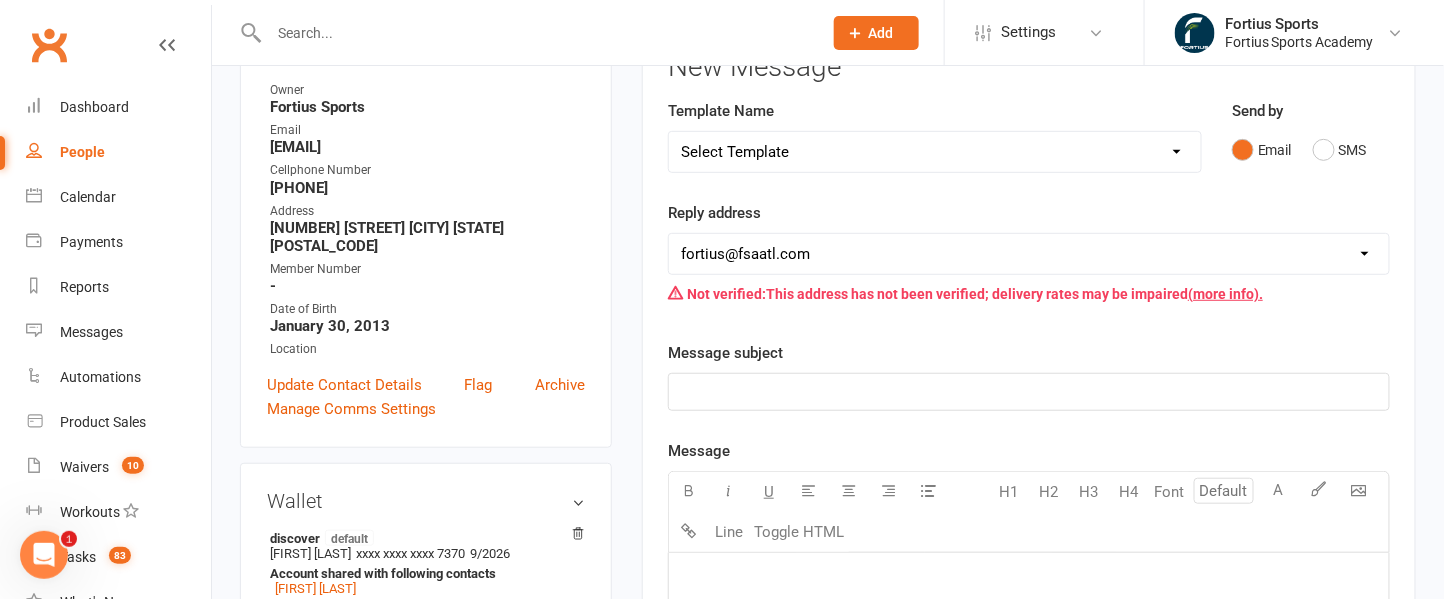 scroll, scrollTop: 271, scrollLeft: 0, axis: vertical 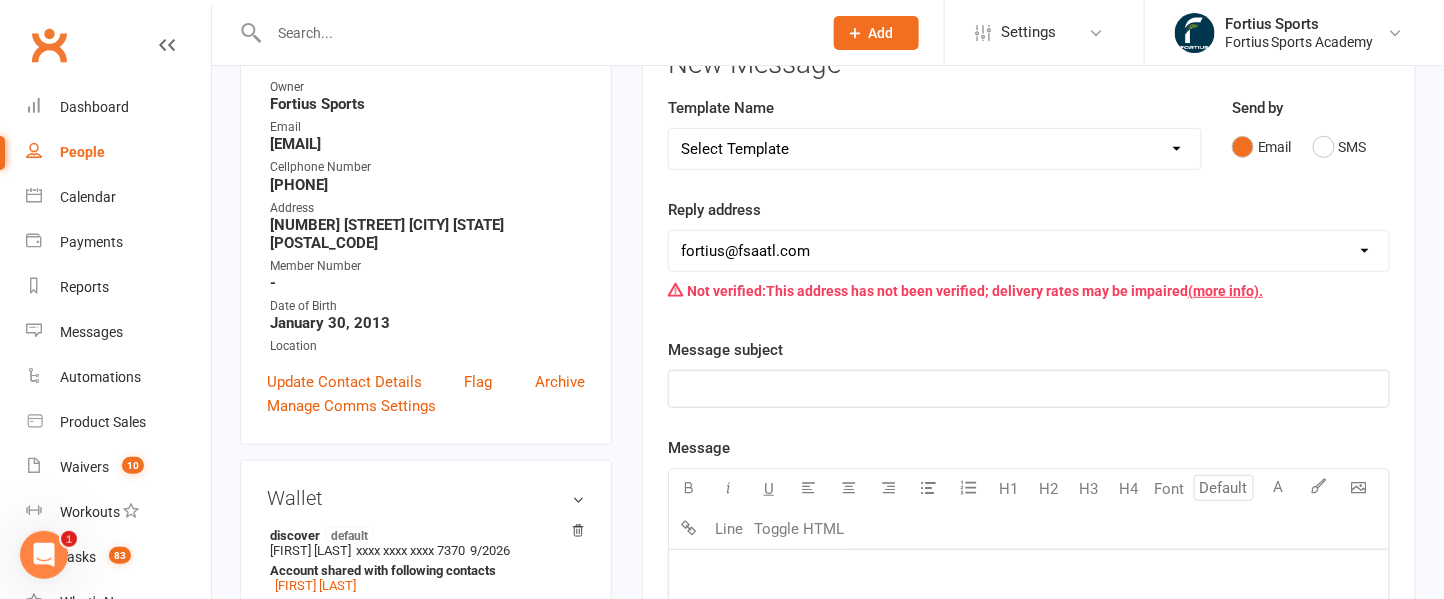 click on "Select Template [Email] Badminton Court Schedule [SMS] [Default template - review before using] Appointment reminder [SMS] [Default template - review before using] Failed payment [SMS] [Default template - review before using] Flash sale [SMS] [Default template - review before using] Follow up from free trial class [SMS] [Default template - review before using] Inactive member [SMS] [Default template - review before using] Initial response to enquiry [SMS] [Default template - review before using] Membership upgrade [SMS] [Default template - review before using] Missed class [SMS] [Default template - review before using] Payment paid [SMS] [Default template - review before using] Referral [SMS] [Default template - review before using] Request for review [SMS] [Default template - review before using] Sign up offer [SMS] [Default template - review before using] Suspension confirmation [SMS] [Default template - review before using] Upcoming payment [Email] FSA Coaching | General Messages | Coaching Enrollments" at bounding box center [935, 149] 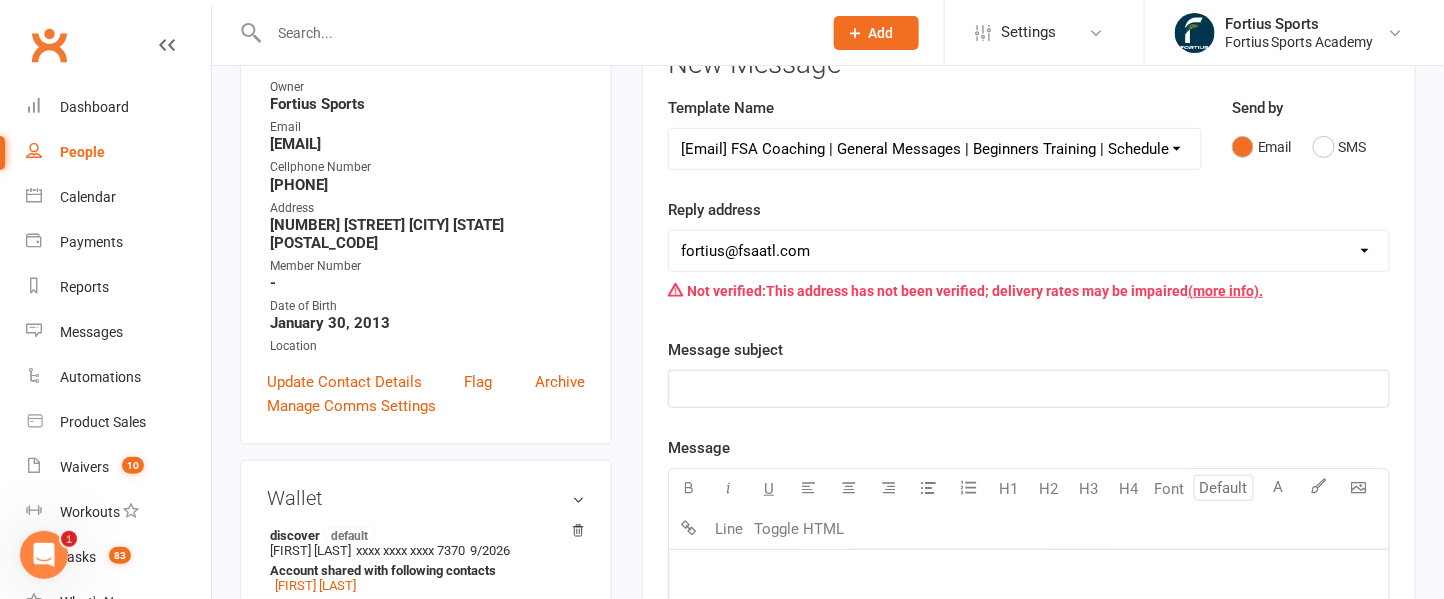 click on "Select Template [Email] Badminton Court Schedule [SMS] [Default template - review before using] Appointment reminder [SMS] [Default template - review before using] Failed payment [SMS] [Default template - review before using] Flash sale [SMS] [Default template - review before using] Follow up from free trial class [SMS] [Default template - review before using] Inactive member [SMS] [Default template - review before using] Initial response to enquiry [SMS] [Default template - review before using] Membership upgrade [SMS] [Default template - review before using] Missed class [SMS] [Default template - review before using] Payment paid [SMS] [Default template - review before using] Referral [SMS] [Default template - review before using] Request for review [SMS] [Default template - review before using] Sign up offer [SMS] [Default template - review before using] Suspension confirmation [SMS] [Default template - review before using] Upcoming payment [Email] FSA Coaching | General Messages | Coaching Enrollments" at bounding box center [935, 149] 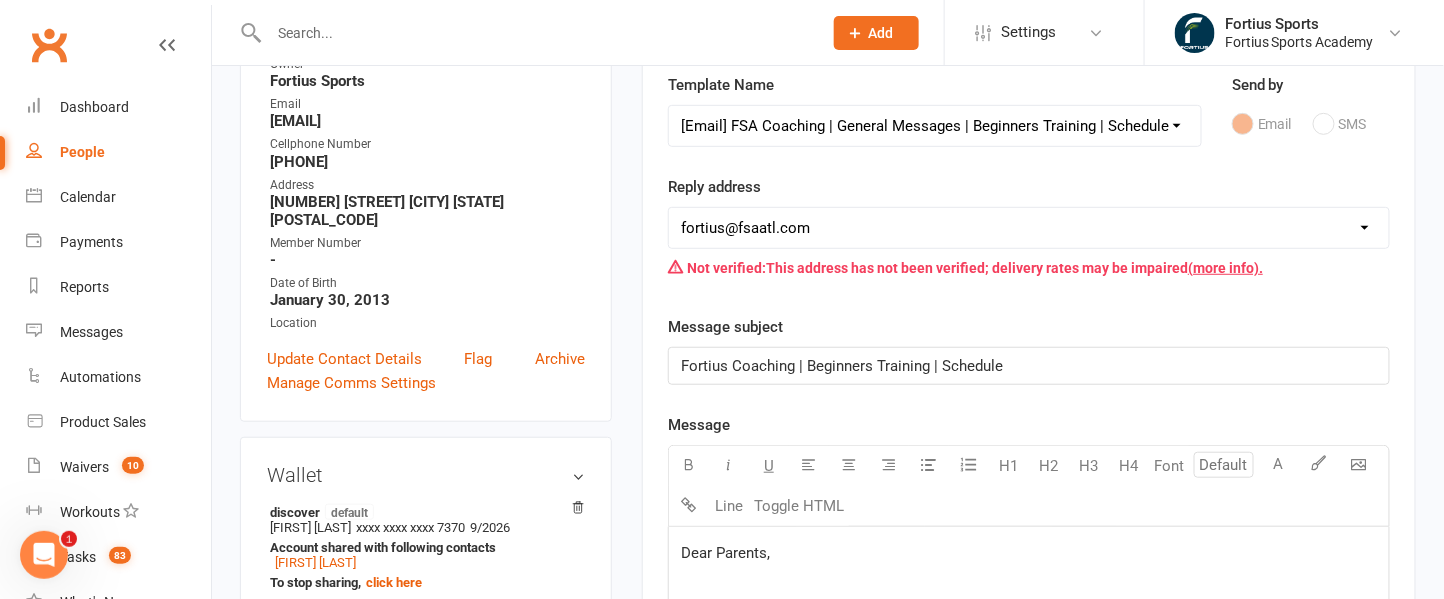 scroll, scrollTop: 292, scrollLeft: 0, axis: vertical 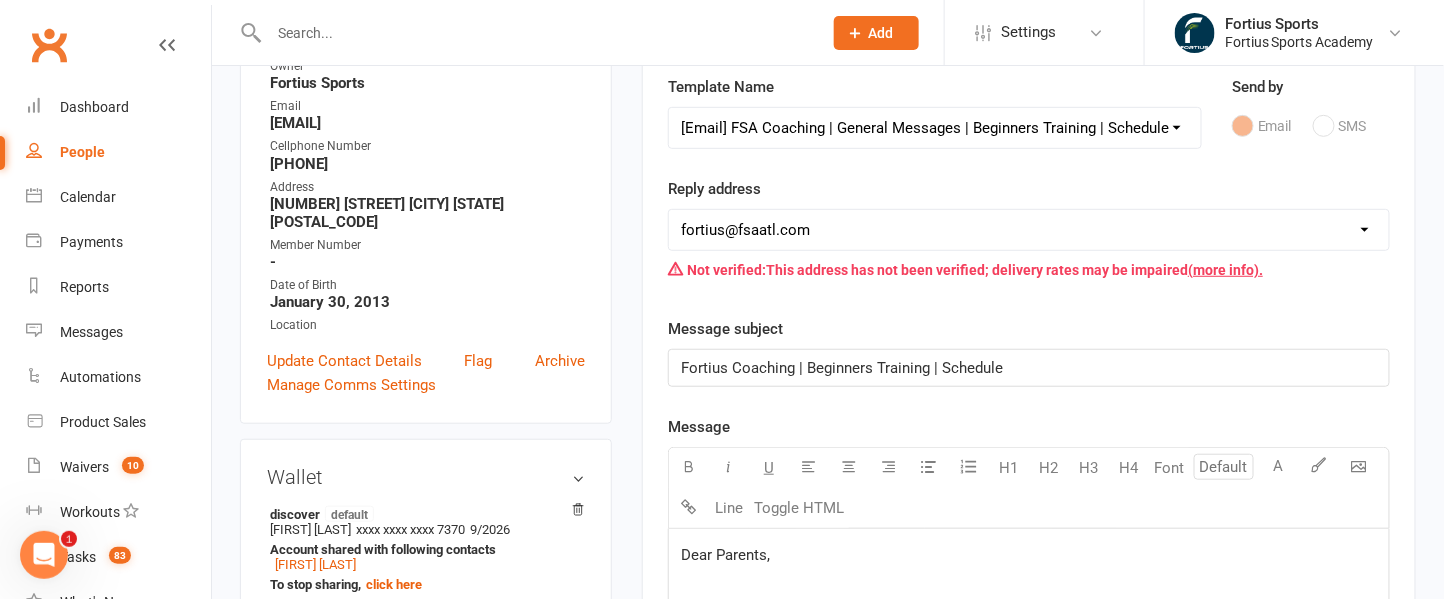 click on "Select Template [Email] Badminton Court Schedule [SMS] [Default template - review before using] Appointment reminder [SMS] [Default template - review before using] Failed payment [SMS] [Default template - review before using] Flash sale [SMS] [Default template - review before using] Follow up from free trial class [SMS] [Default template - review before using] Inactive member [SMS] [Default template - review before using] Initial response to enquiry [SMS] [Default template - review before using] Membership upgrade [SMS] [Default template - review before using] Missed class [SMS] [Default template - review before using] Payment paid [SMS] [Default template - review before using] Referral [SMS] [Default template - review before using] Request for review [SMS] [Default template - review before using] Sign up offer [SMS] [Default template - review before using] Suspension confirmation [SMS] [Default template - review before using] Upcoming payment [Email] FSA Coaching | General Messages | Coaching Enrollments" at bounding box center [935, 128] 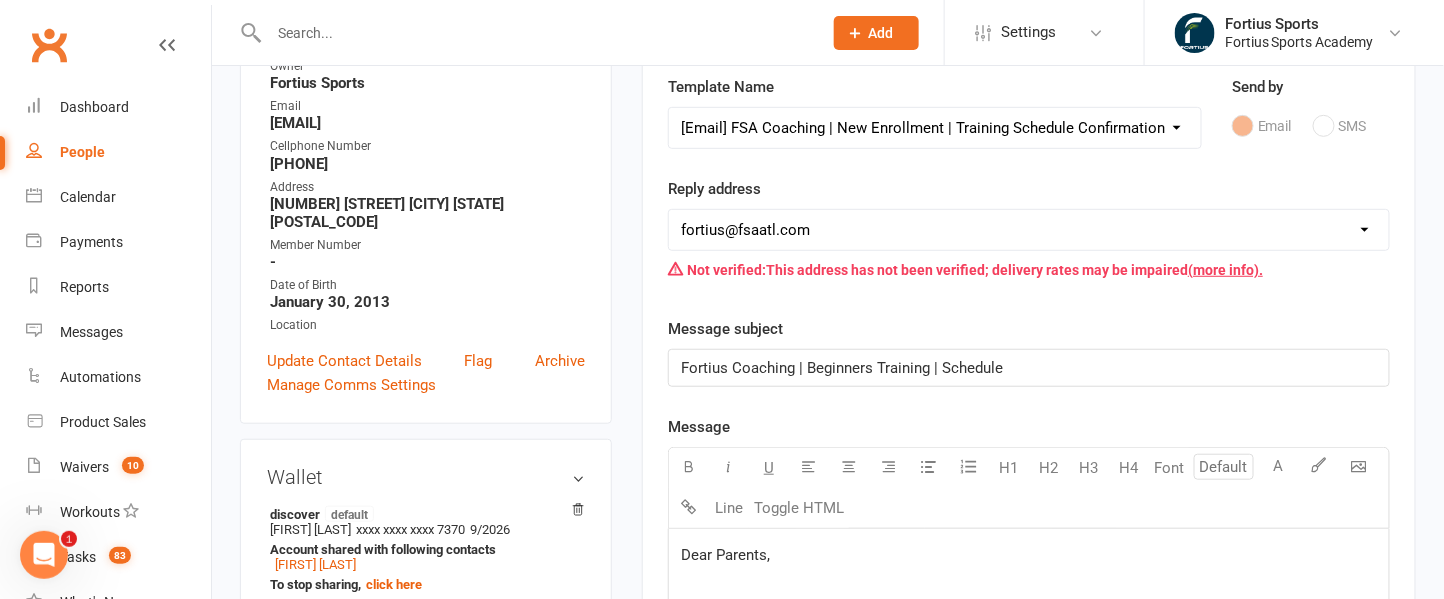 click on "Select Template [Email] Badminton Court Schedule [SMS] [Default template - review before using] Appointment reminder [SMS] [Default template - review before using] Failed payment [SMS] [Default template - review before using] Flash sale [SMS] [Default template - review before using] Follow up from free trial class [SMS] [Default template - review before using] Inactive member [SMS] [Default template - review before using] Initial response to enquiry [SMS] [Default template - review before using] Membership upgrade [SMS] [Default template - review before using] Missed class [SMS] [Default template - review before using] Payment paid [SMS] [Default template - review before using] Referral [SMS] [Default template - review before using] Request for review [SMS] [Default template - review before using] Sign up offer [SMS] [Default template - review before using] Suspension confirmation [SMS] [Default template - review before using] Upcoming payment [Email] FSA Coaching | General Messages | Coaching Enrollments" at bounding box center [935, 128] 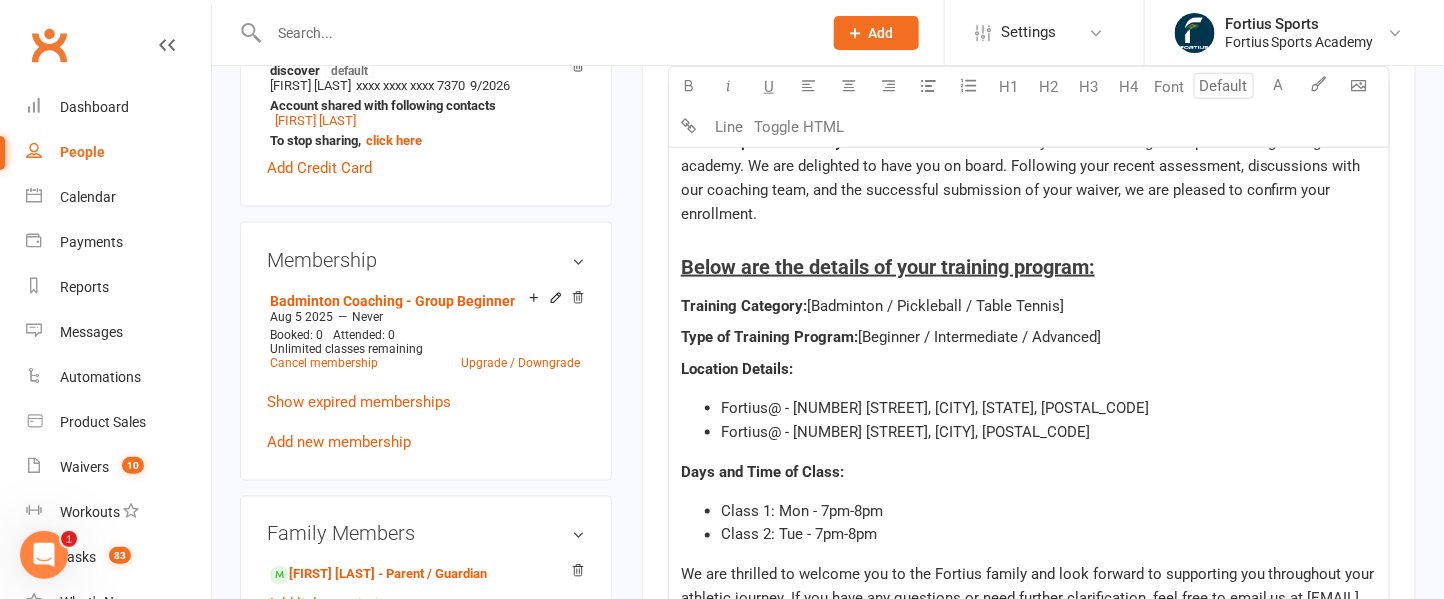 scroll, scrollTop: 734, scrollLeft: 0, axis: vertical 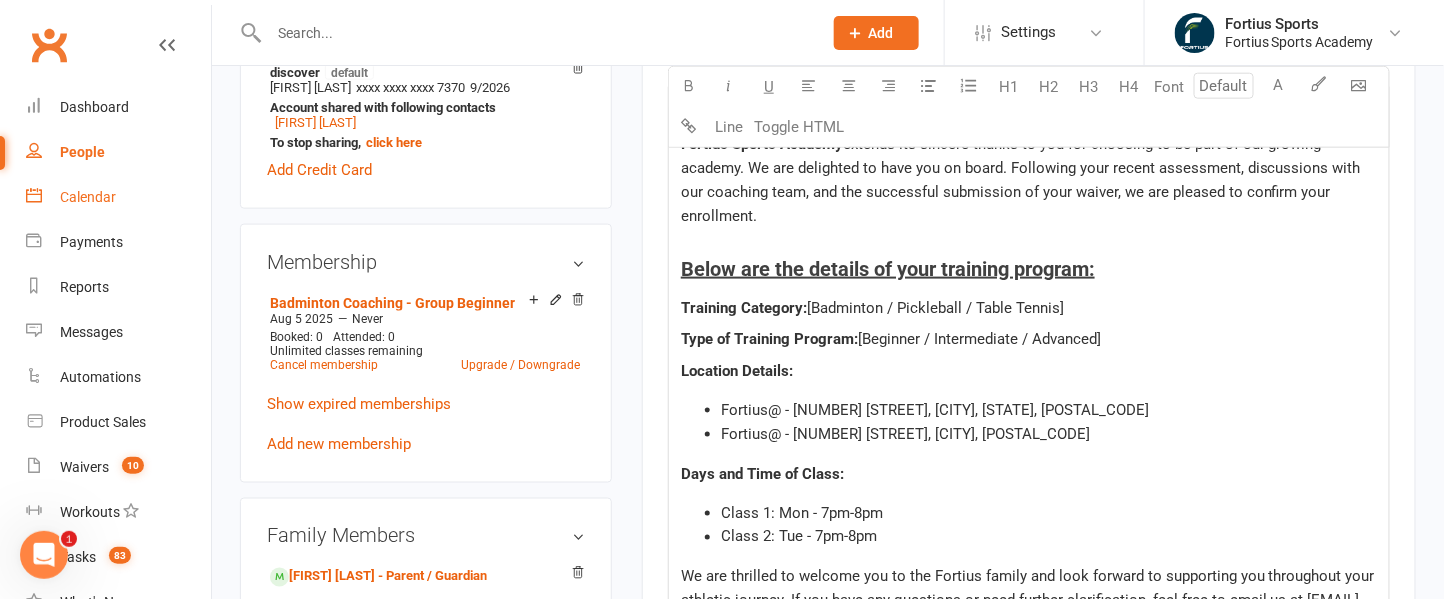 click on "Calendar" at bounding box center (88, 197) 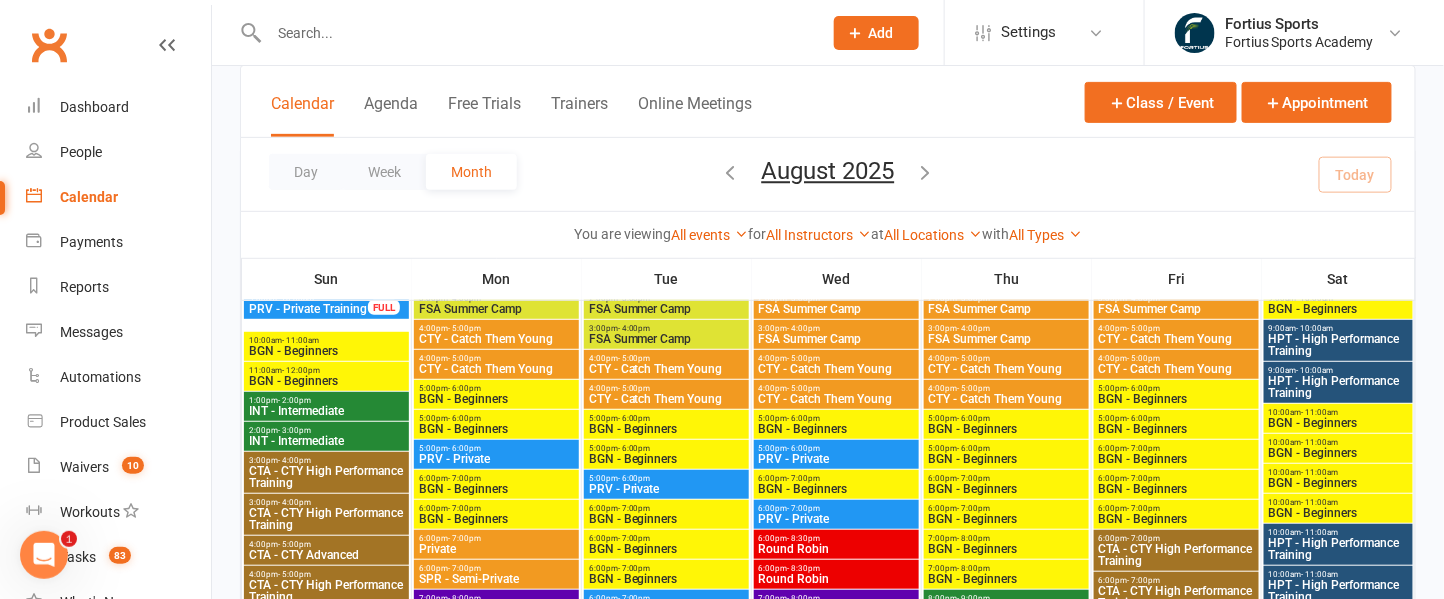 scroll, scrollTop: 233, scrollLeft: 0, axis: vertical 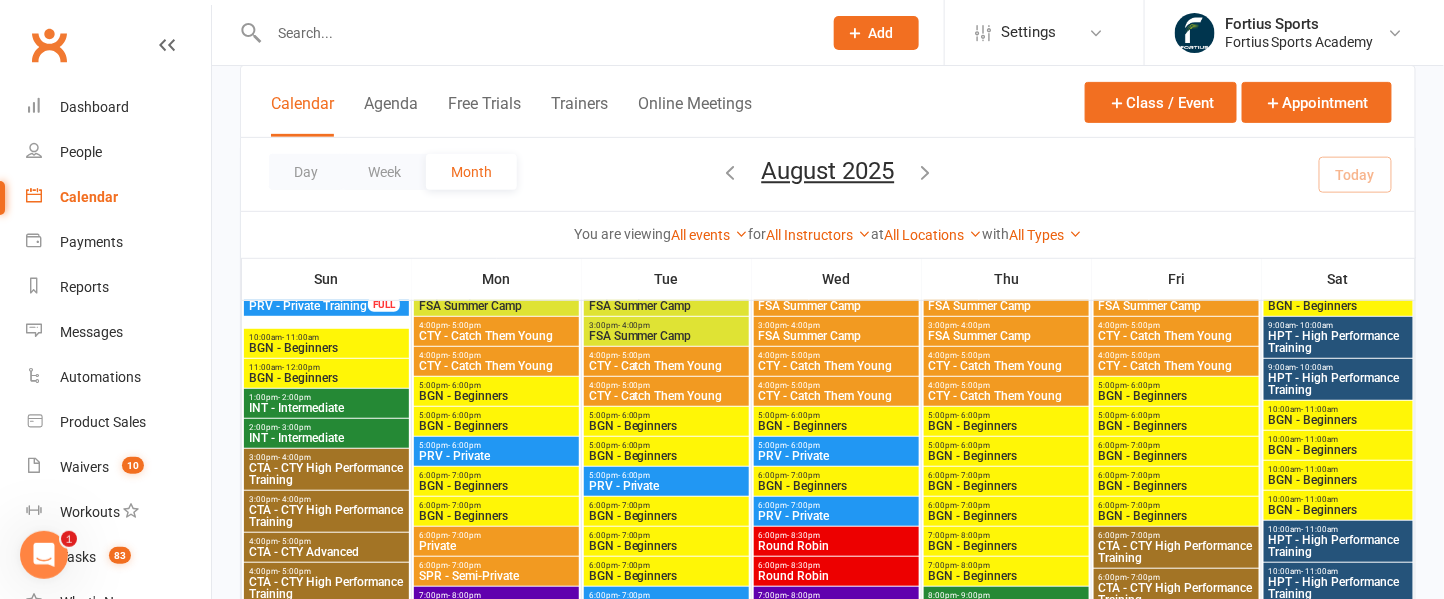 click on "BGN - Beginners" at bounding box center (666, 426) 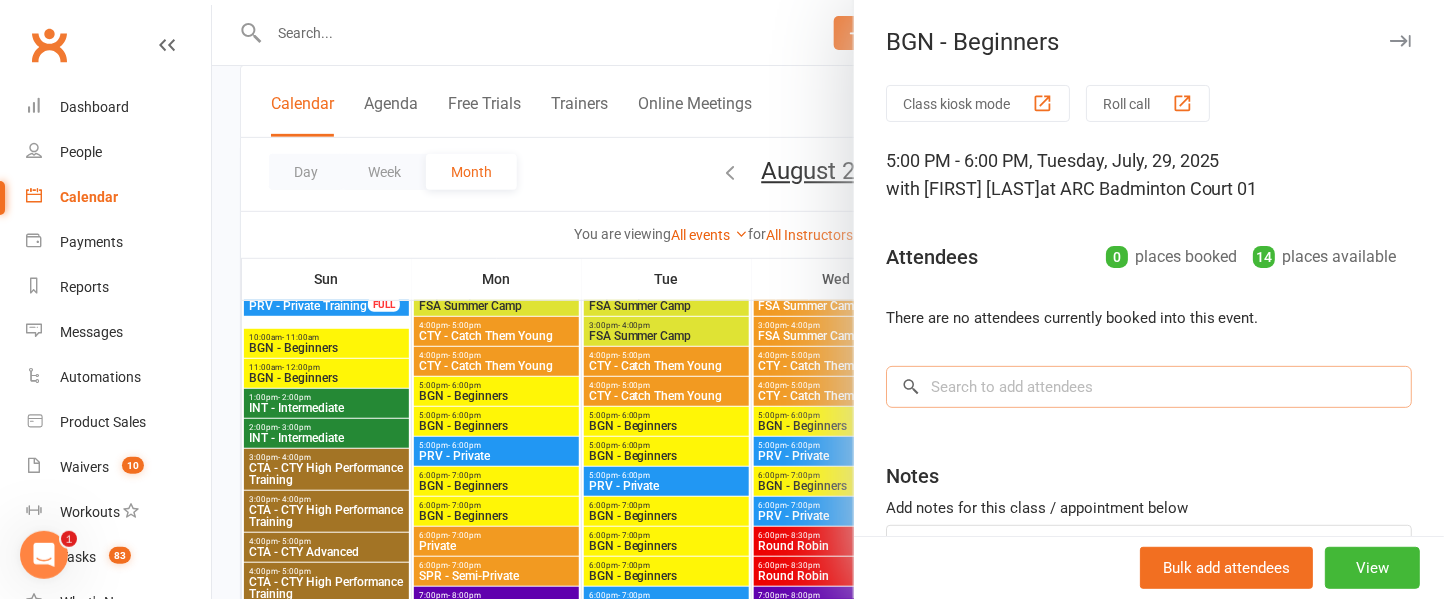 click at bounding box center (1149, 387) 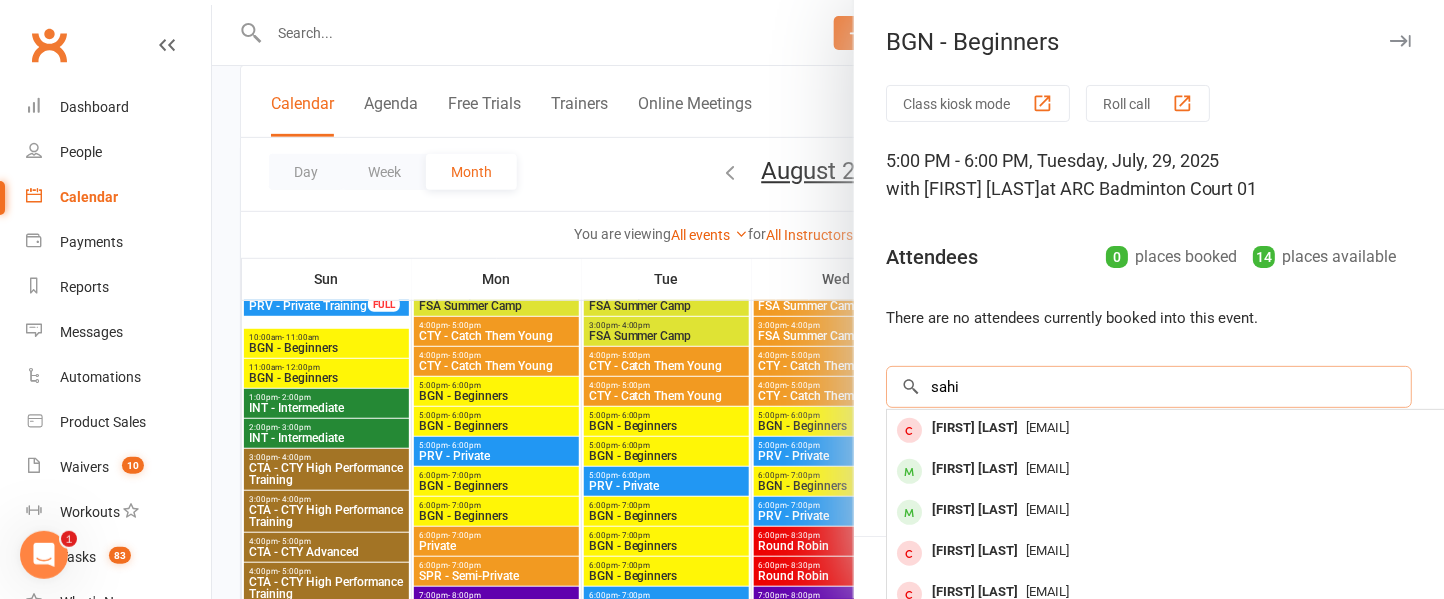 type on "sahi" 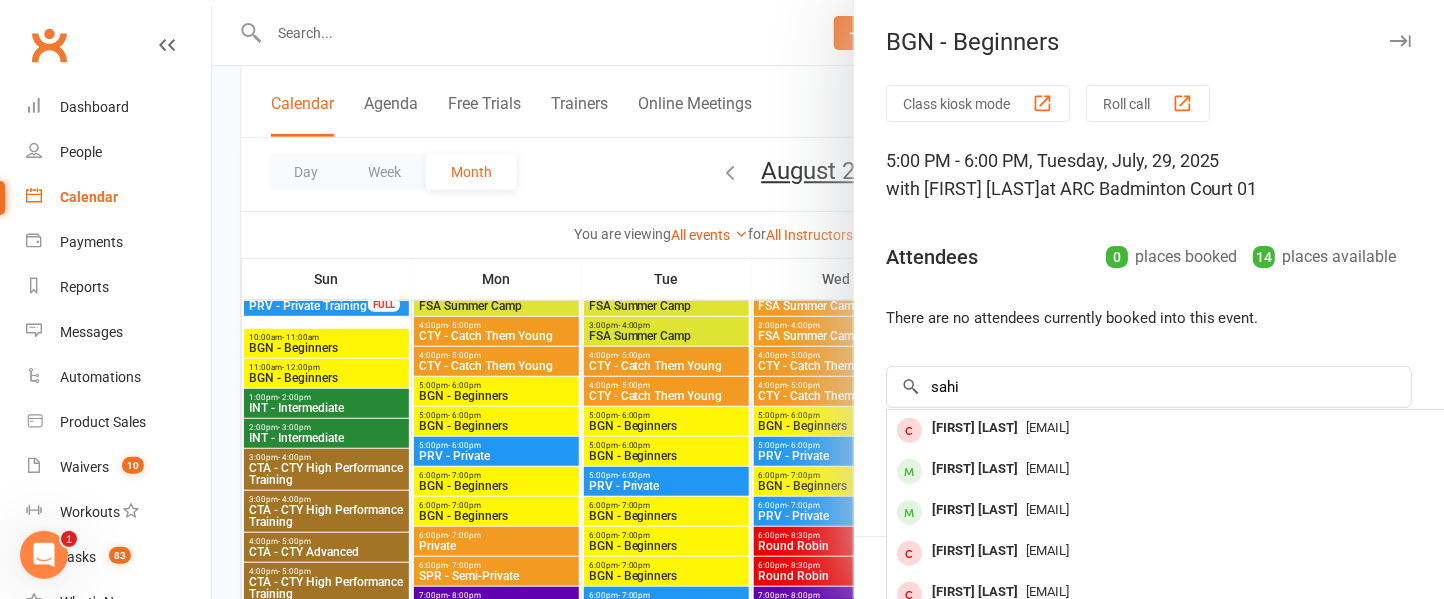 click at bounding box center [828, 299] 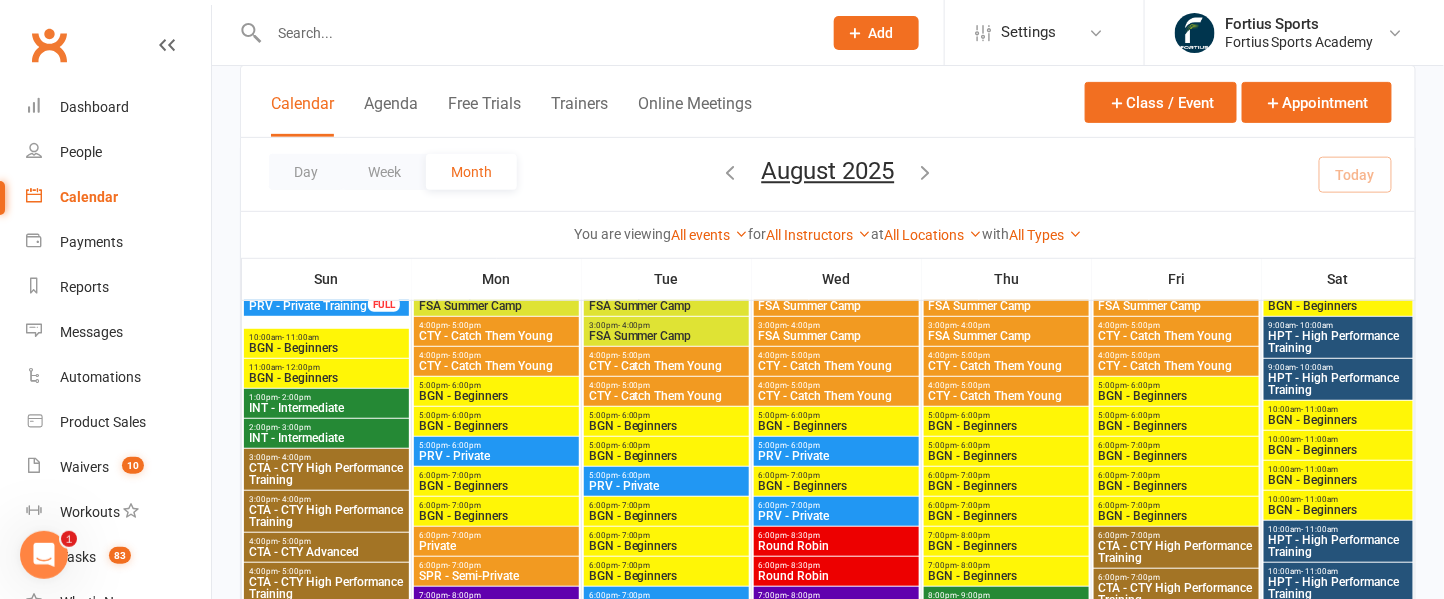 type 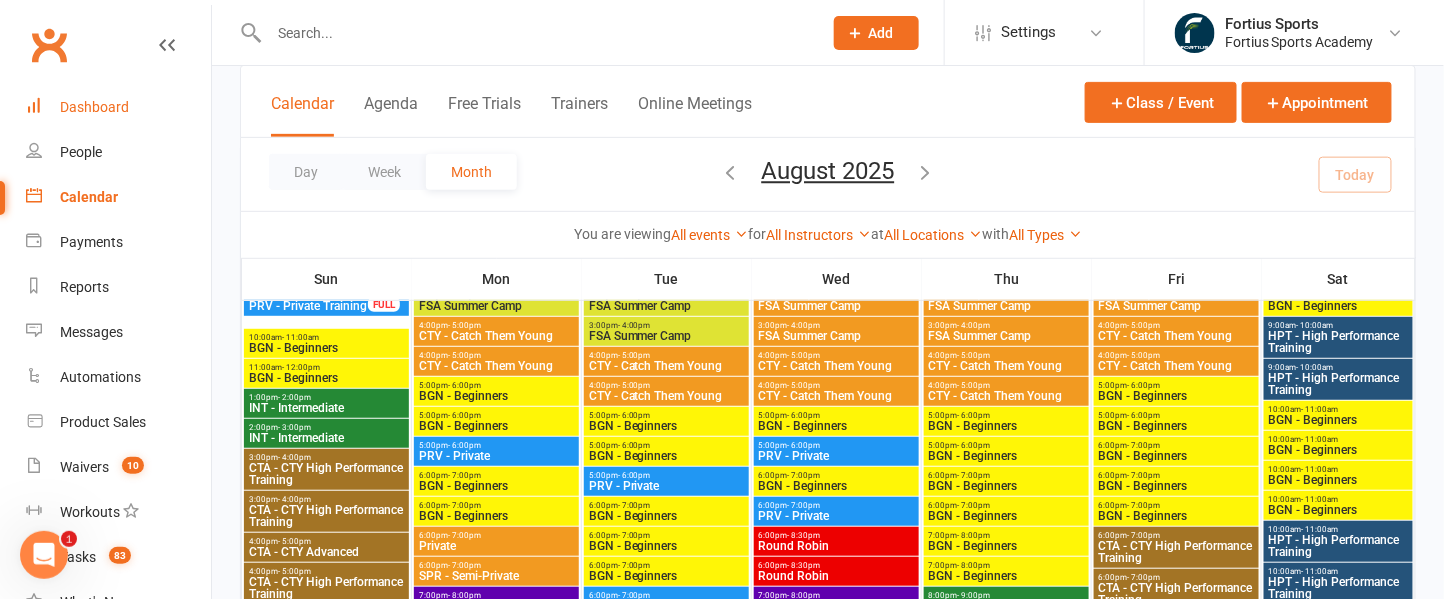 click on "Dashboard" at bounding box center [118, 107] 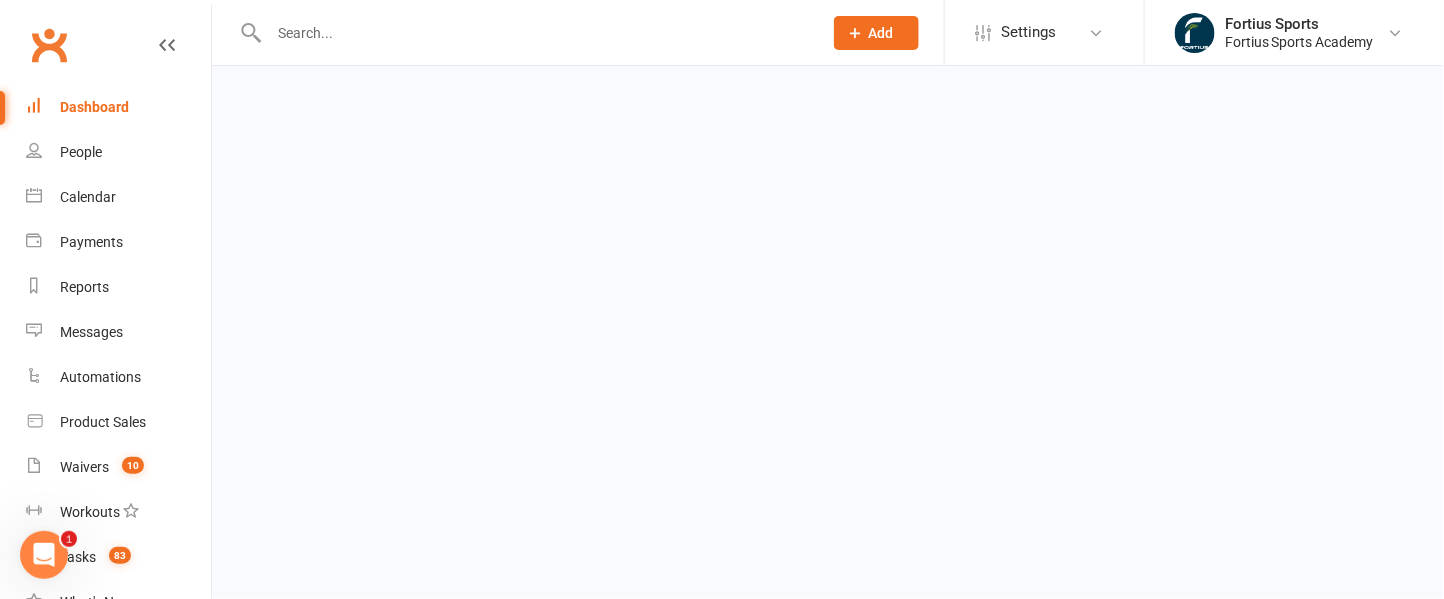 scroll, scrollTop: 0, scrollLeft: 0, axis: both 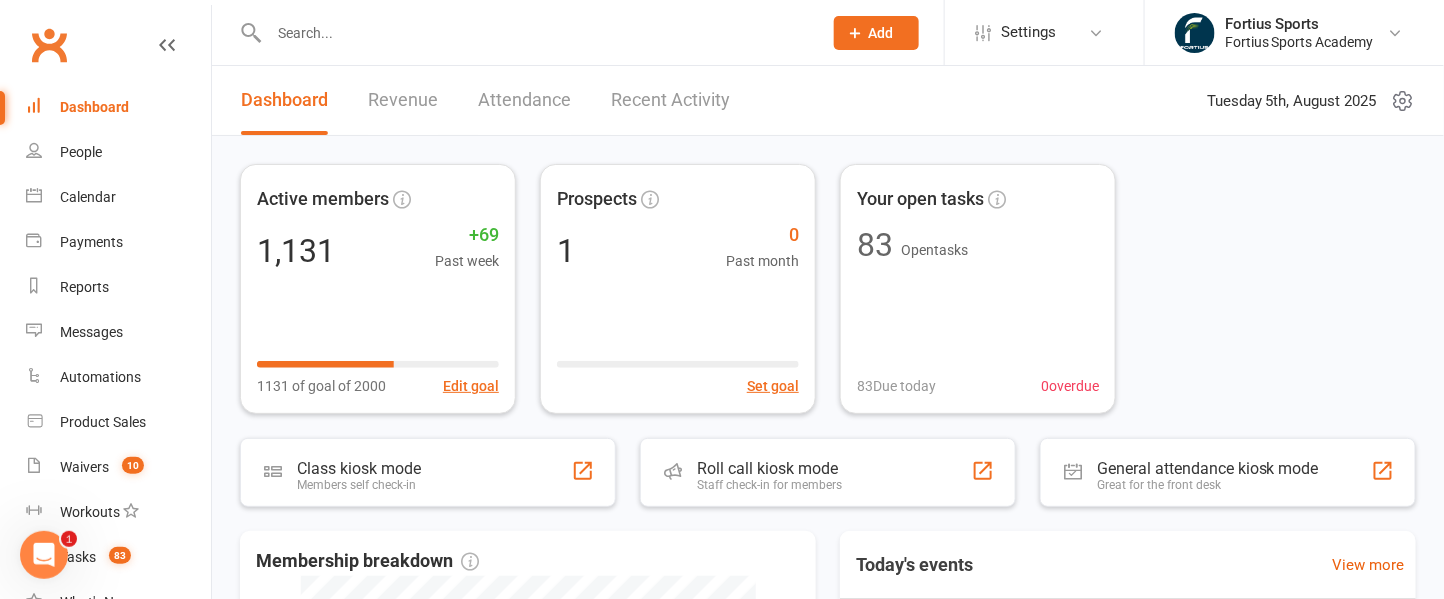 click at bounding box center (535, 33) 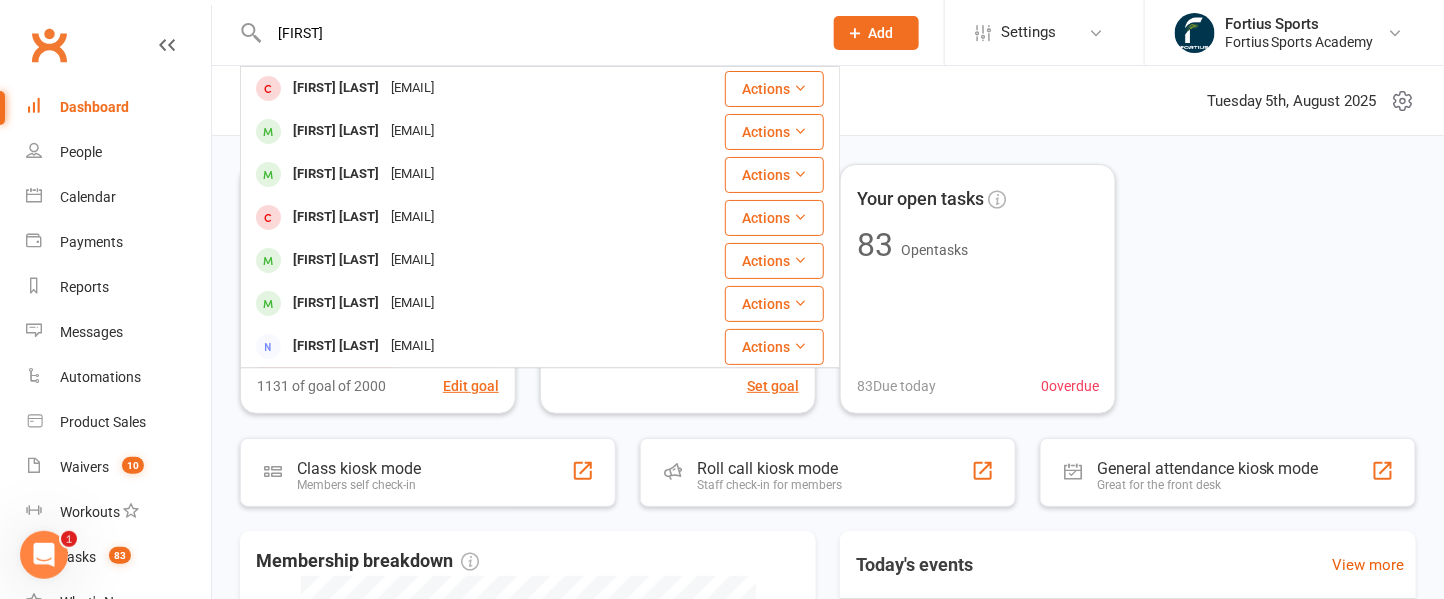 type on "sahit" 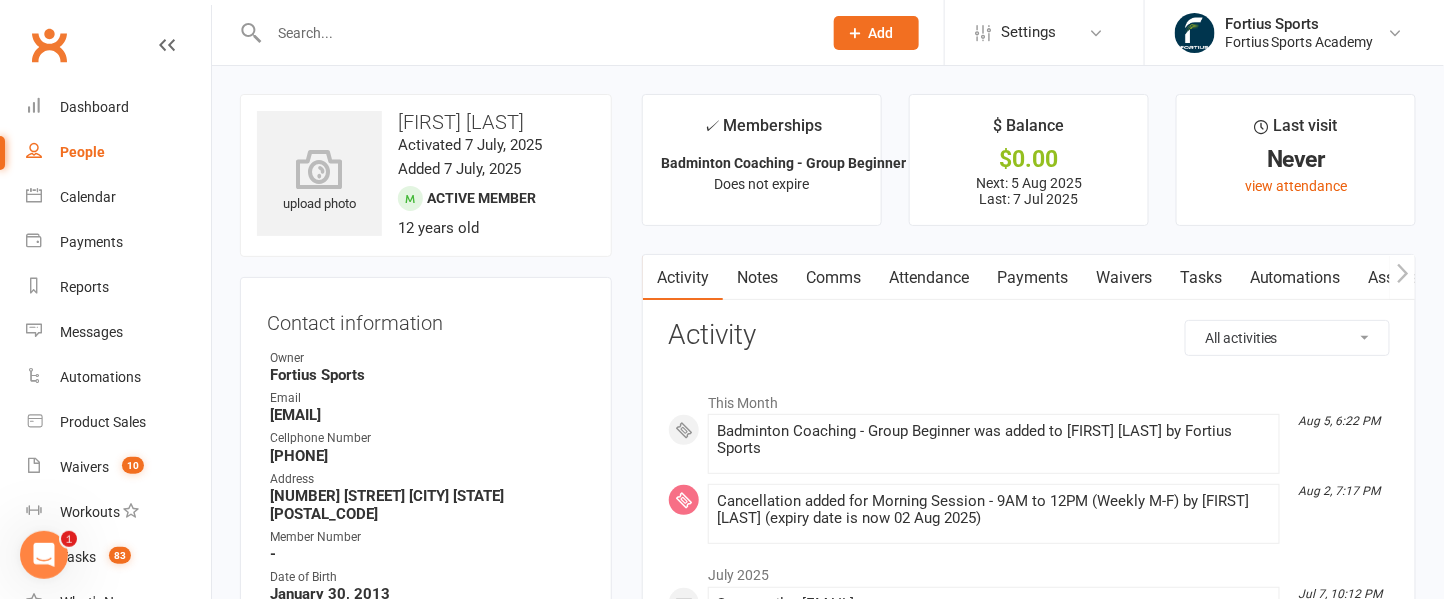 click on "Comms" at bounding box center [833, 278] 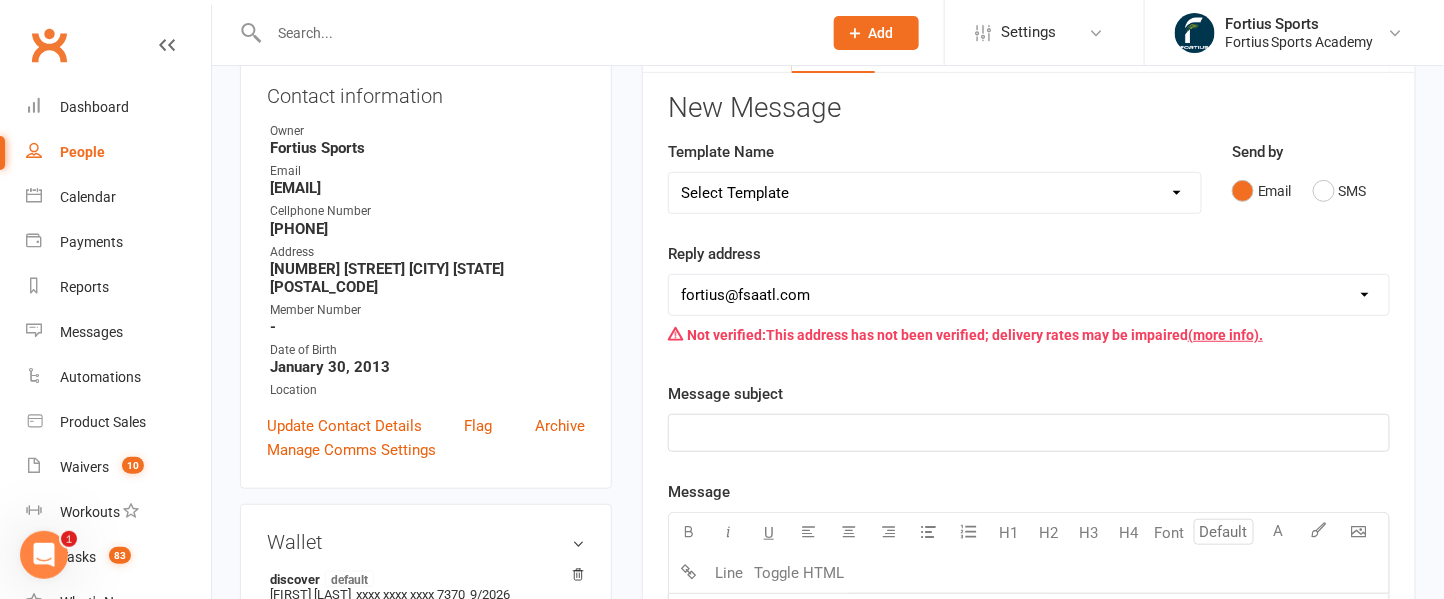 scroll, scrollTop: 243, scrollLeft: 0, axis: vertical 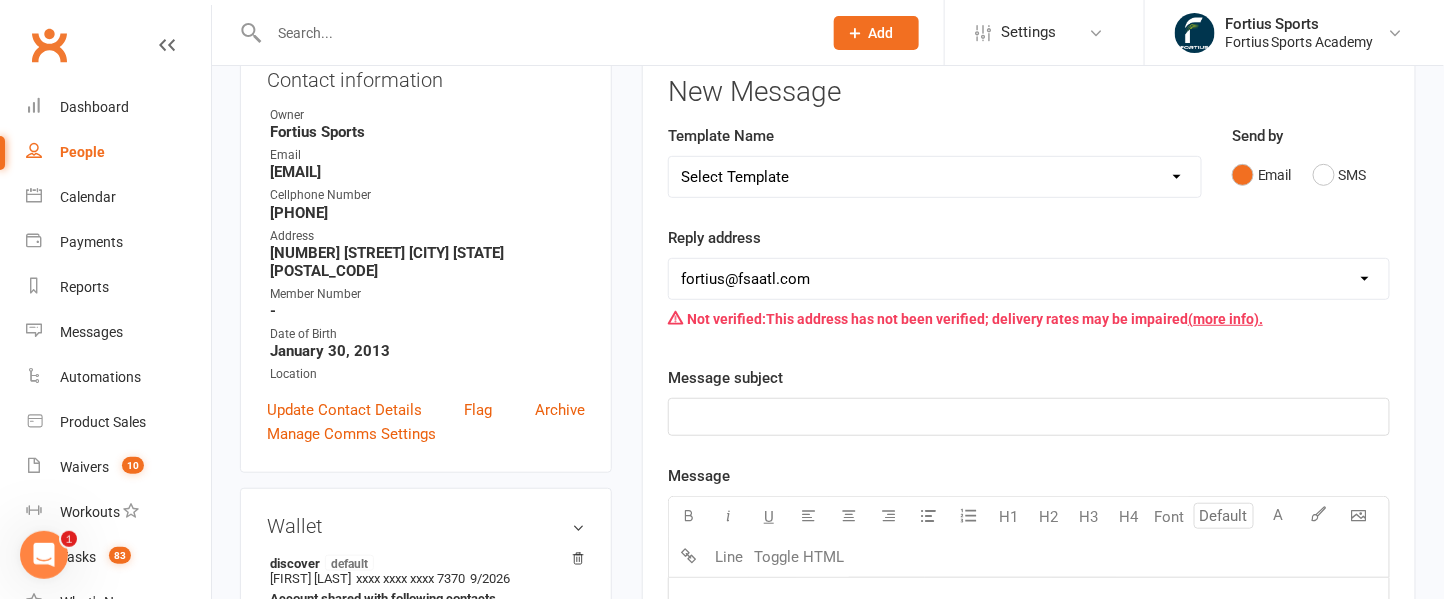 click on "Select Template [Email] Badminton Court Schedule [SMS] [Default template - review before using] Appointment reminder [SMS] [Default template - review before using] Failed payment [SMS] [Default template - review before using] Flash sale [SMS] [Default template - review before using] Follow up from free trial class [SMS] [Default template - review before using] Inactive member [SMS] [Default template - review before using] Initial response to enquiry [SMS] [Default template - review before using] Membership upgrade [SMS] [Default template - review before using] Missed class [SMS] [Default template - review before using] Payment paid [SMS] [Default template - review before using] Referral [SMS] [Default template - review before using] Request for review [SMS] [Default template - review before using] Sign up offer [SMS] [Default template - review before using] Suspension confirmation [SMS] [Default template - review before using] Upcoming payment [Email] FSA Coaching | General Messages | Coaching Enrollments" at bounding box center [935, 177] 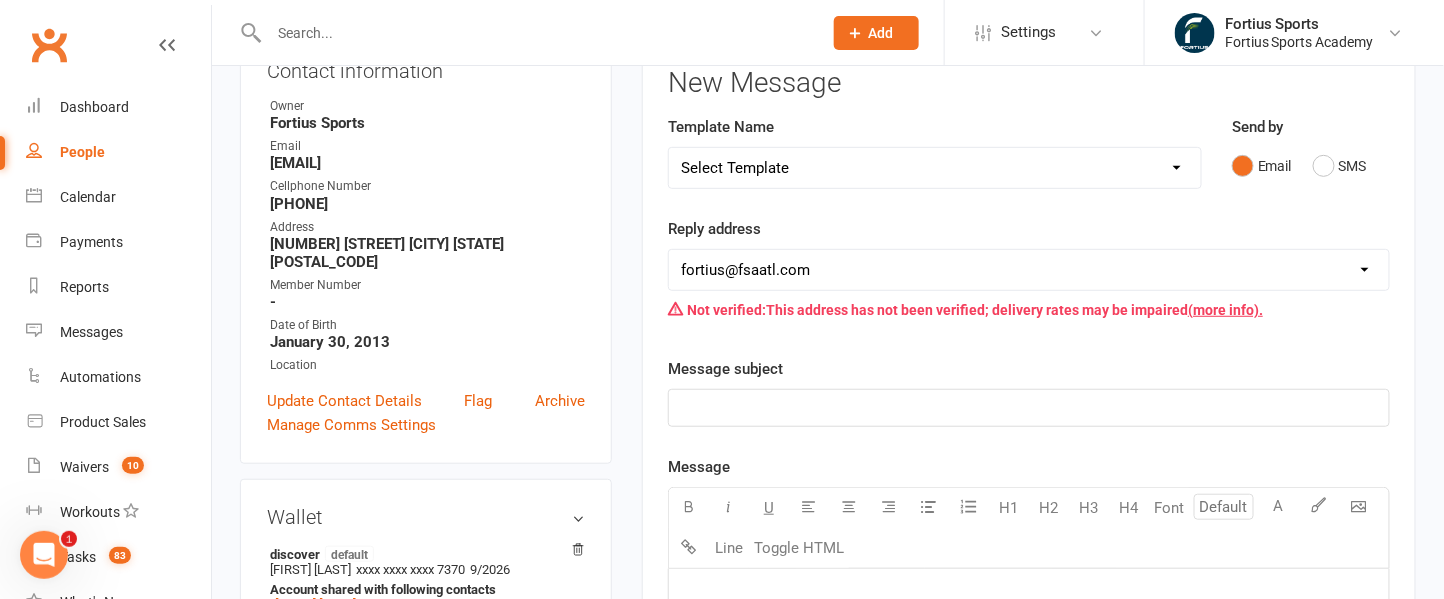 scroll, scrollTop: 246, scrollLeft: 0, axis: vertical 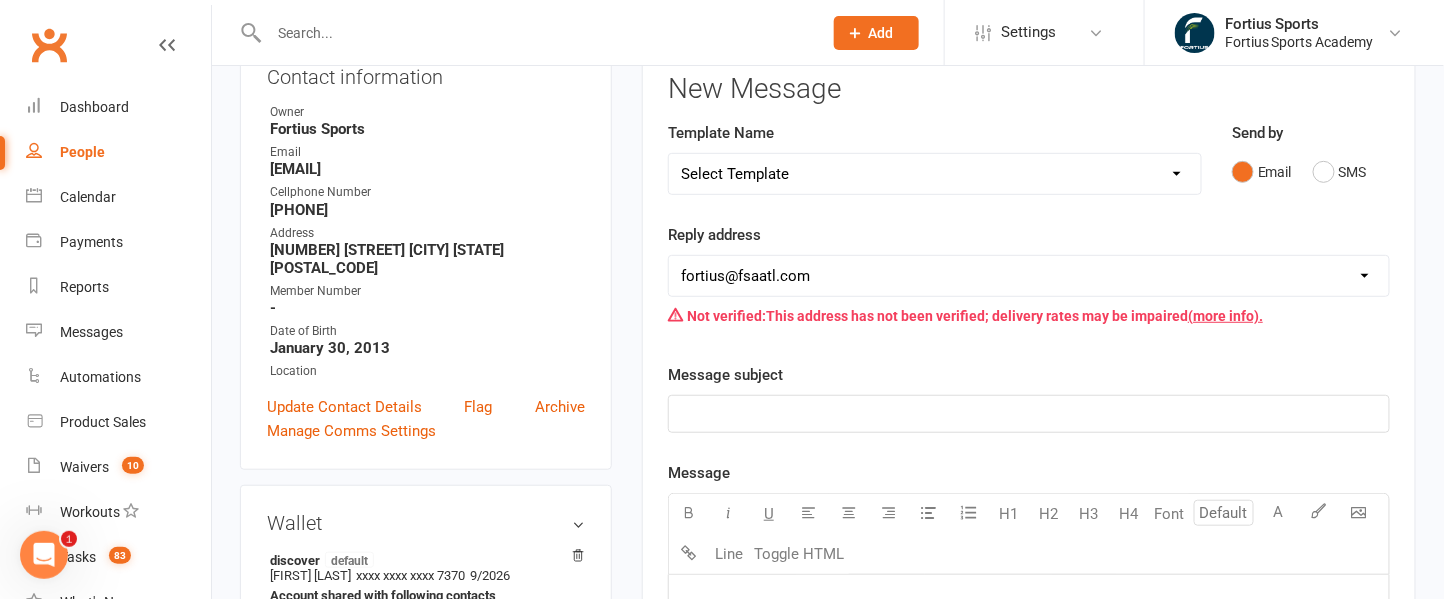 click on "Select Template [Email] Badminton Court Schedule [SMS] [Default template - review before using] Appointment reminder [SMS] [Default template - review before using] Failed payment [SMS] [Default template - review before using] Flash sale [SMS] [Default template - review before using] Follow up from free trial class [SMS] [Default template - review before using] Inactive member [SMS] [Default template - review before using] Initial response to enquiry [SMS] [Default template - review before using] Membership upgrade [SMS] [Default template - review before using] Missed class [SMS] [Default template - review before using] Payment paid [SMS] [Default template - review before using] Referral [SMS] [Default template - review before using] Request for review [SMS] [Default template - review before using] Sign up offer [SMS] [Default template - review before using] Suspension confirmation [SMS] [Default template - review before using] Upcoming payment [Email] FSA Coaching | General Messages | Coaching Enrollments" at bounding box center (935, 174) 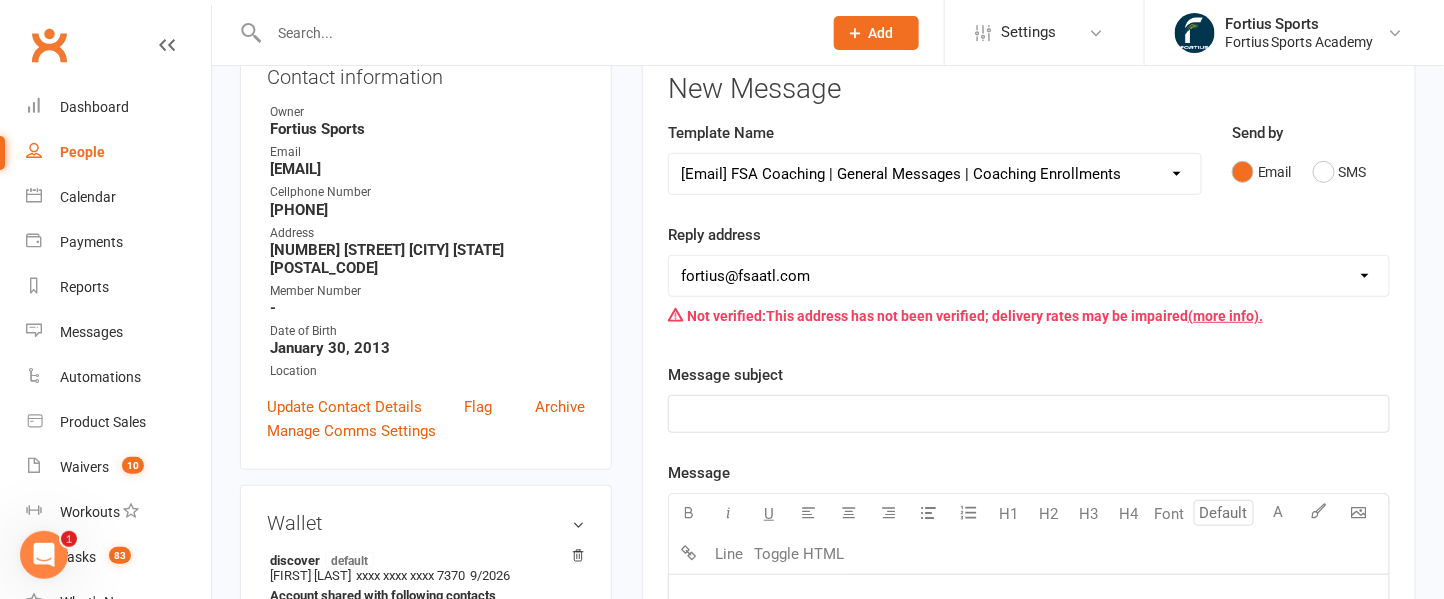 click on "Select Template [Email] Badminton Court Schedule [SMS] [Default template - review before using] Appointment reminder [SMS] [Default template - review before using] Failed payment [SMS] [Default template - review before using] Flash sale [SMS] [Default template - review before using] Follow up from free trial class [SMS] [Default template - review before using] Inactive member [SMS] [Default template - review before using] Initial response to enquiry [SMS] [Default template - review before using] Membership upgrade [SMS] [Default template - review before using] Missed class [SMS] [Default template - review before using] Payment paid [SMS] [Default template - review before using] Referral [SMS] [Default template - review before using] Request for review [SMS] [Default template - review before using] Sign up offer [SMS] [Default template - review before using] Suspension confirmation [SMS] [Default template - review before using] Upcoming payment [Email] FSA Coaching | General Messages | Coaching Enrollments" at bounding box center (935, 174) 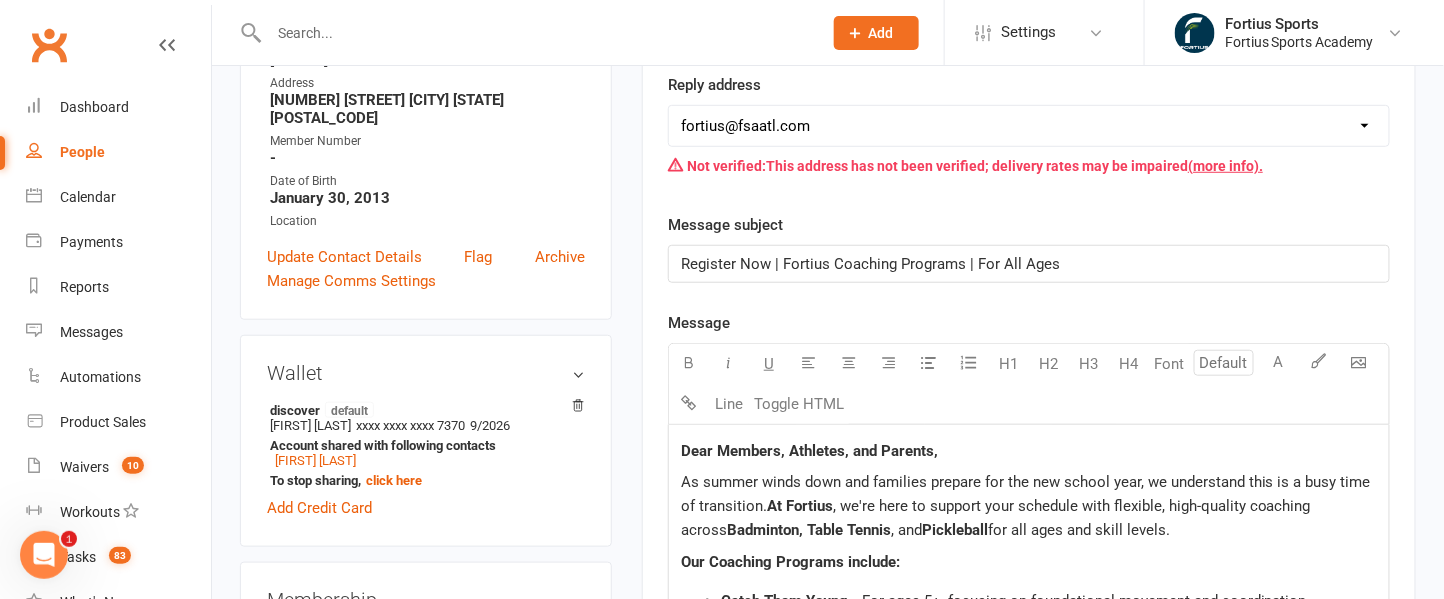 scroll, scrollTop: 369, scrollLeft: 0, axis: vertical 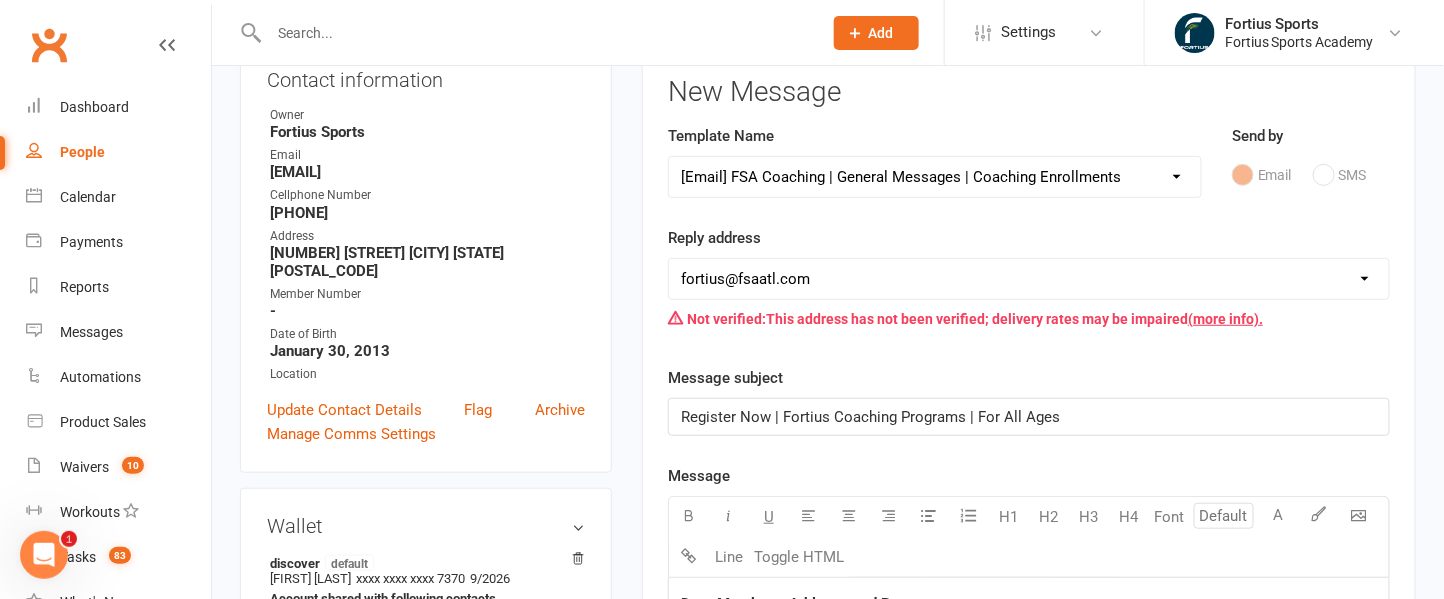 click on "Select Template [Email] Badminton Court Schedule [SMS] [Default template - review before using] Appointment reminder [SMS] [Default template - review before using] Failed payment [SMS] [Default template - review before using] Flash sale [SMS] [Default template - review before using] Follow up from free trial class [SMS] [Default template - review before using] Inactive member [SMS] [Default template - review before using] Initial response to enquiry [SMS] [Default template - review before using] Membership upgrade [SMS] [Default template - review before using] Missed class [SMS] [Default template - review before using] Payment paid [SMS] [Default template - review before using] Referral [SMS] [Default template - review before using] Request for review [SMS] [Default template - review before using] Sign up offer [SMS] [Default template - review before using] Suspension confirmation [SMS] [Default template - review before using] Upcoming payment [Email] FSA Coaching | General Messages | Coaching Enrollments" at bounding box center [935, 177] 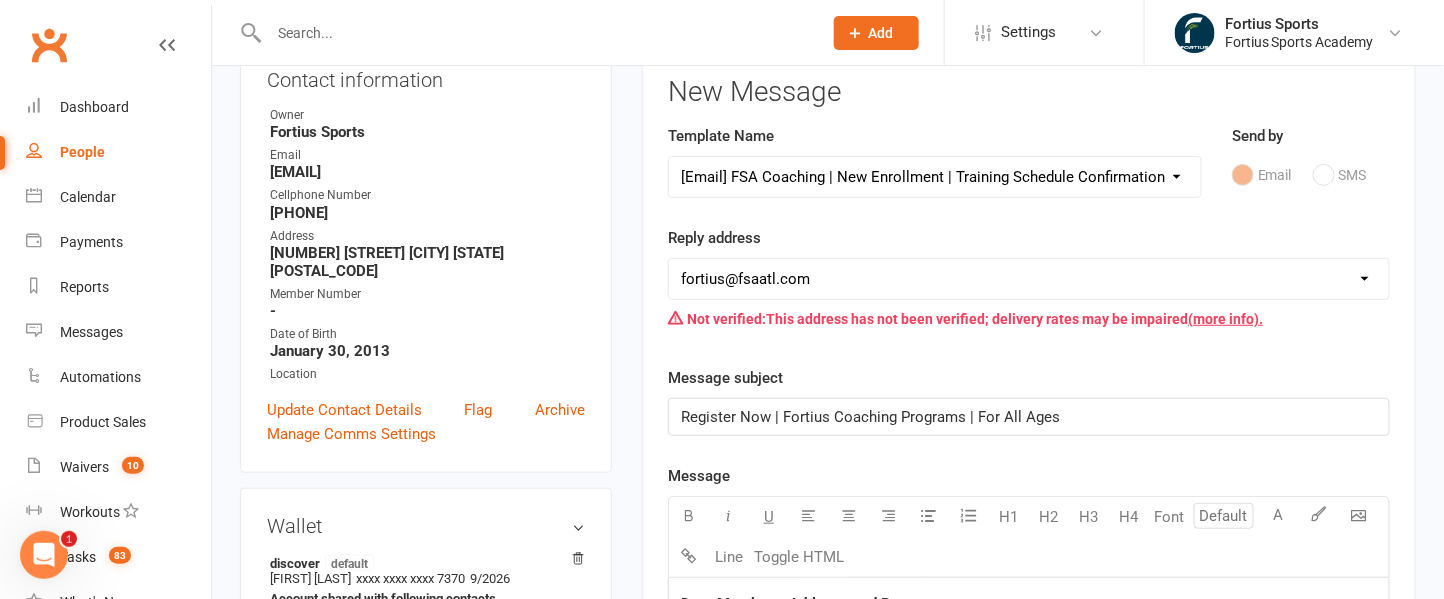 click on "Select Template [Email] Badminton Court Schedule [SMS] [Default template - review before using] Appointment reminder [SMS] [Default template - review before using] Failed payment [SMS] [Default template - review before using] Flash sale [SMS] [Default template - review before using] Follow up from free trial class [SMS] [Default template - review before using] Inactive member [SMS] [Default template - review before using] Initial response to enquiry [SMS] [Default template - review before using] Membership upgrade [SMS] [Default template - review before using] Missed class [SMS] [Default template - review before using] Payment paid [SMS] [Default template - review before using] Referral [SMS] [Default template - review before using] Request for review [SMS] [Default template - review before using] Sign up offer [SMS] [Default template - review before using] Suspension confirmation [SMS] [Default template - review before using] Upcoming payment [Email] FSA Coaching | General Messages | Coaching Enrollments" at bounding box center [935, 177] 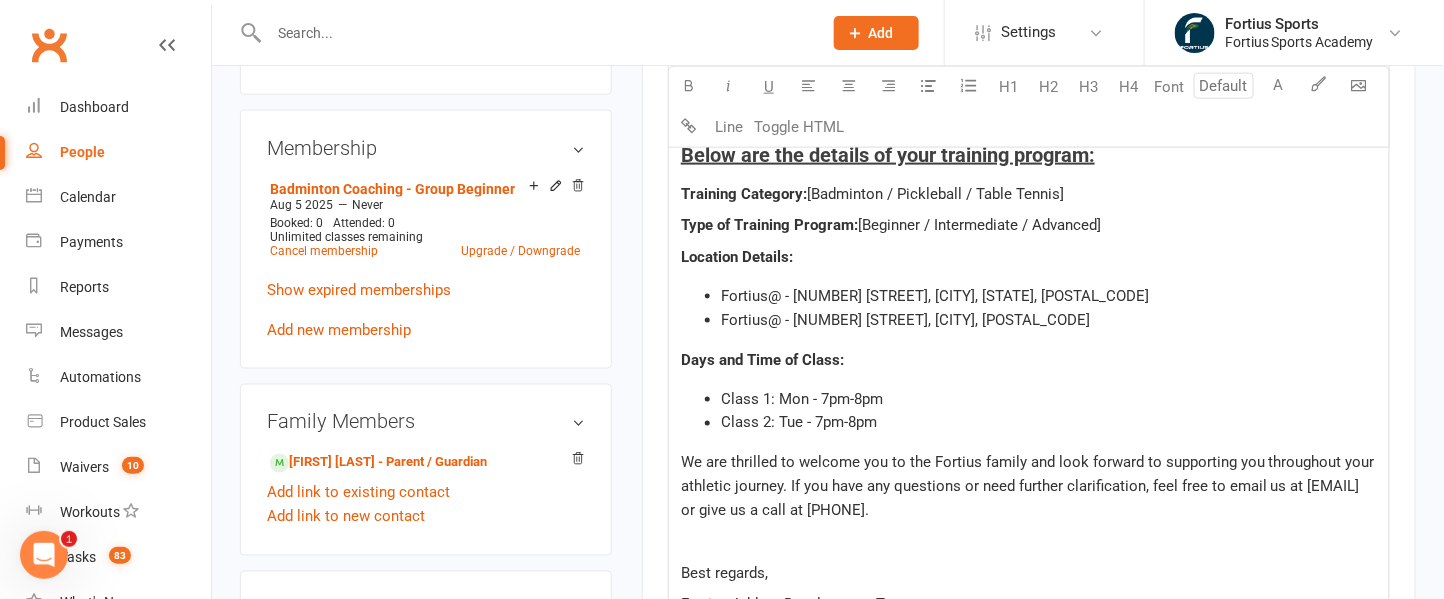 scroll, scrollTop: 853, scrollLeft: 0, axis: vertical 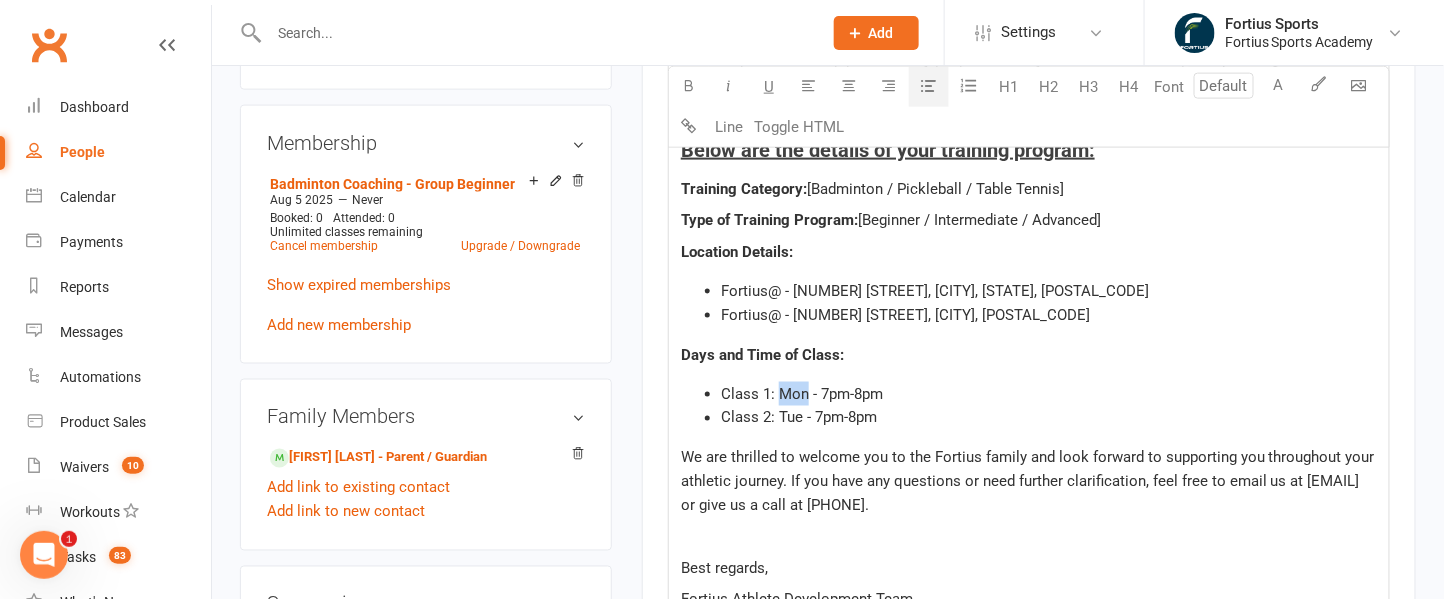 drag, startPoint x: 803, startPoint y: 388, endPoint x: 783, endPoint y: 387, distance: 20.024984 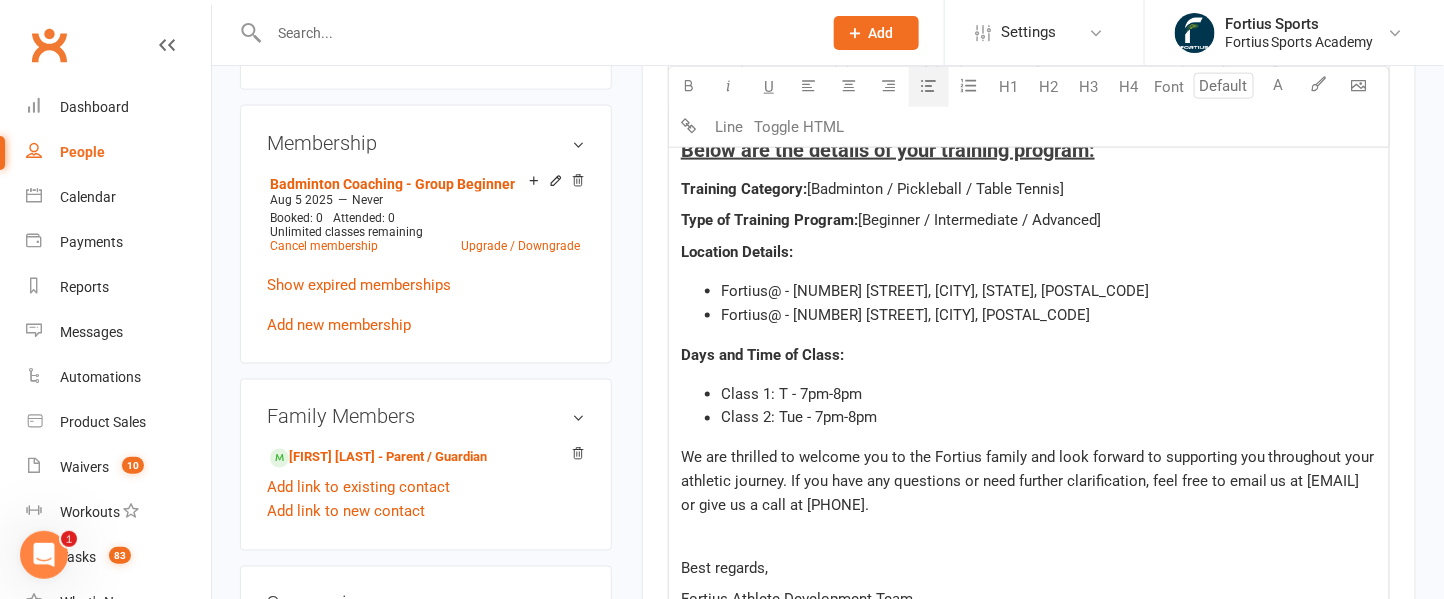 type 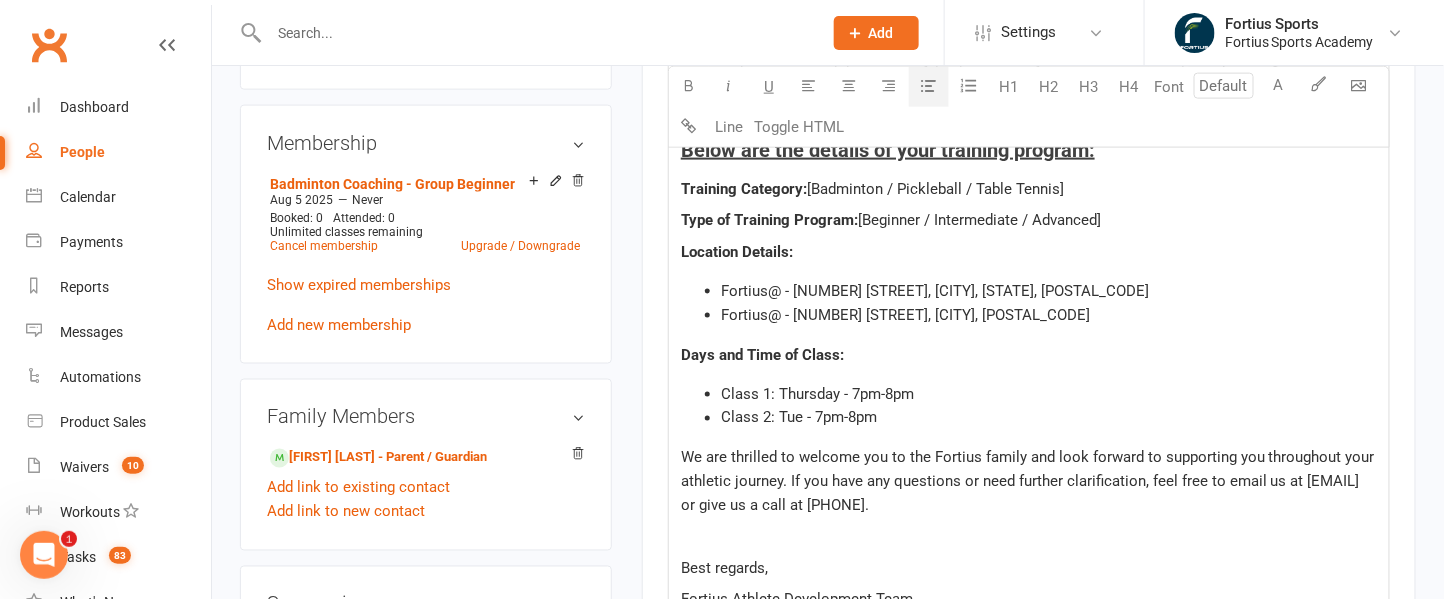 click on "Class 2: Tue - 7pm-8pm" 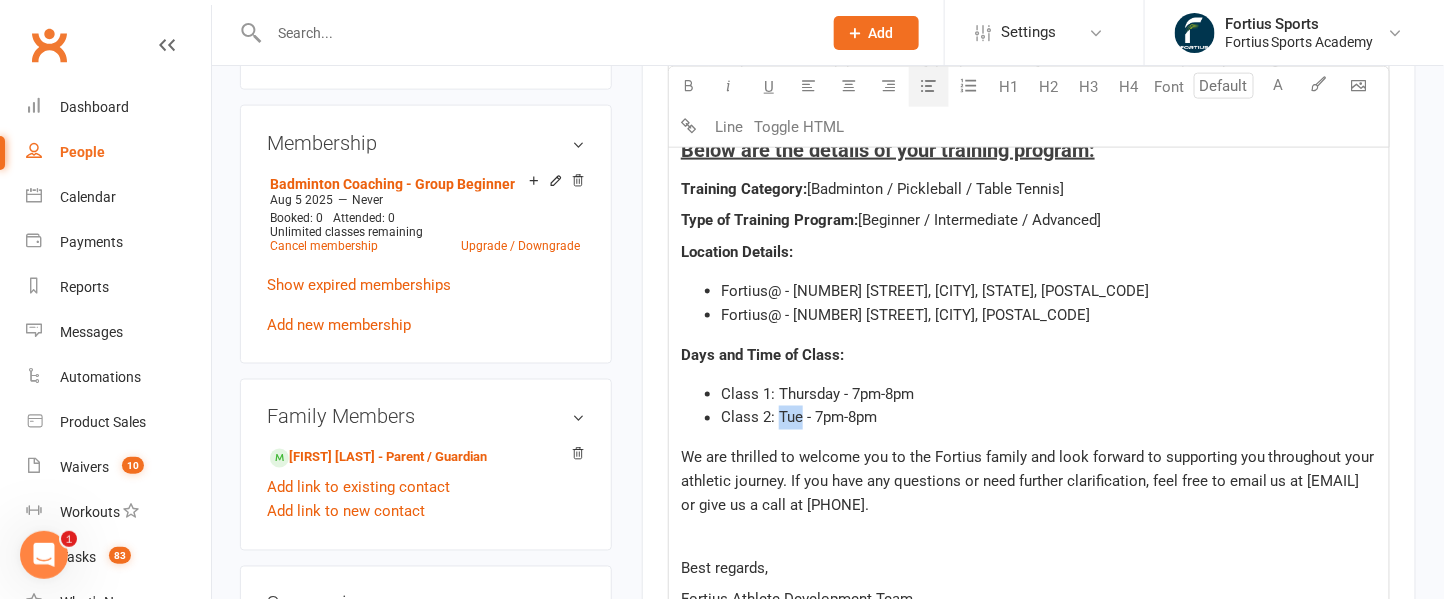 drag, startPoint x: 802, startPoint y: 418, endPoint x: 780, endPoint y: 416, distance: 22.090721 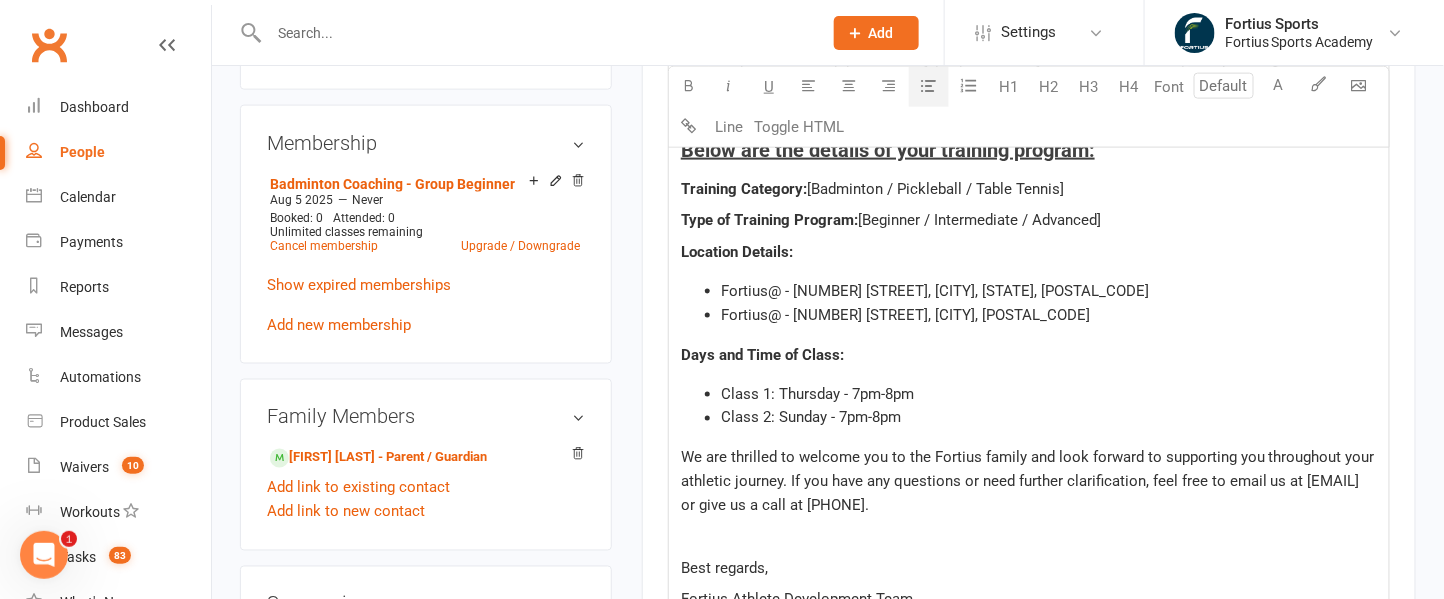 click on "Class 2: Sunday - 7pm-8pm" 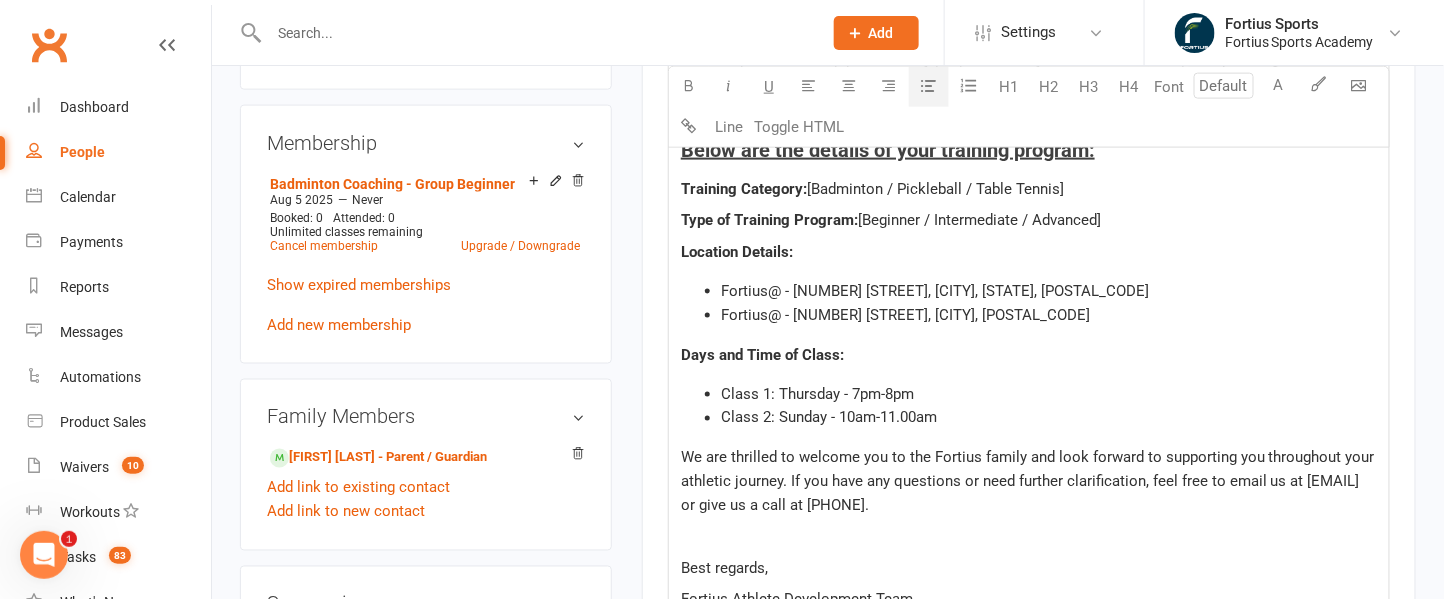 click on "Class 2: Sunday - 10am-11.00am" 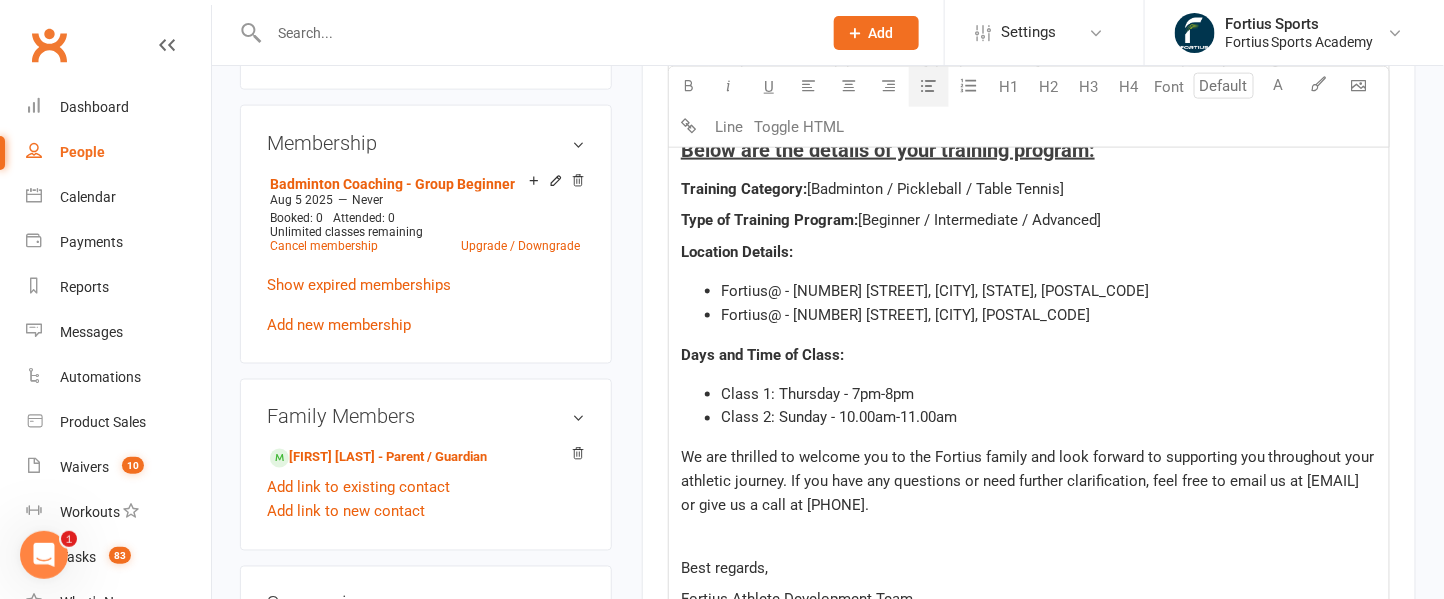 click on "Class 1: Thursday - 7pm-8pm" 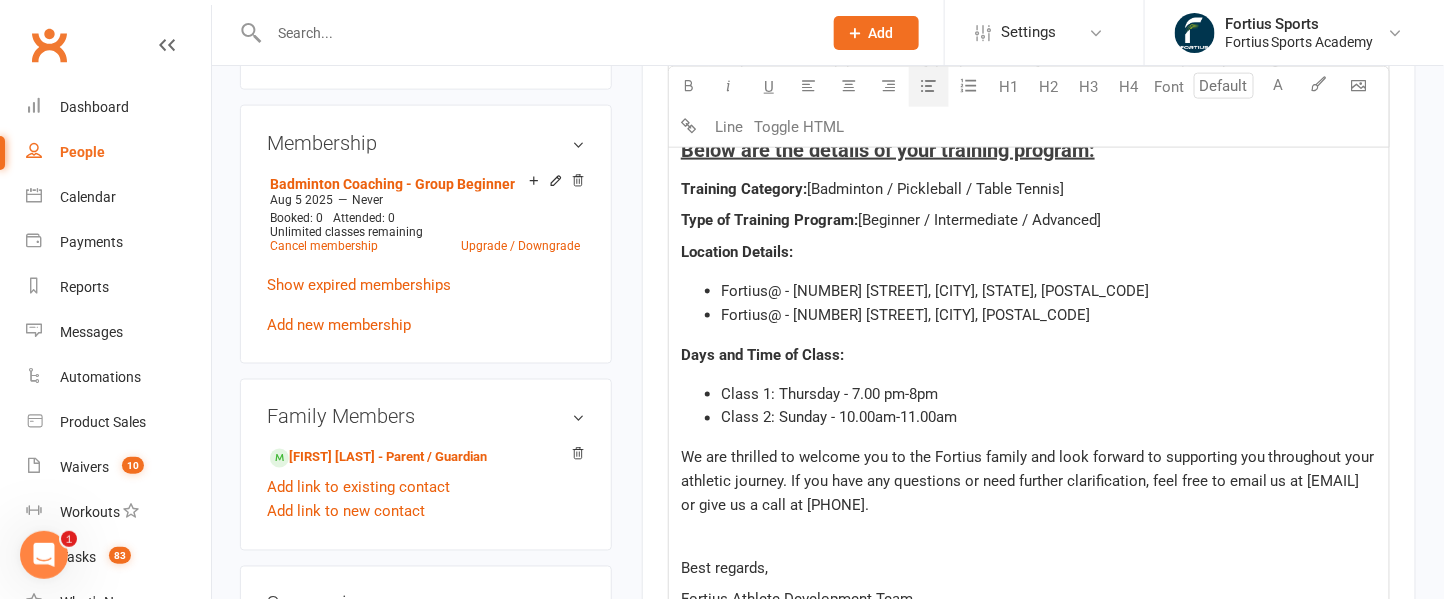 click on "Class 1: Thursday - 7.00 pm-8pm" 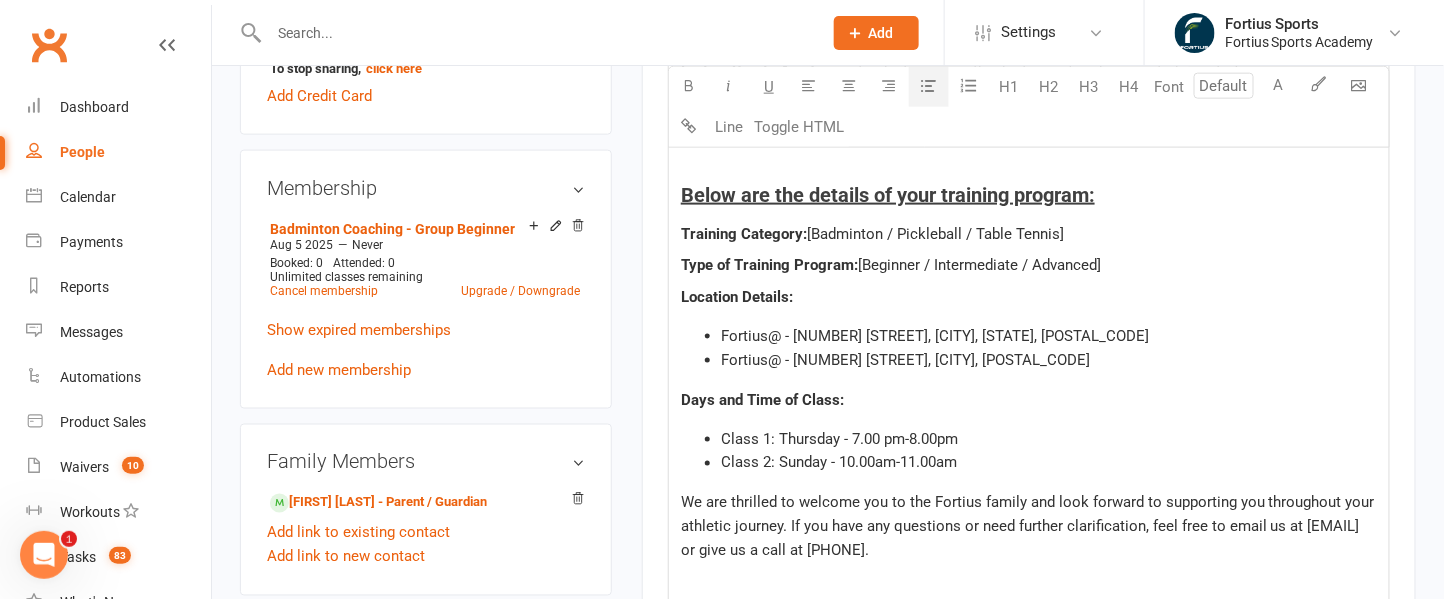 scroll, scrollTop: 784, scrollLeft: 0, axis: vertical 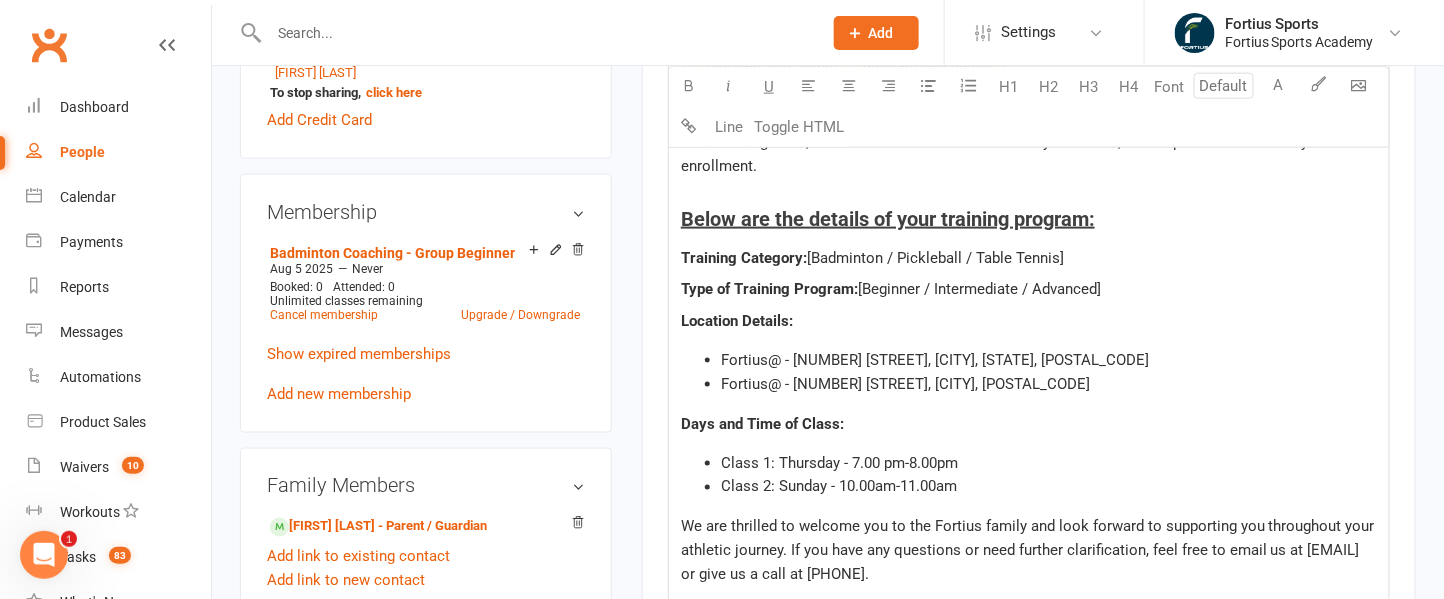 click on "[Badminton / Pickleball / Table Tennis]" 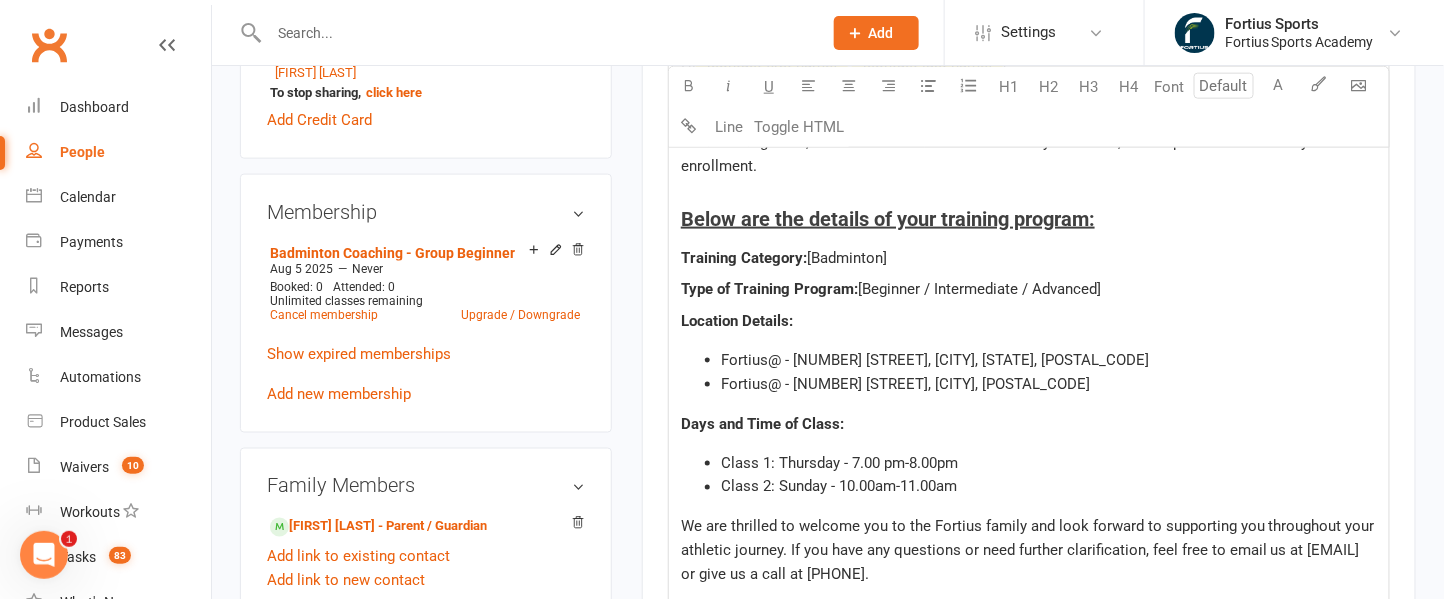 click on "[Beginner / Intermediate / Advanced]" 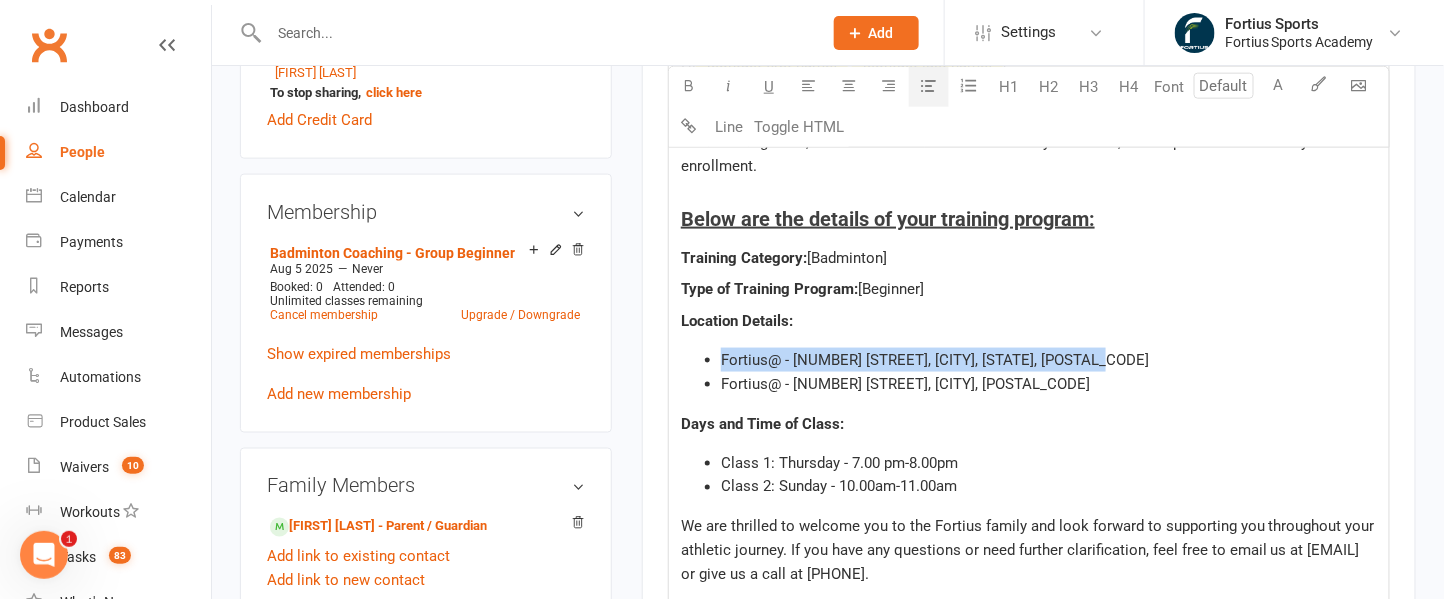 drag, startPoint x: 1130, startPoint y: 351, endPoint x: 722, endPoint y: 357, distance: 408.04413 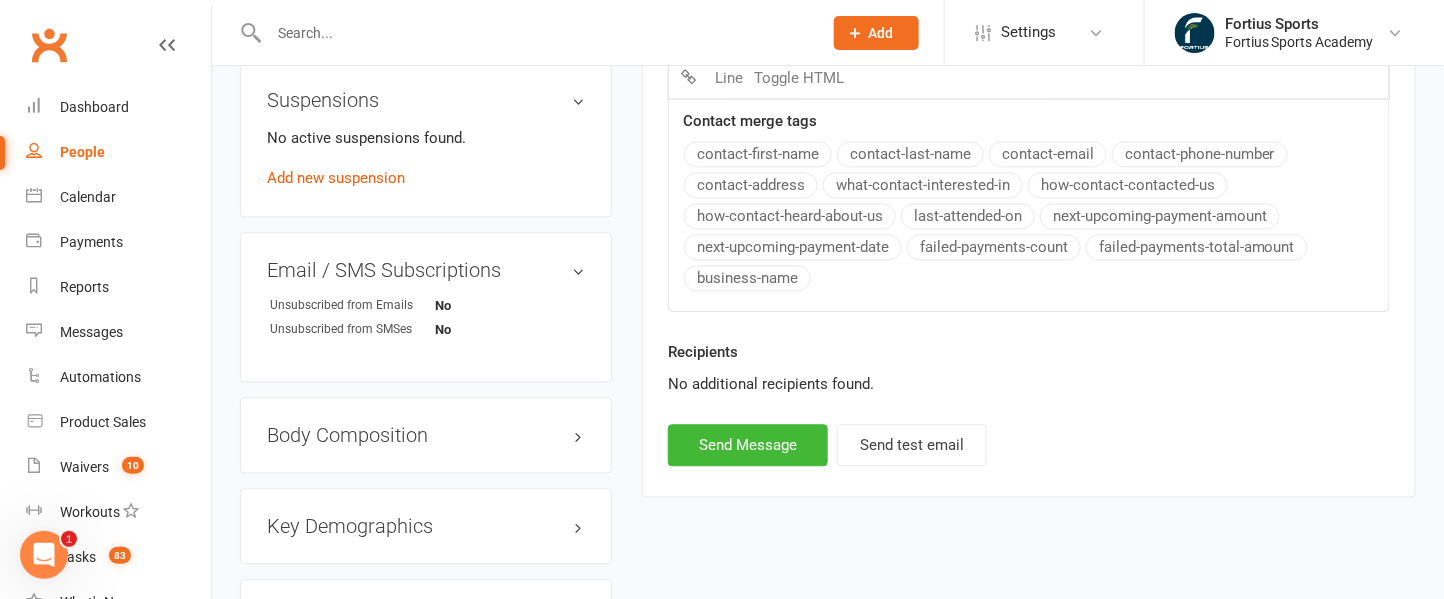 scroll, scrollTop: 1364, scrollLeft: 0, axis: vertical 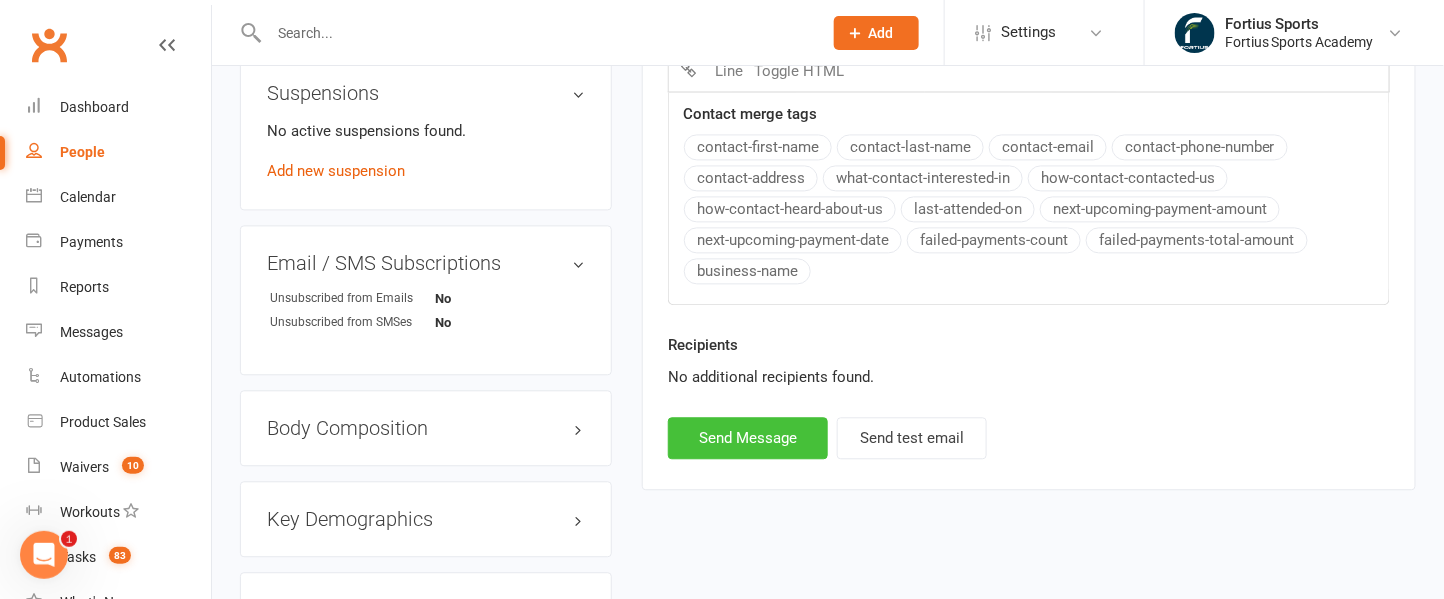 click on "Send Message" at bounding box center (748, 438) 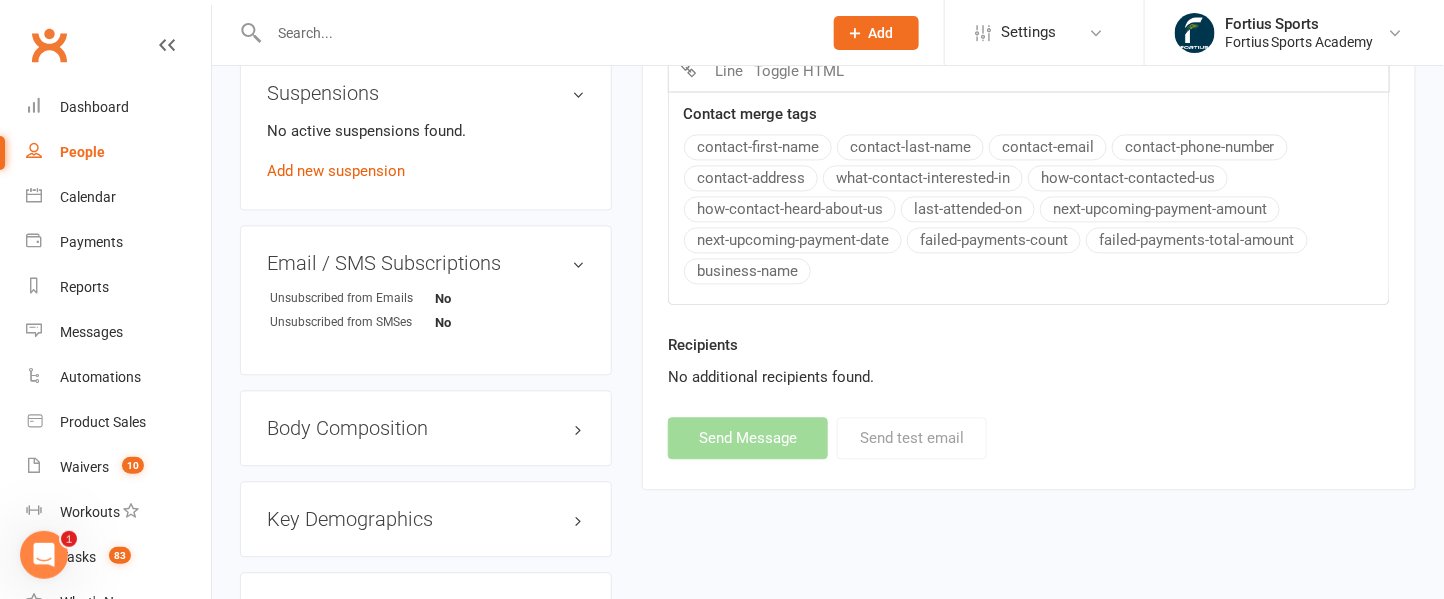 select 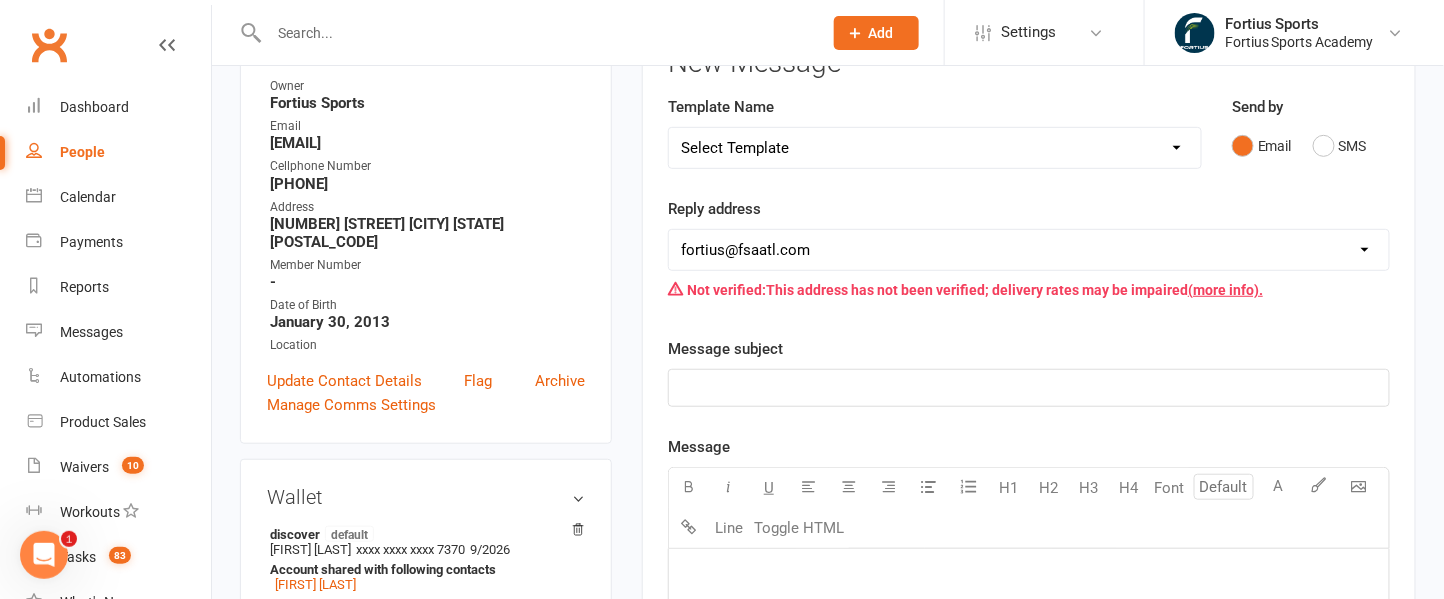scroll, scrollTop: 0, scrollLeft: 0, axis: both 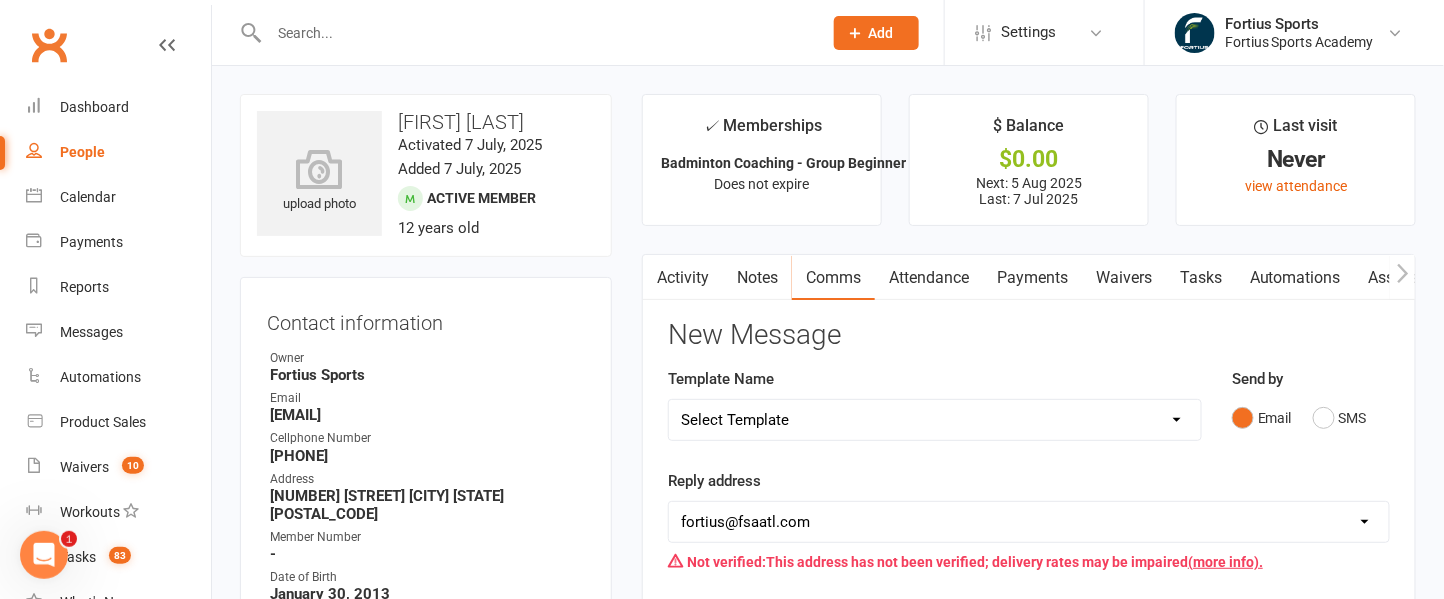 click on "Activity" at bounding box center (683, 278) 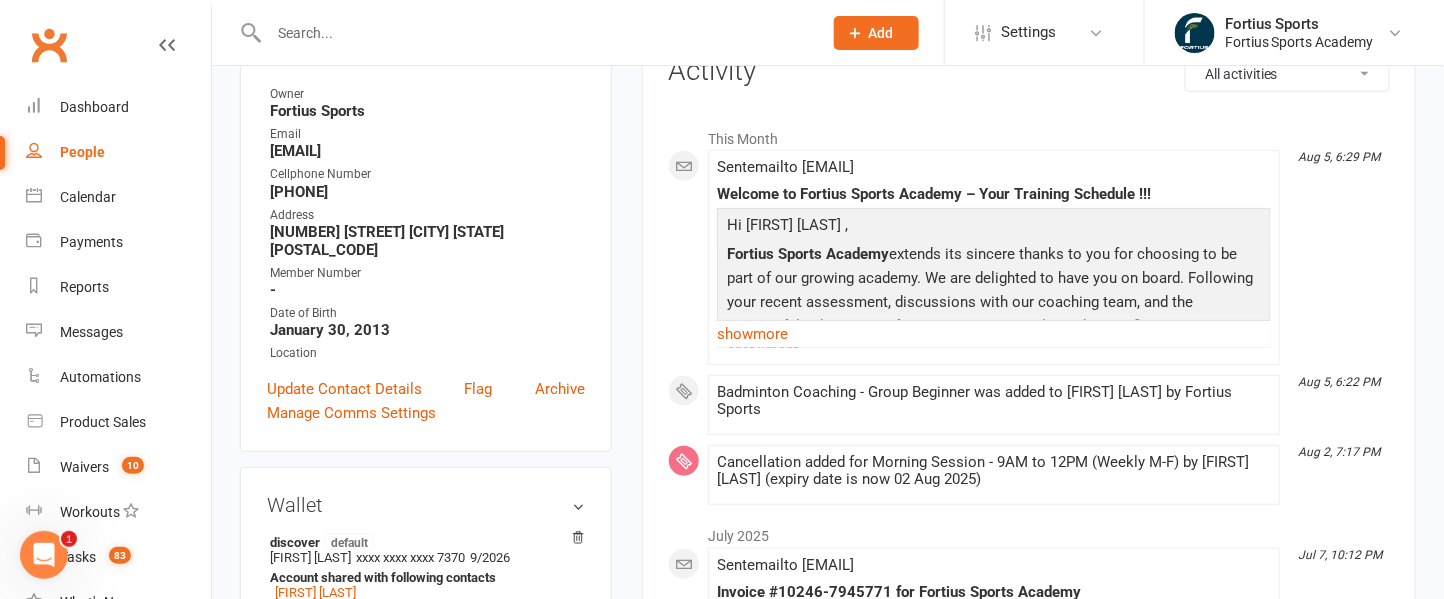 scroll, scrollTop: 273, scrollLeft: 0, axis: vertical 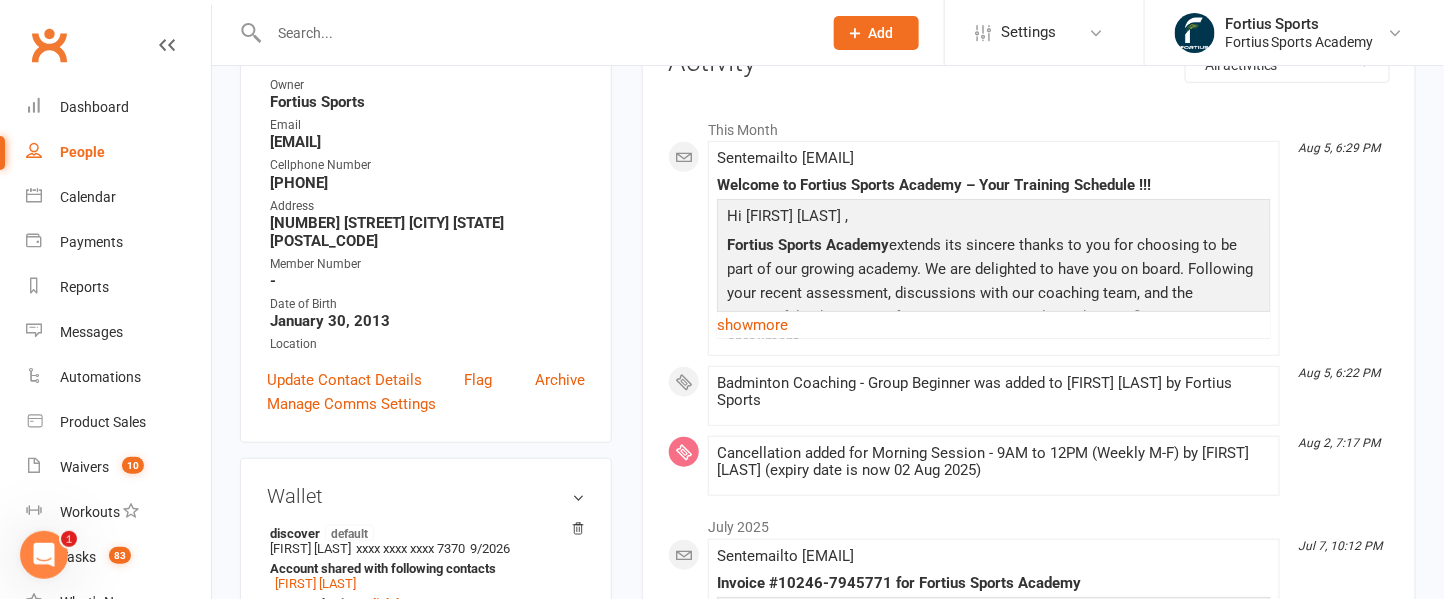 click on "[FIRST] [LAST] was added to [FIRST] [LAST] by Fortius Sports" at bounding box center [994, 392] 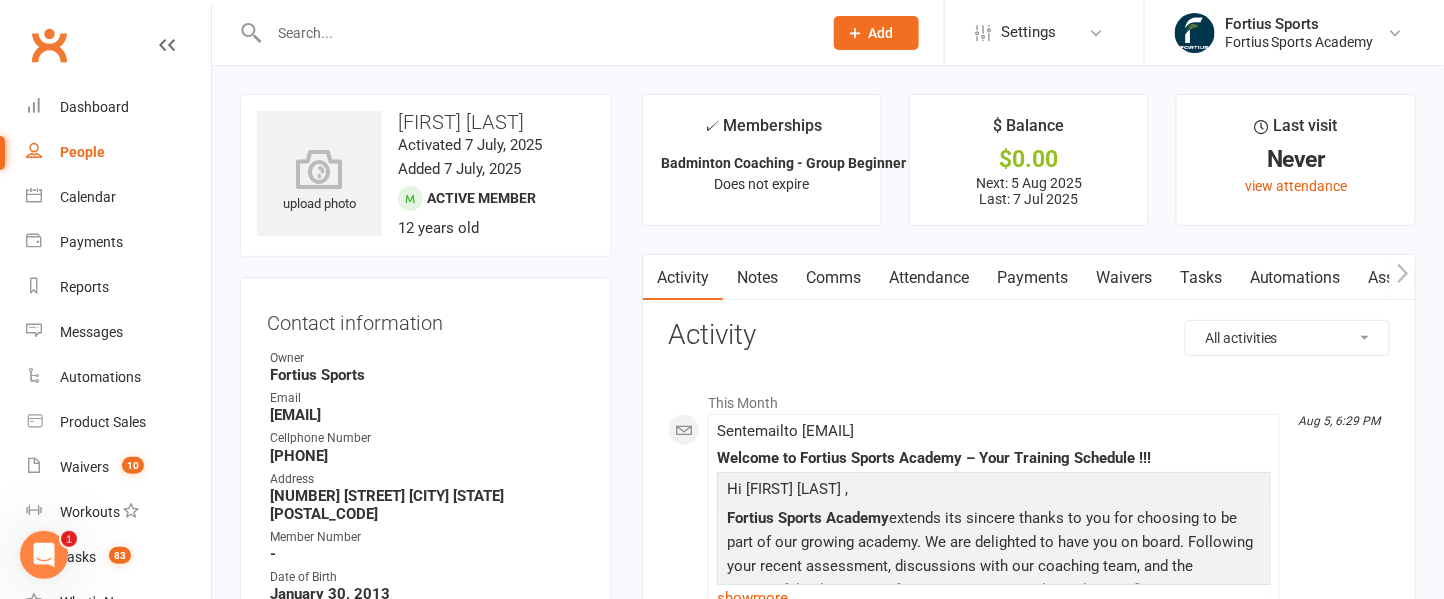 click on "Payments" at bounding box center [1032, 278] 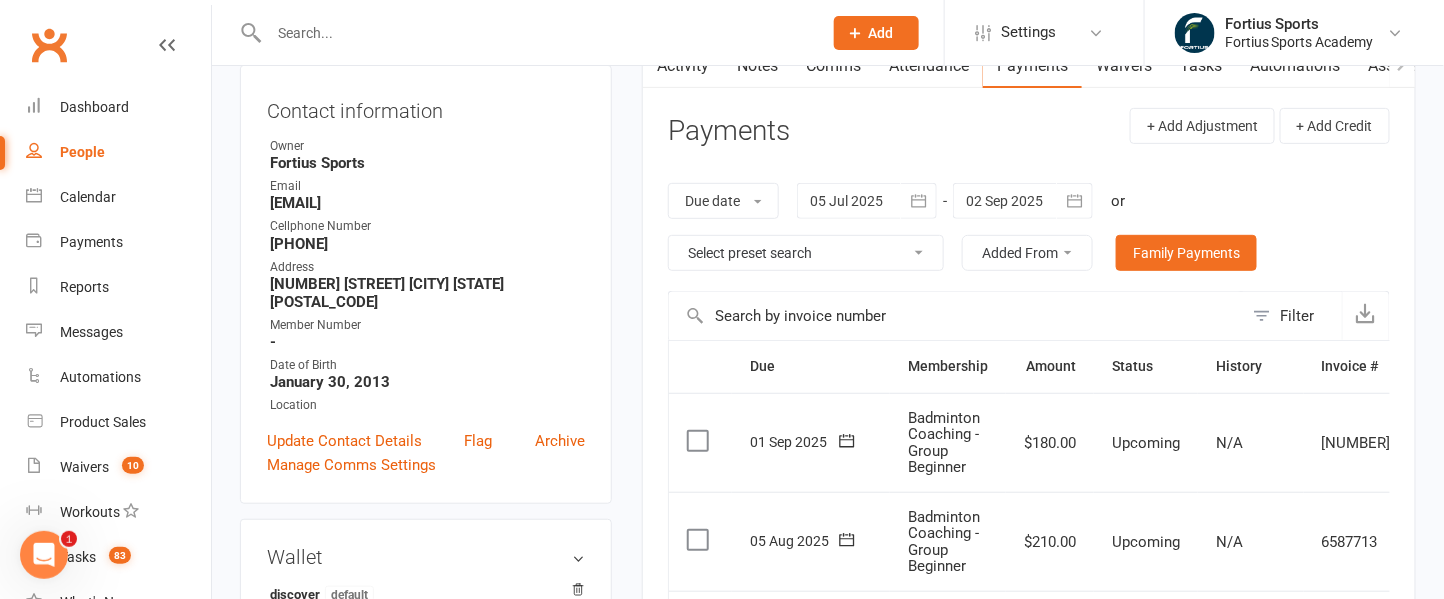 scroll, scrollTop: 0, scrollLeft: 0, axis: both 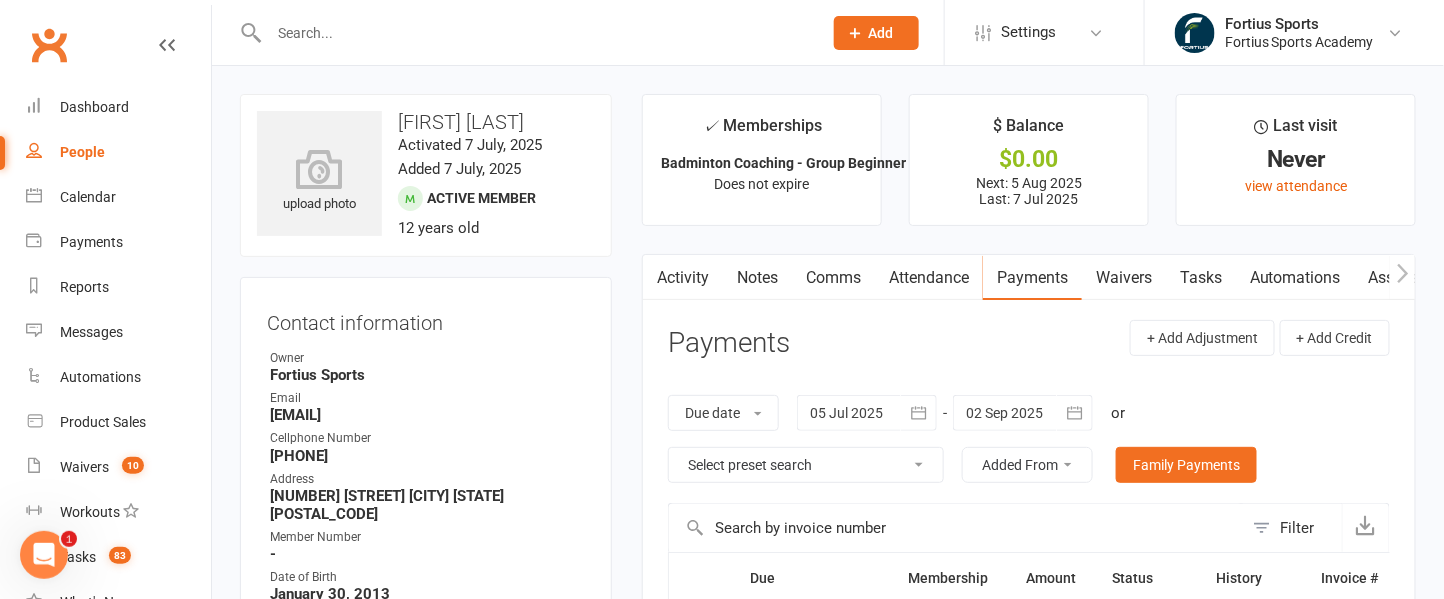 click on "Activity" at bounding box center [683, 278] 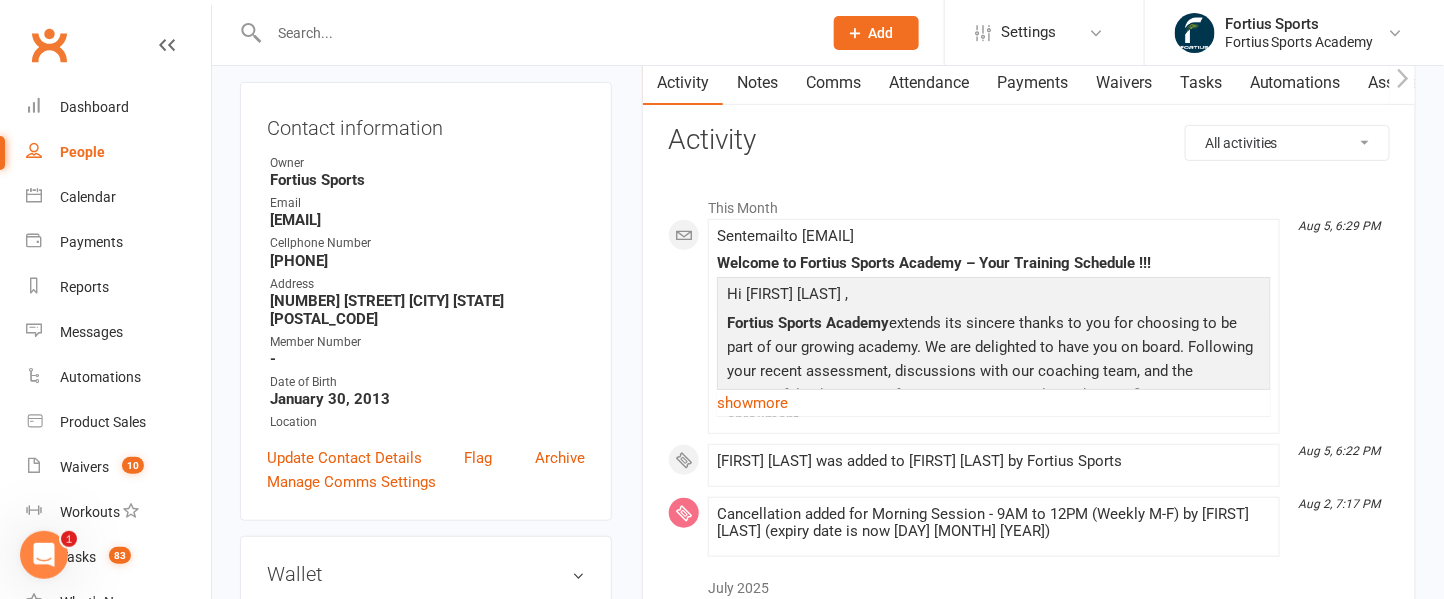 scroll, scrollTop: 230, scrollLeft: 0, axis: vertical 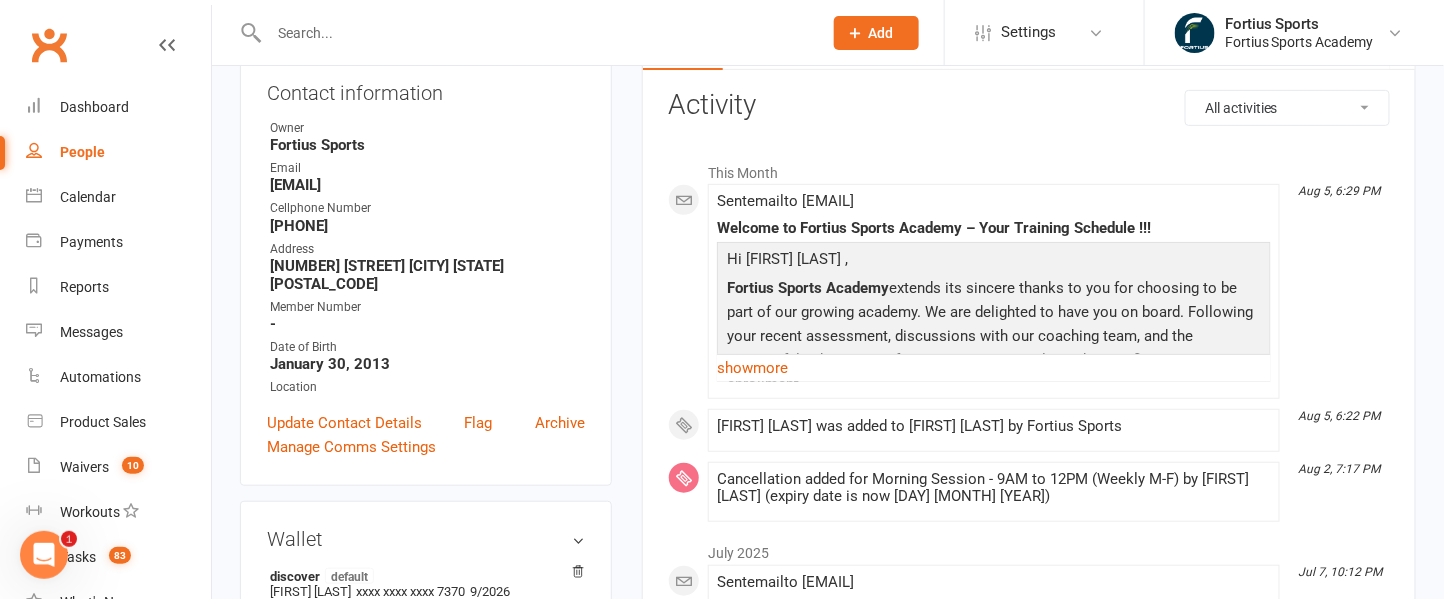 click on "show  more" 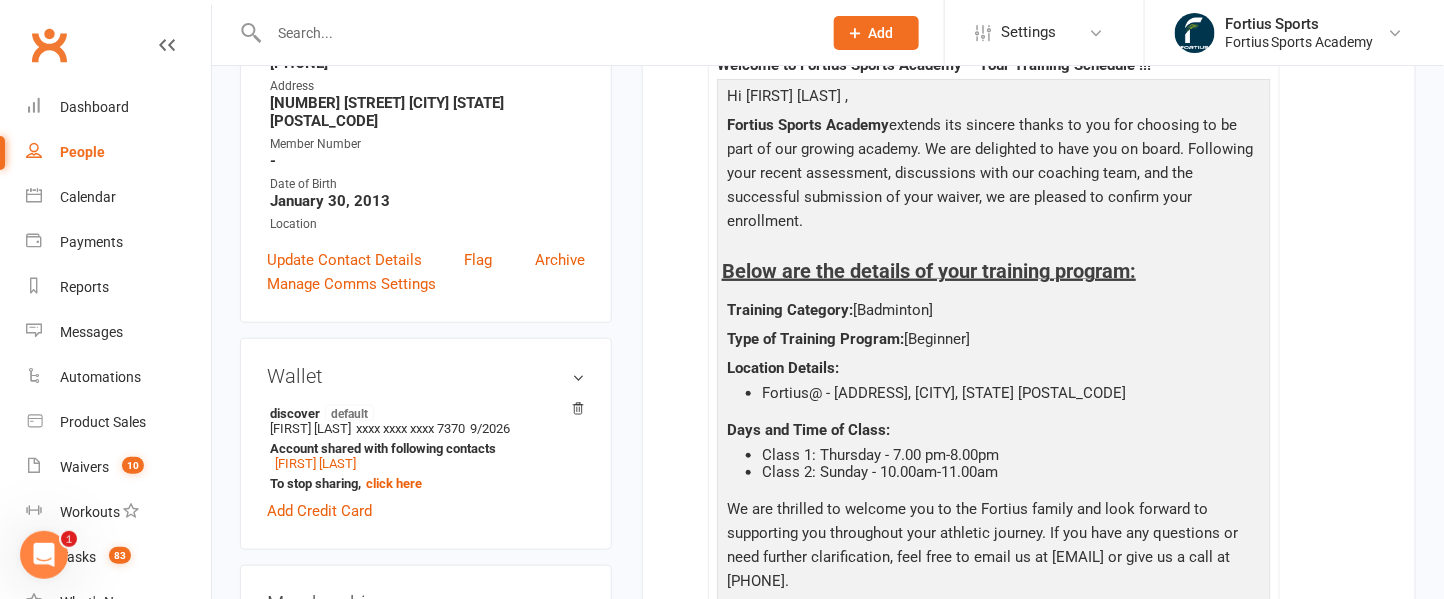 scroll, scrollTop: 395, scrollLeft: 0, axis: vertical 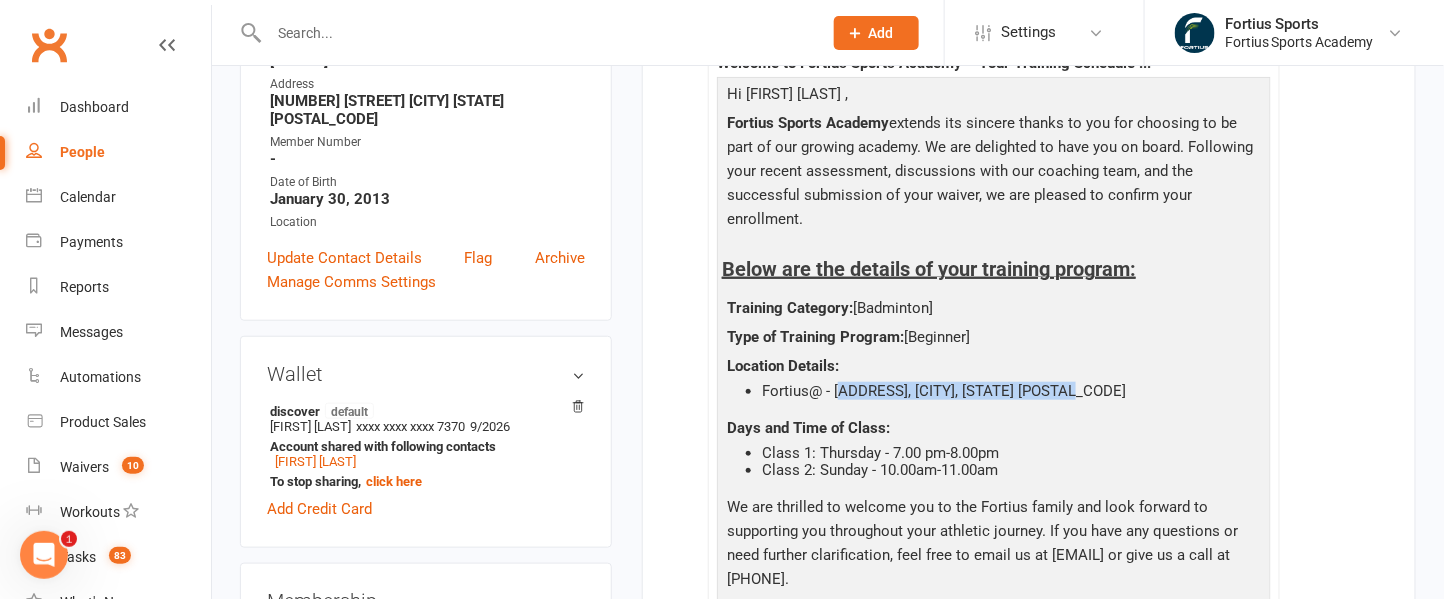 drag, startPoint x: 840, startPoint y: 397, endPoint x: 1110, endPoint y: 383, distance: 270.36273 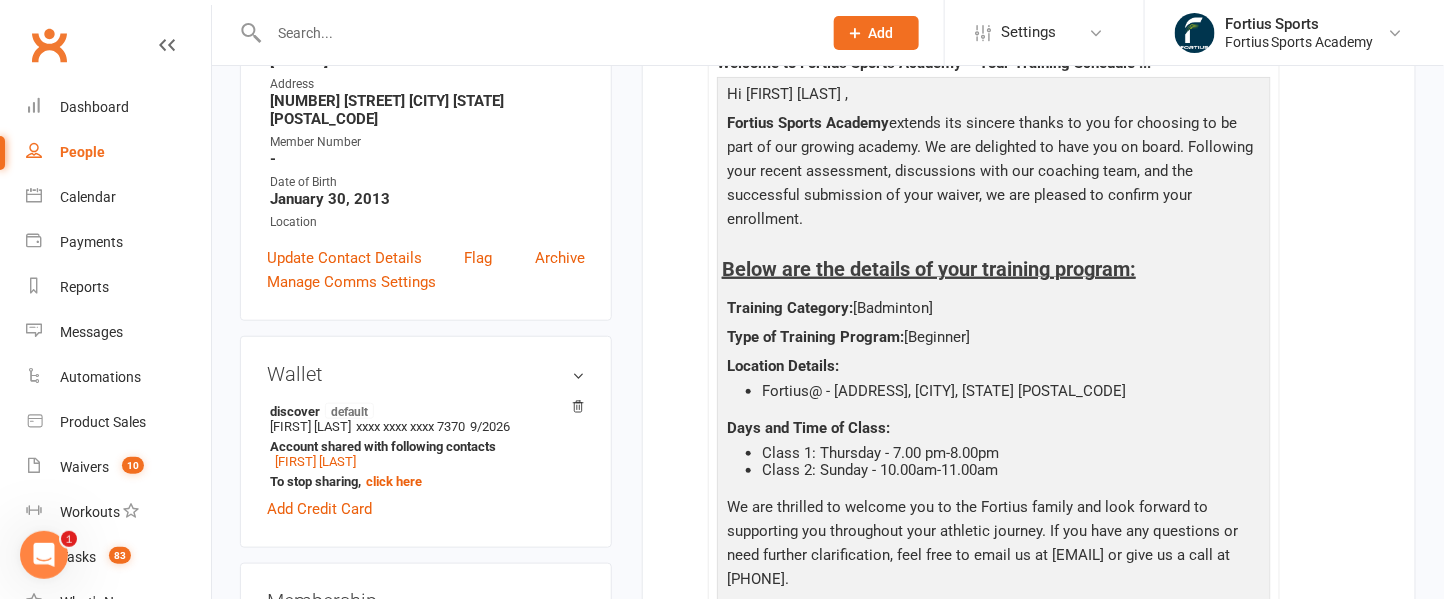 click on "Class 1: Thursday - 7.00 pm-8.00pm" 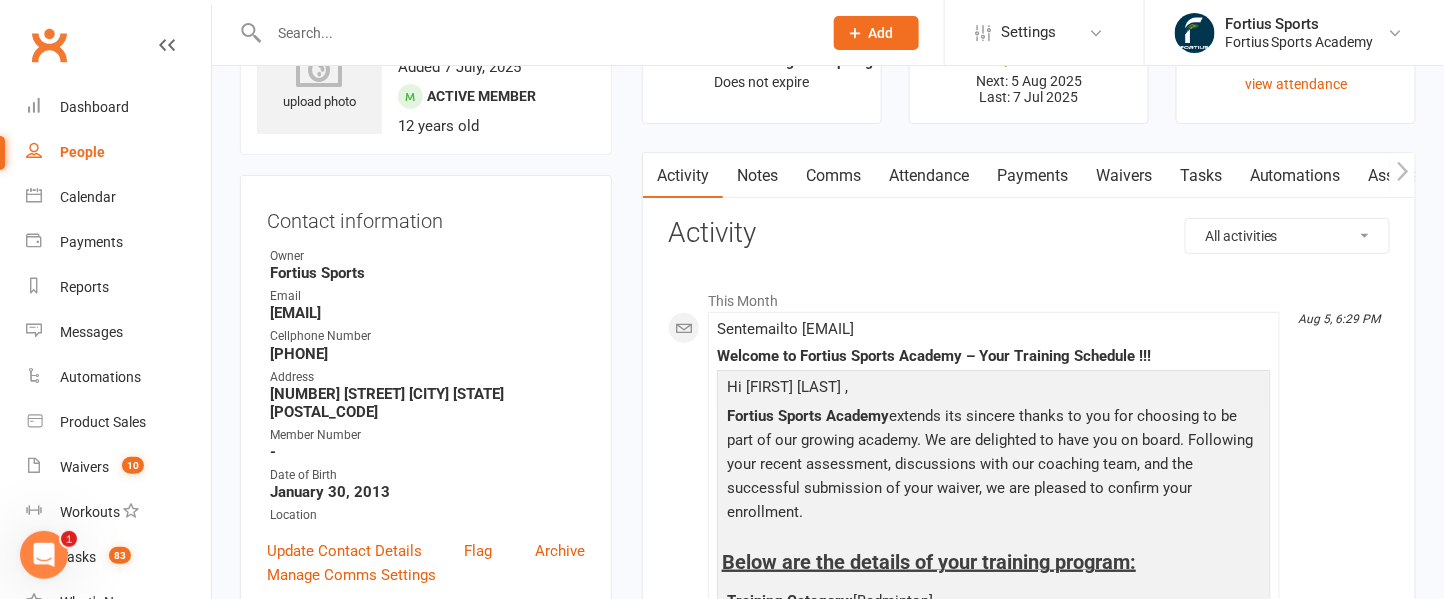 scroll, scrollTop: 0, scrollLeft: 0, axis: both 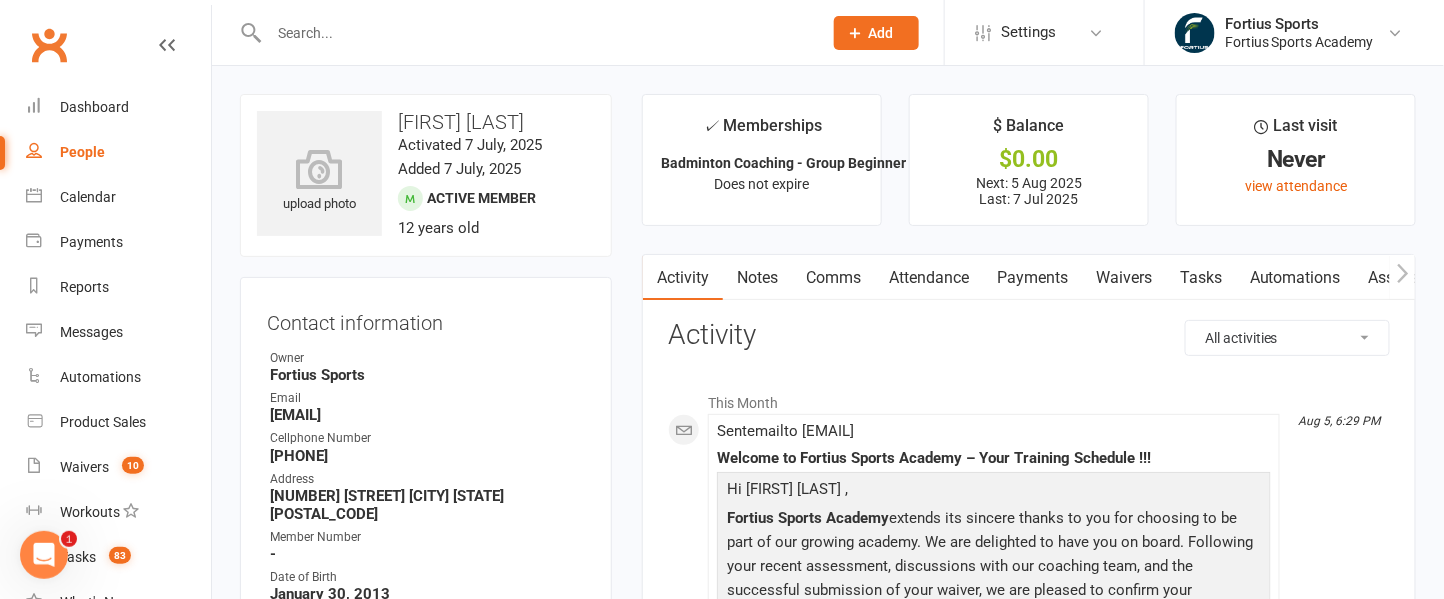 click at bounding box center [535, 33] 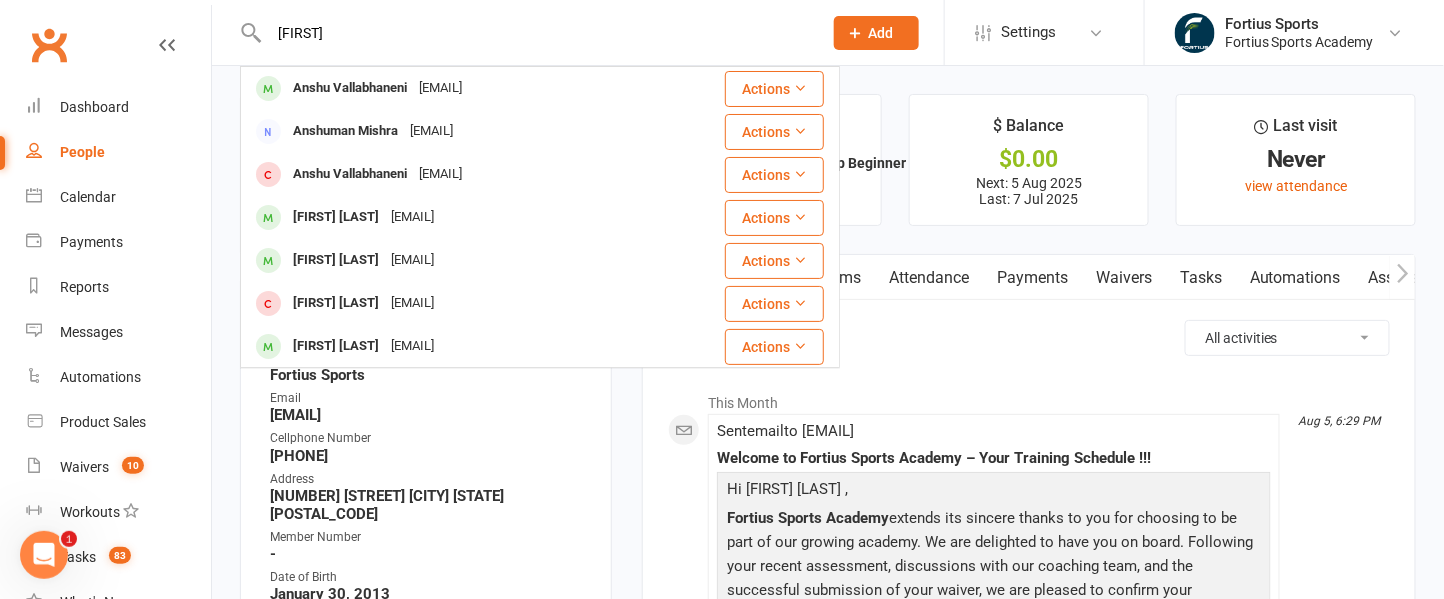 type on "[FIRST]" 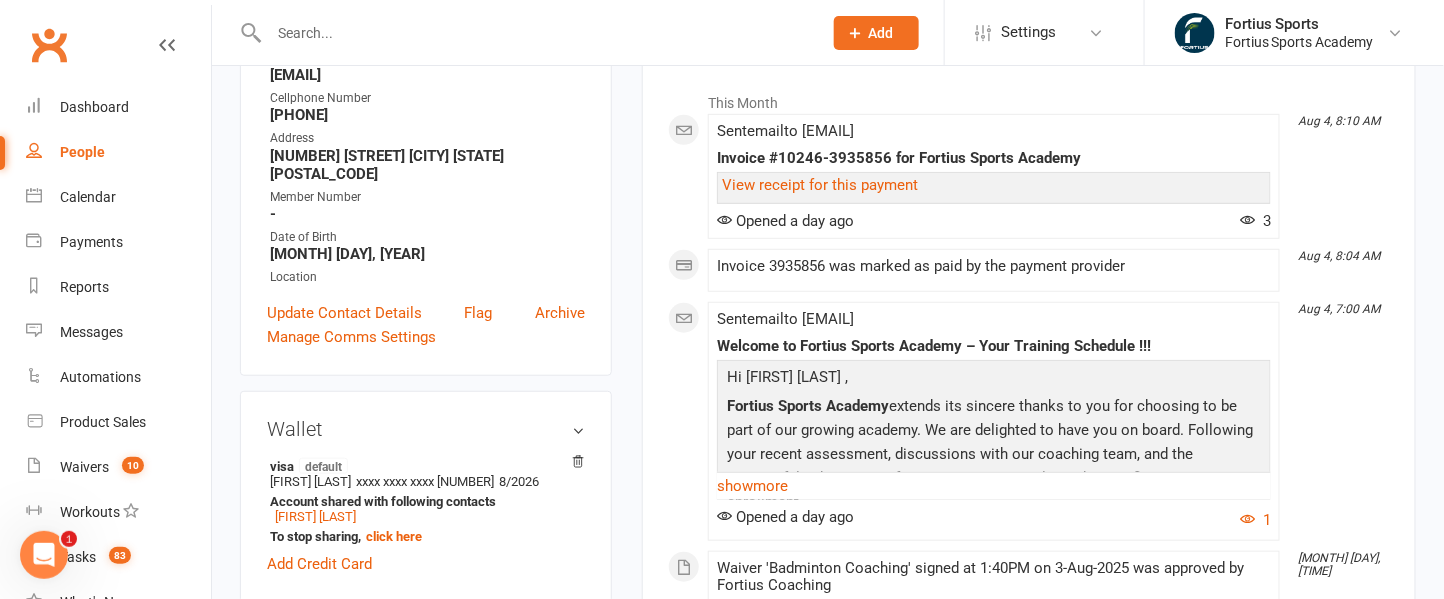 scroll, scrollTop: 300, scrollLeft: 0, axis: vertical 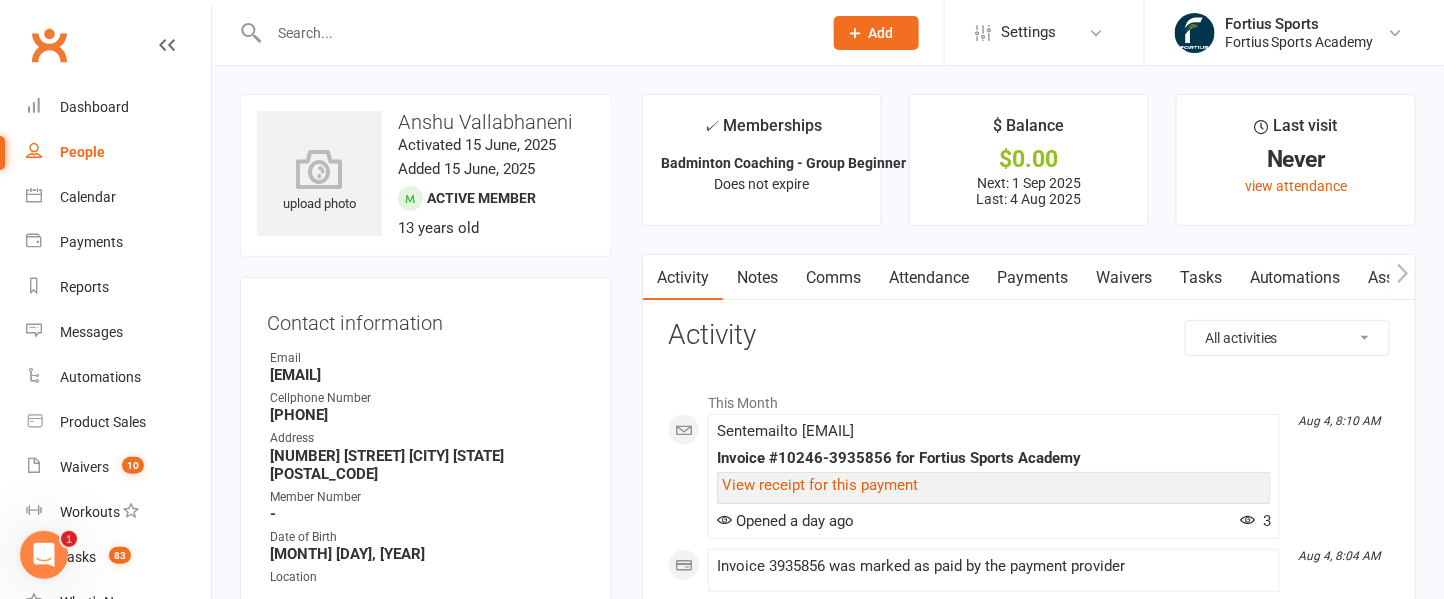 click at bounding box center [535, 33] 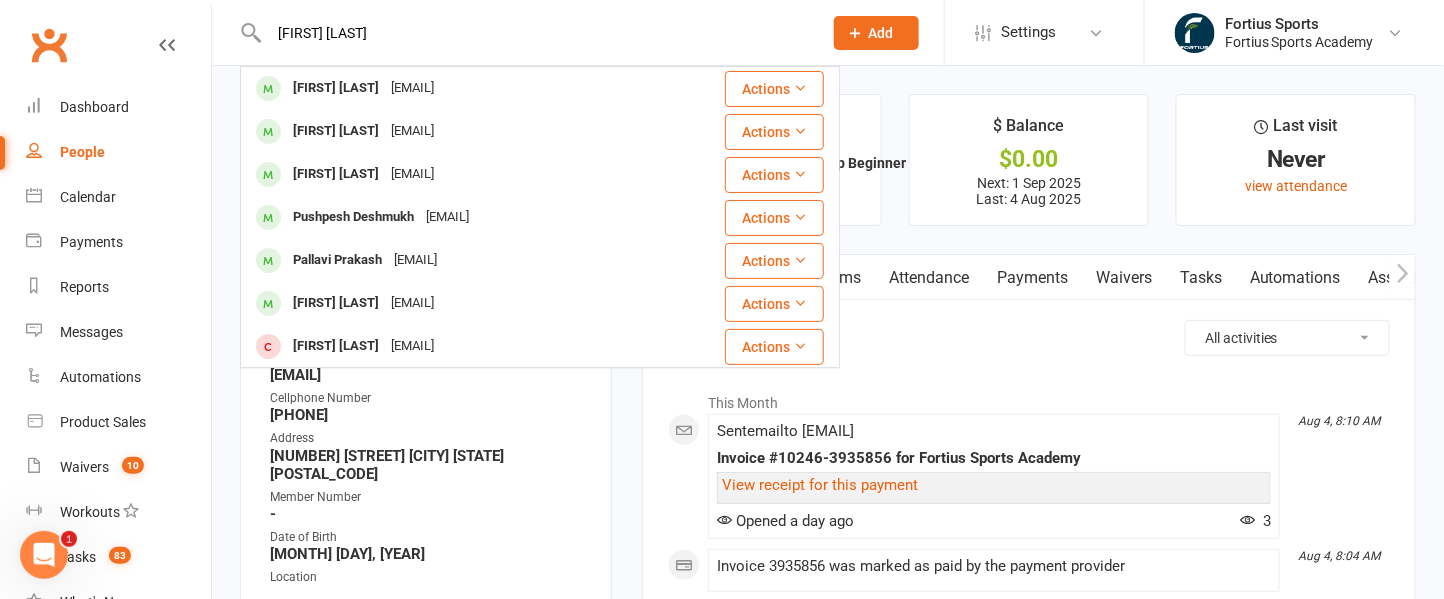 type on "[FIRST] [LAST]" 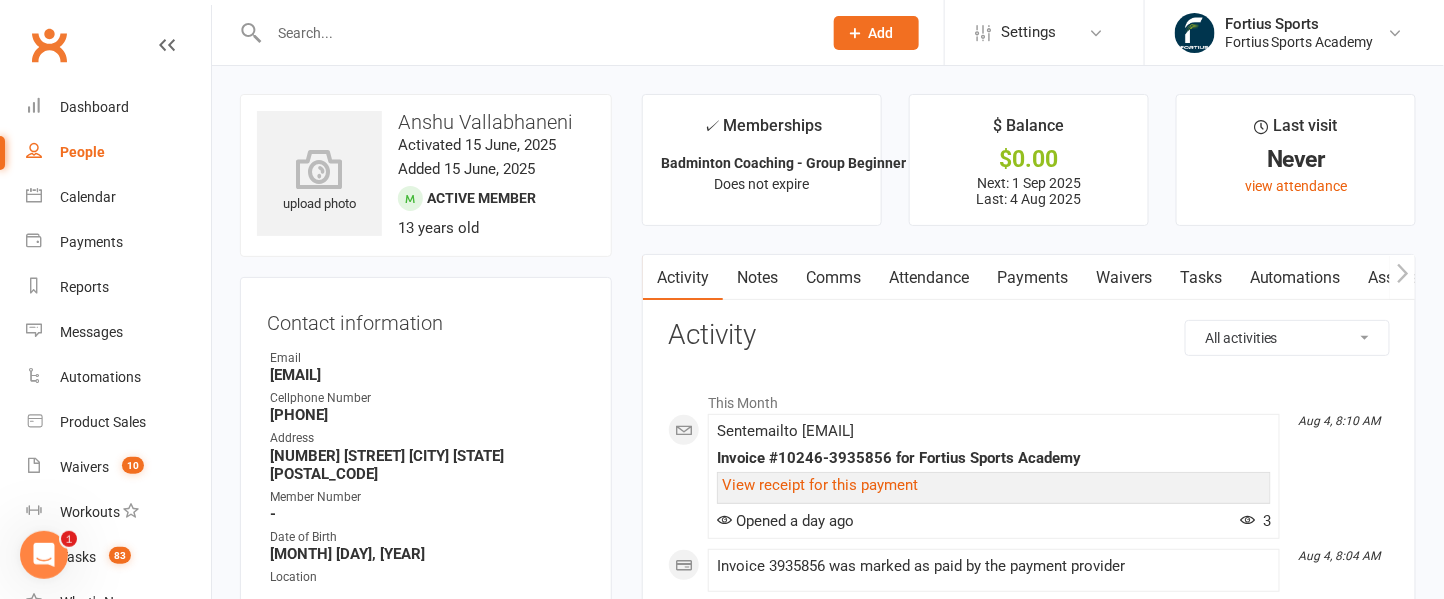 click at bounding box center (535, 33) 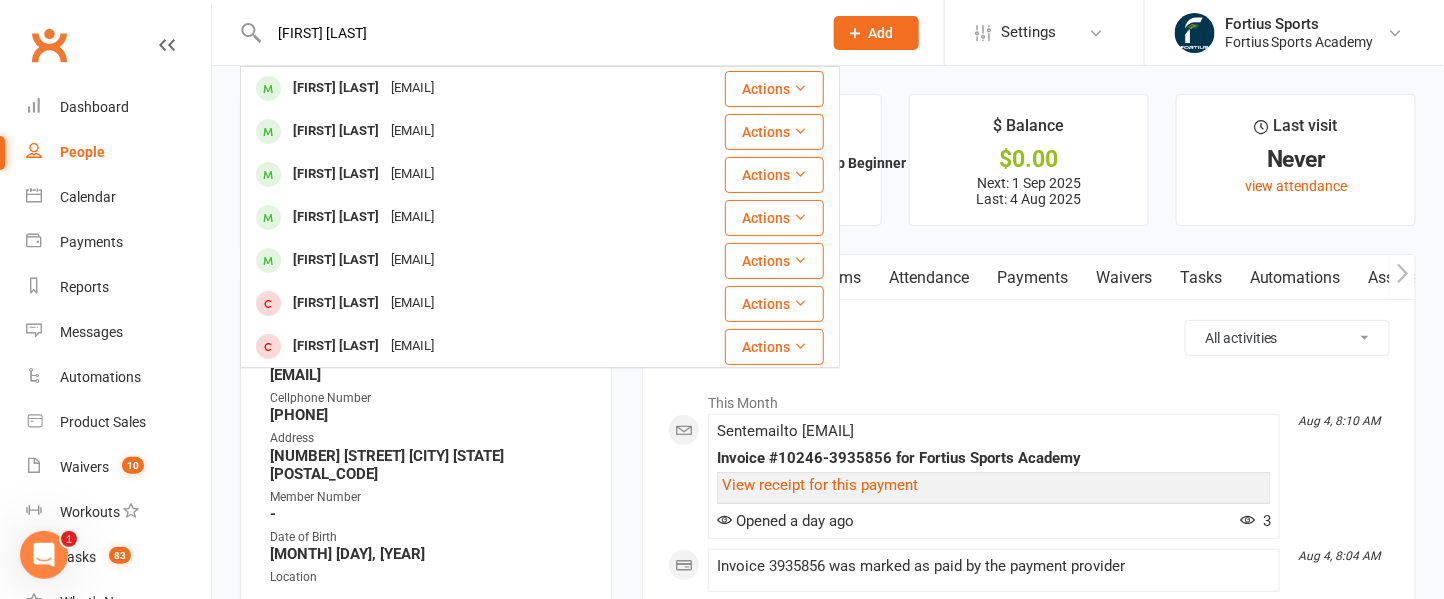 drag, startPoint x: 368, startPoint y: 27, endPoint x: 256, endPoint y: 32, distance: 112.11155 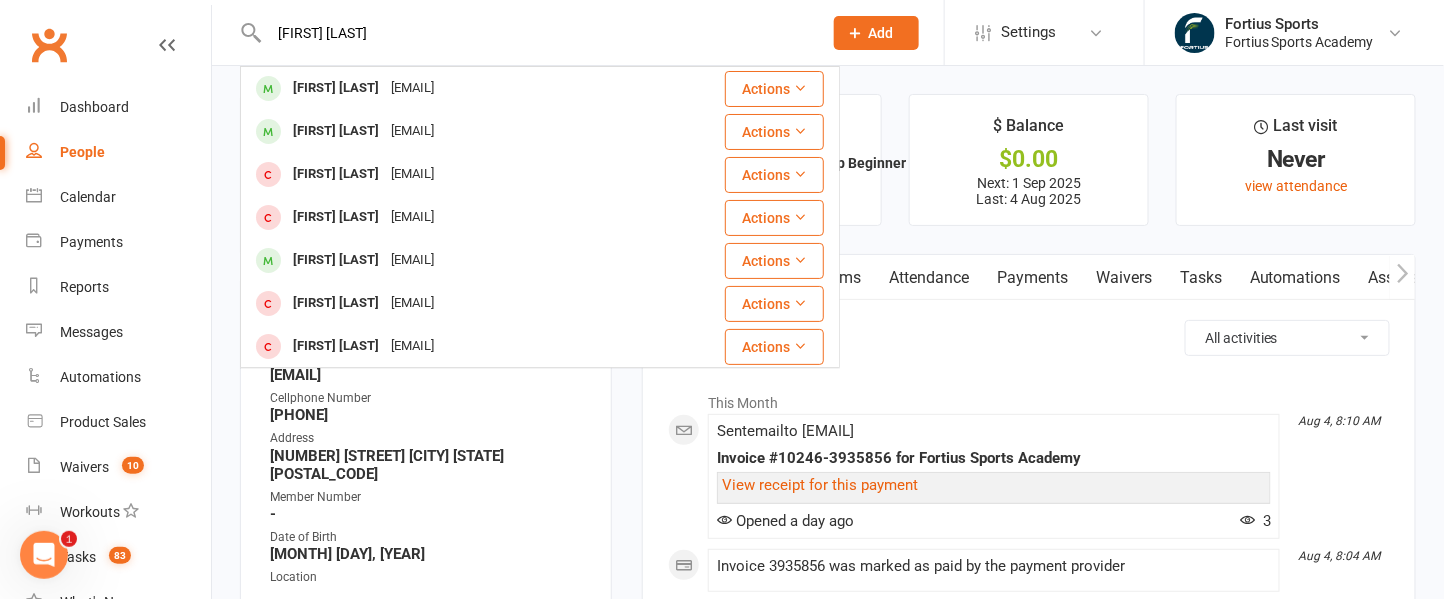 drag, startPoint x: 370, startPoint y: 30, endPoint x: 150, endPoint y: 25, distance: 220.05681 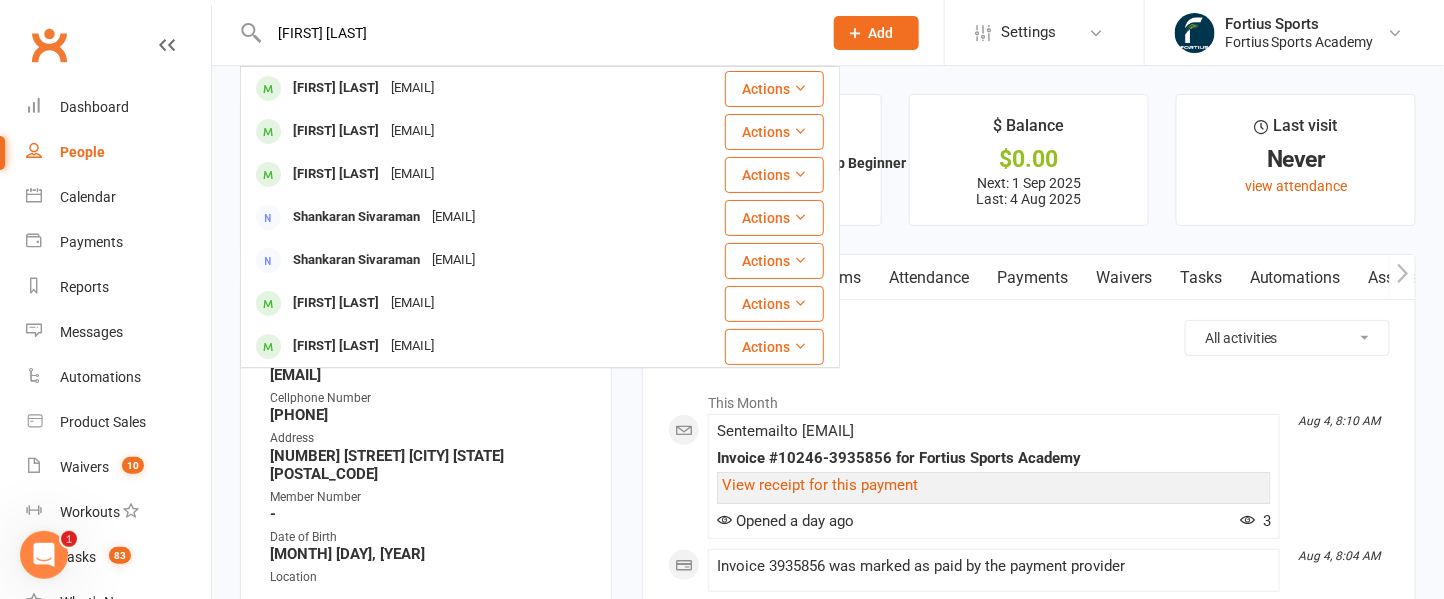 drag, startPoint x: 402, startPoint y: 29, endPoint x: 210, endPoint y: 40, distance: 192.31485 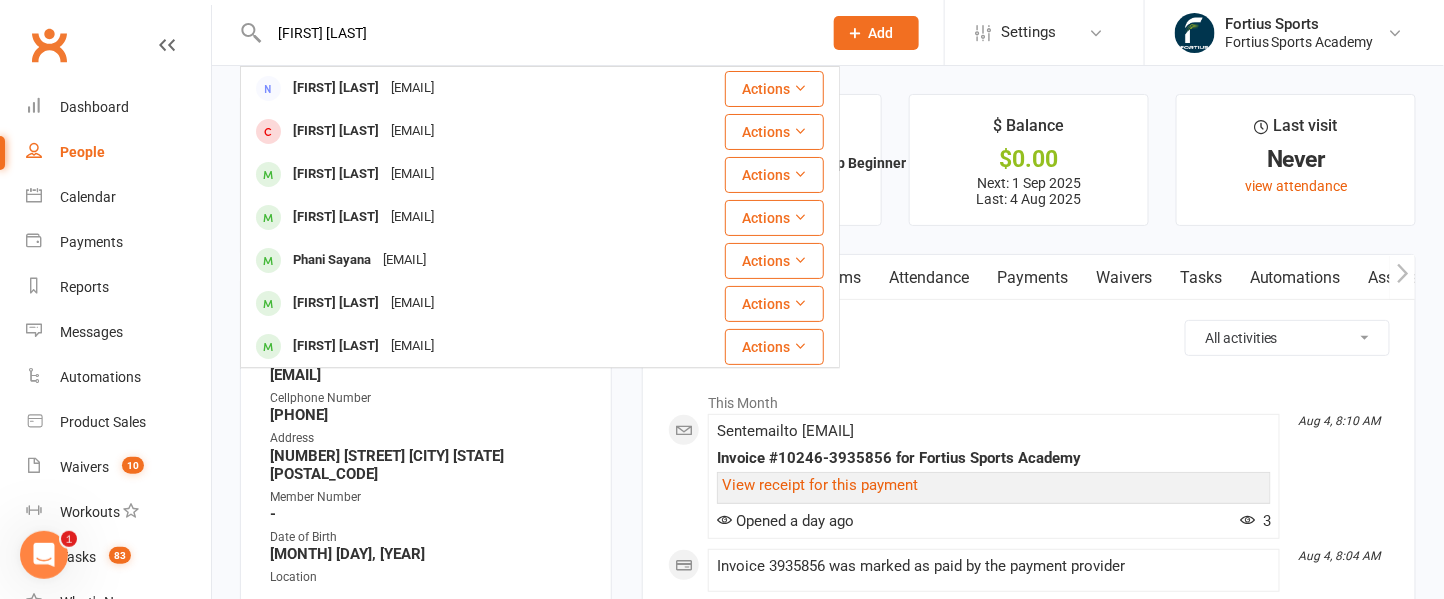 drag, startPoint x: 383, startPoint y: 29, endPoint x: 143, endPoint y: 42, distance: 240.35182 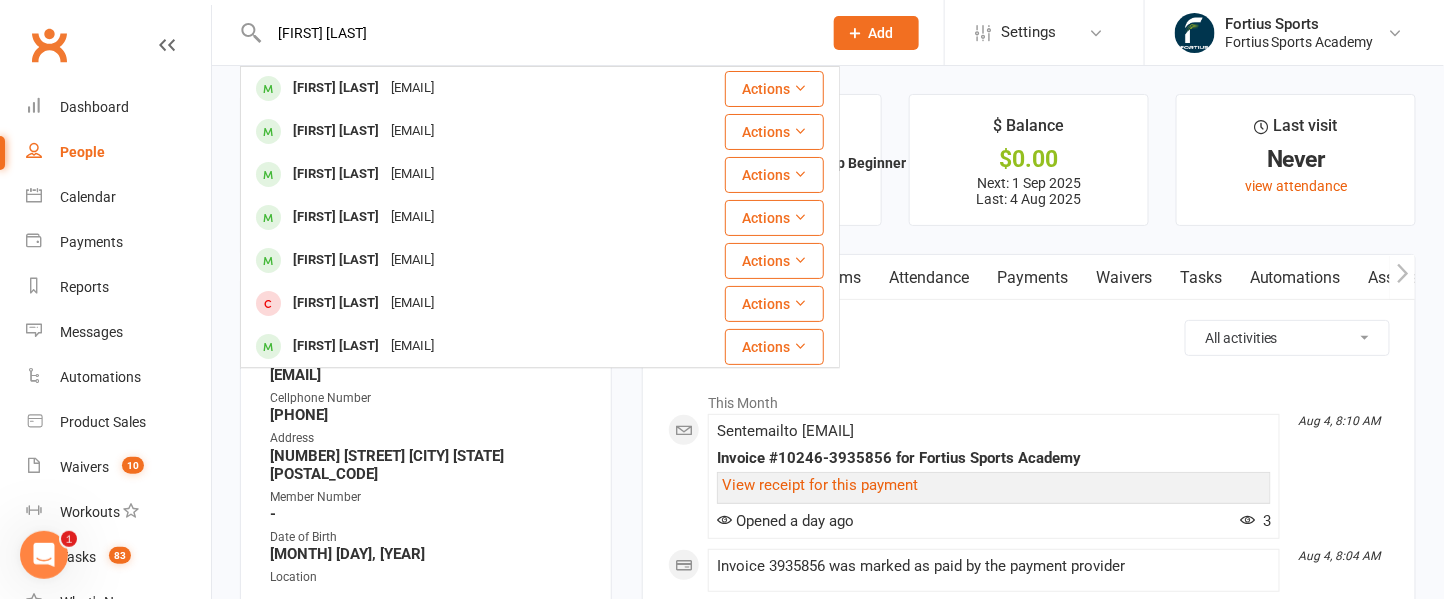 type on "[FIRST] [LAST]" 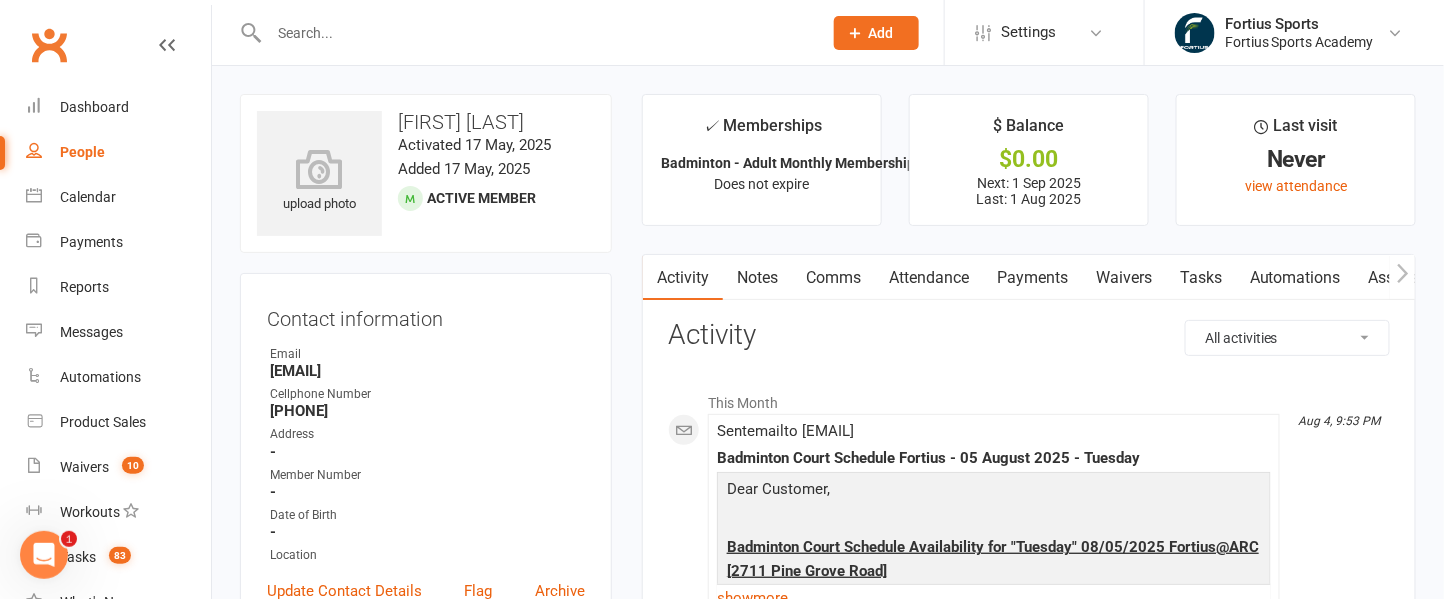 click on "Payments" at bounding box center [1032, 278] 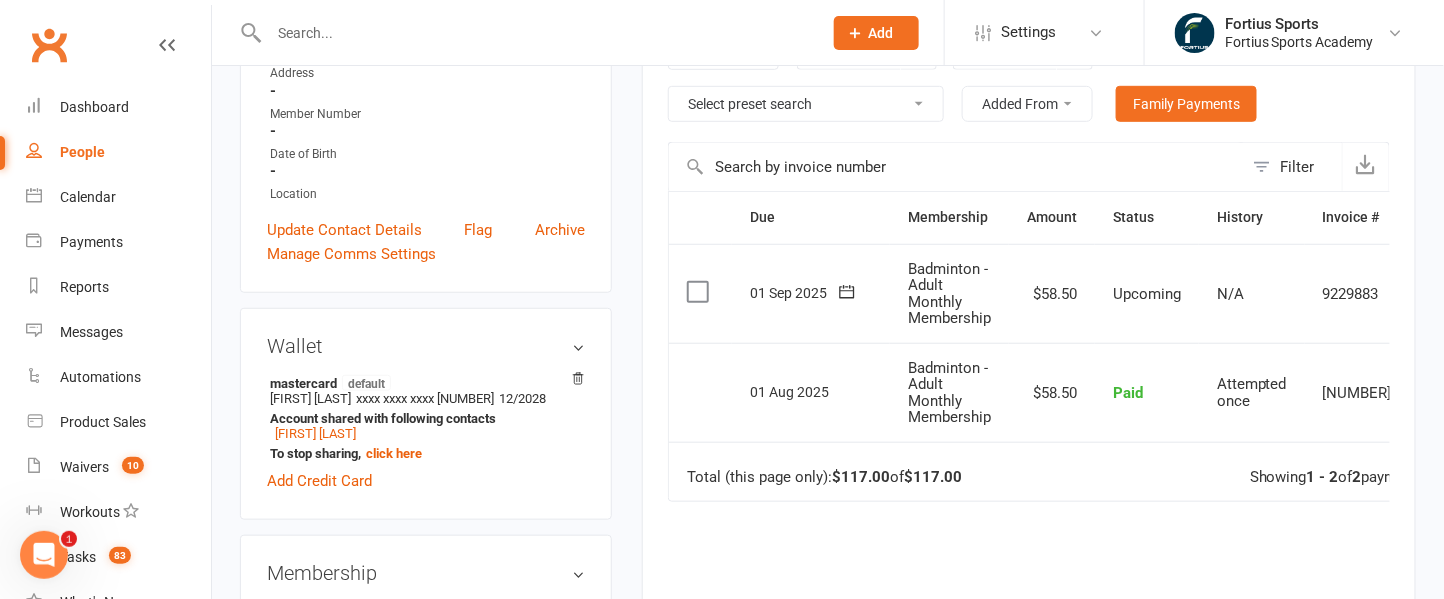scroll, scrollTop: 386, scrollLeft: 0, axis: vertical 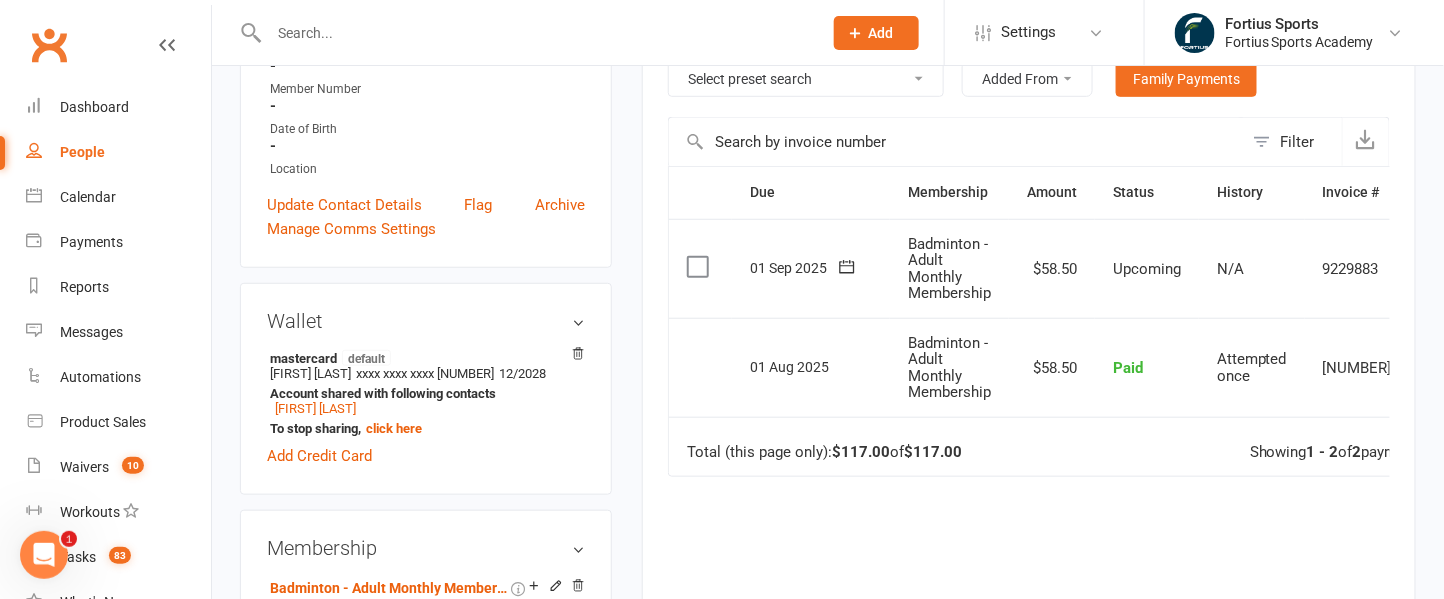 click at bounding box center [535, 33] 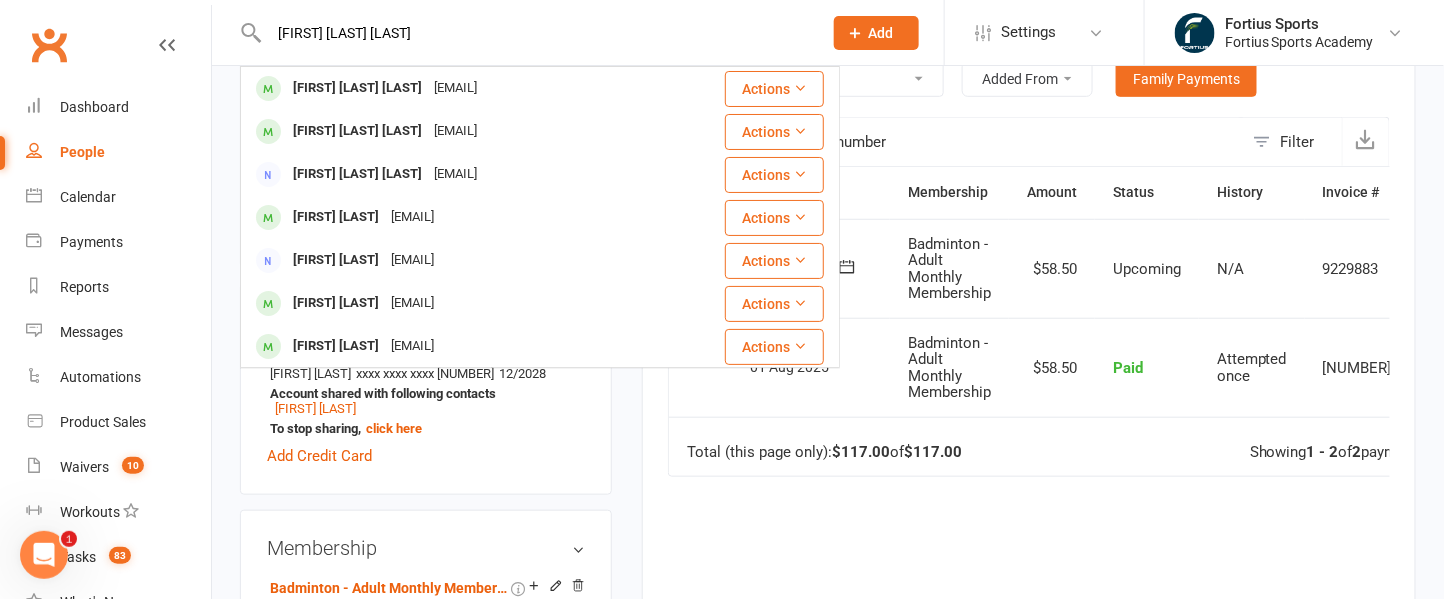type on "[FIRST] [LAST] [LAST]" 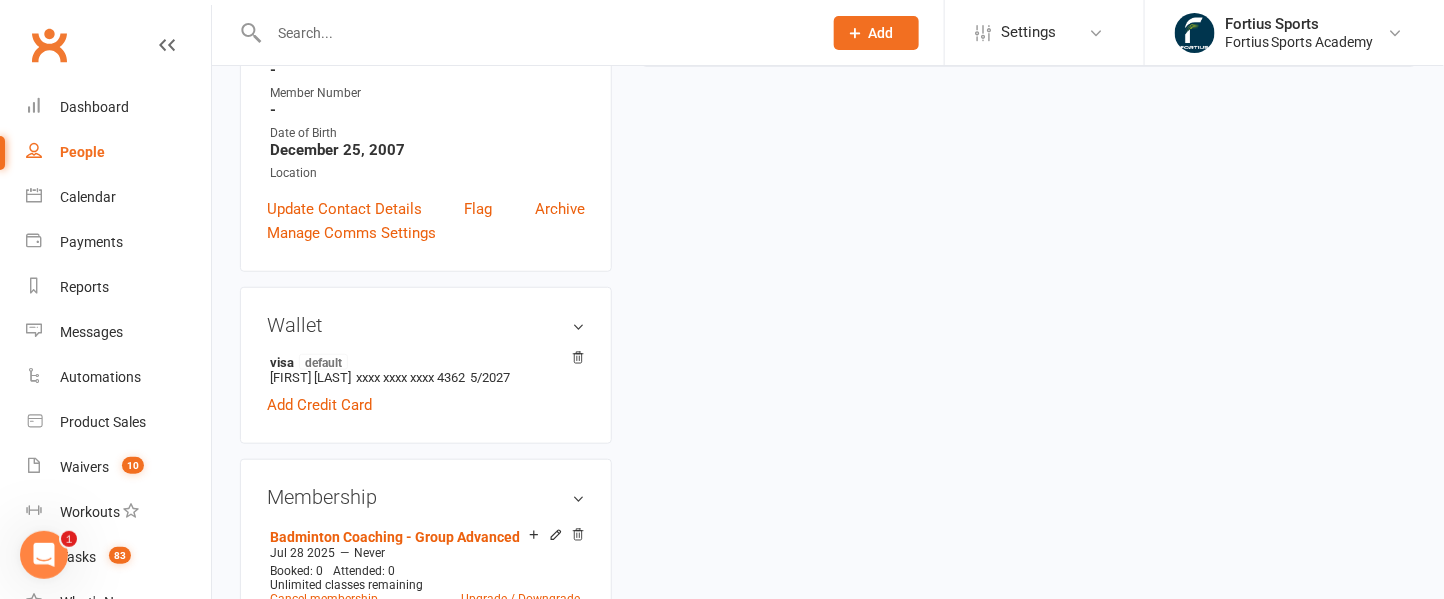 scroll, scrollTop: 0, scrollLeft: 0, axis: both 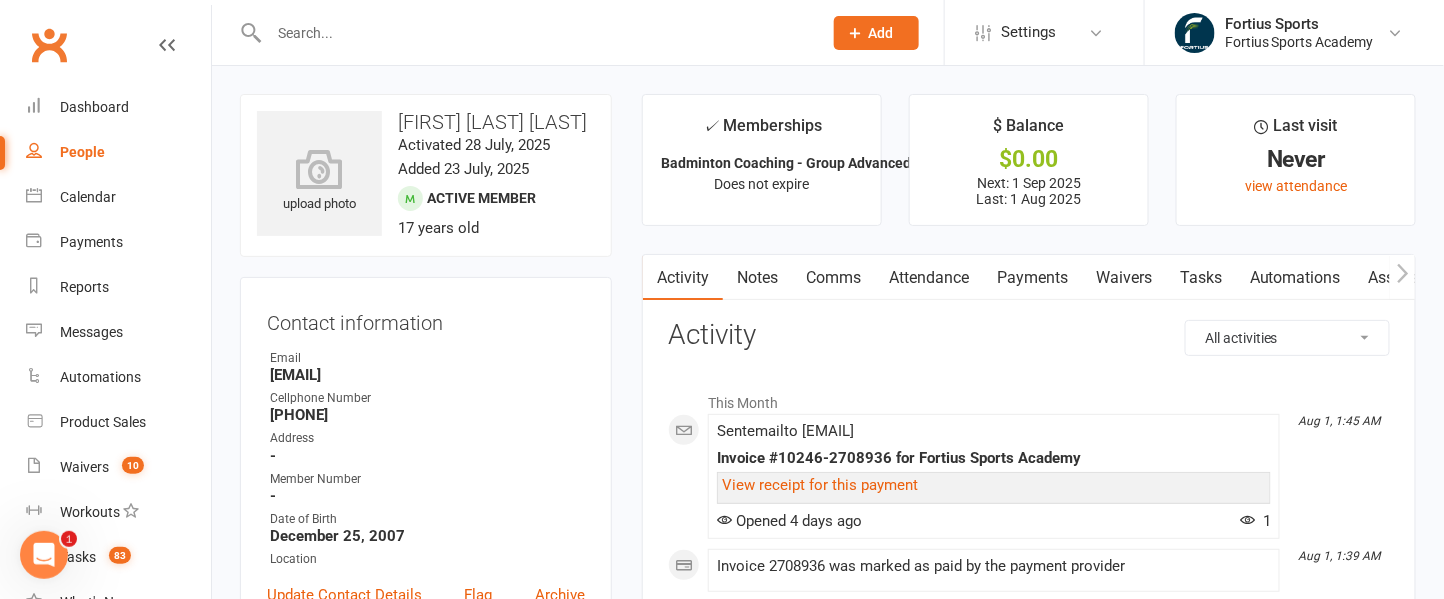 click on "Payments" at bounding box center (1032, 278) 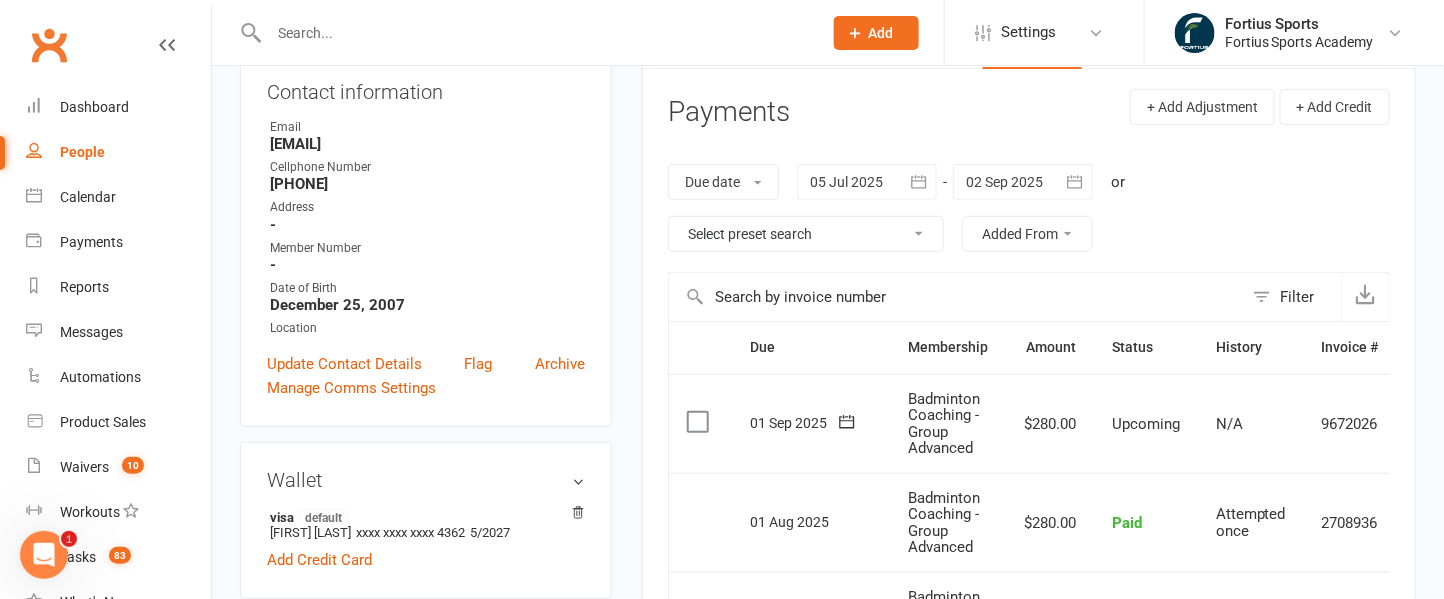 scroll, scrollTop: 265, scrollLeft: 0, axis: vertical 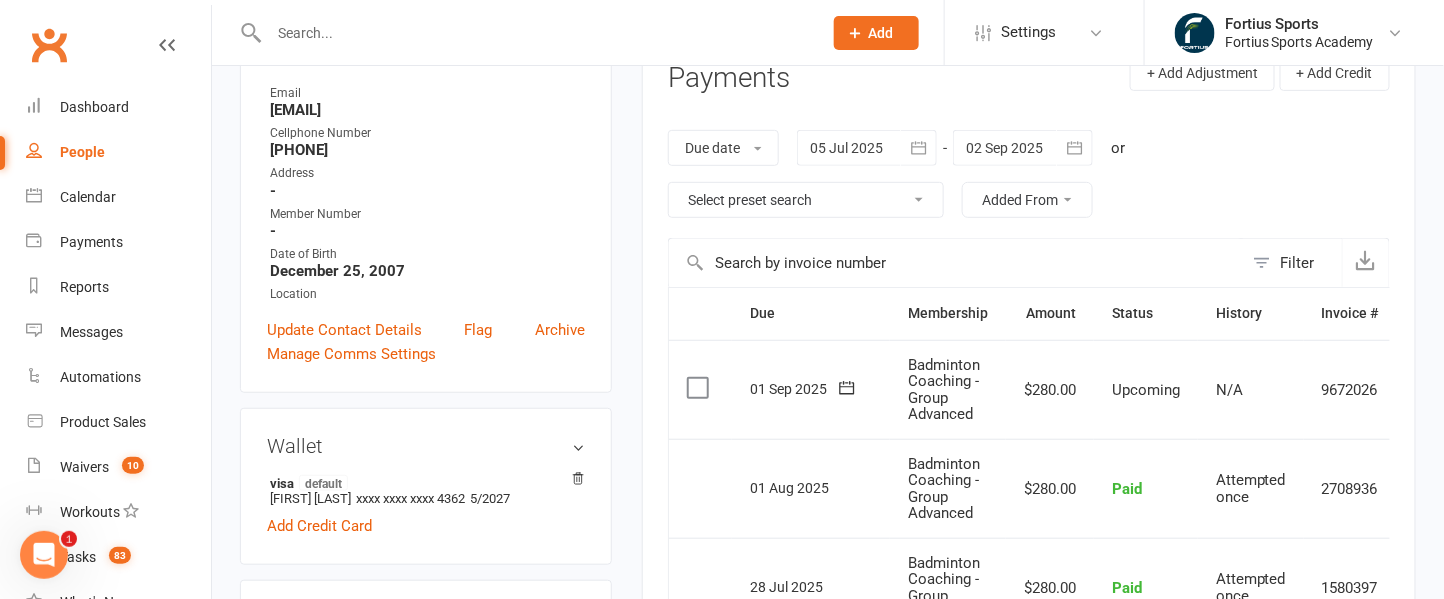 click at bounding box center [535, 33] 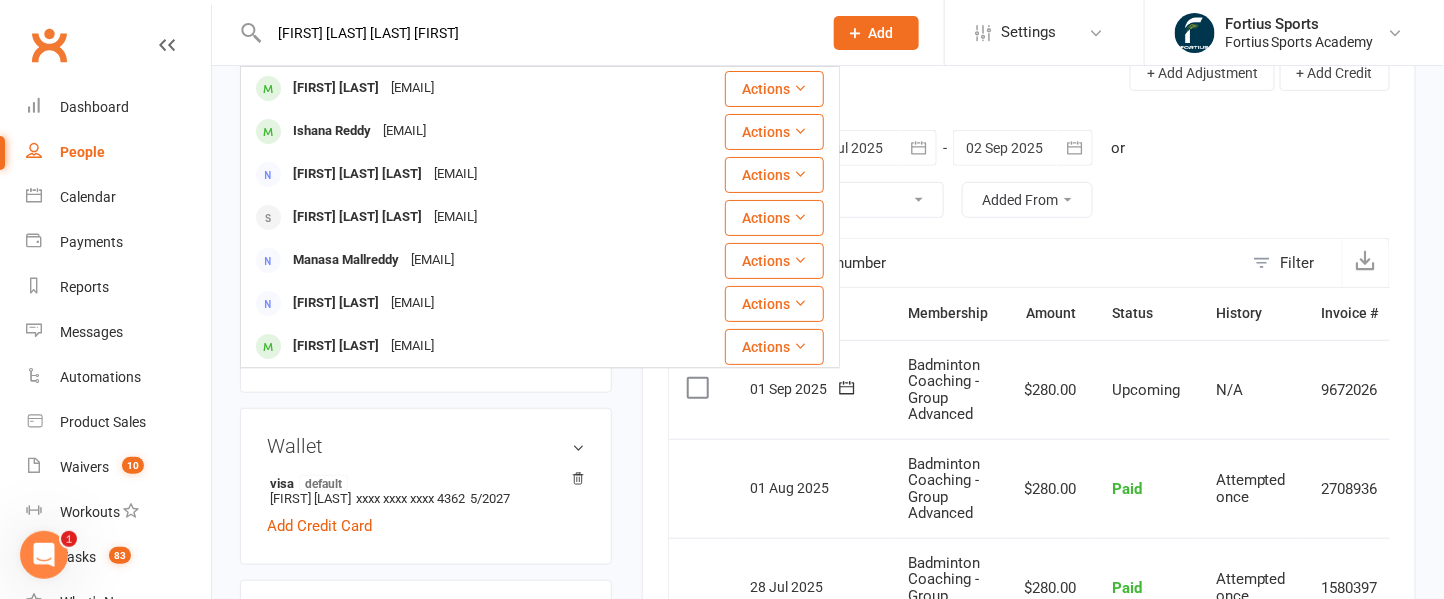 type on "[FIRST] [LAST] [LAST] [FIRST]" 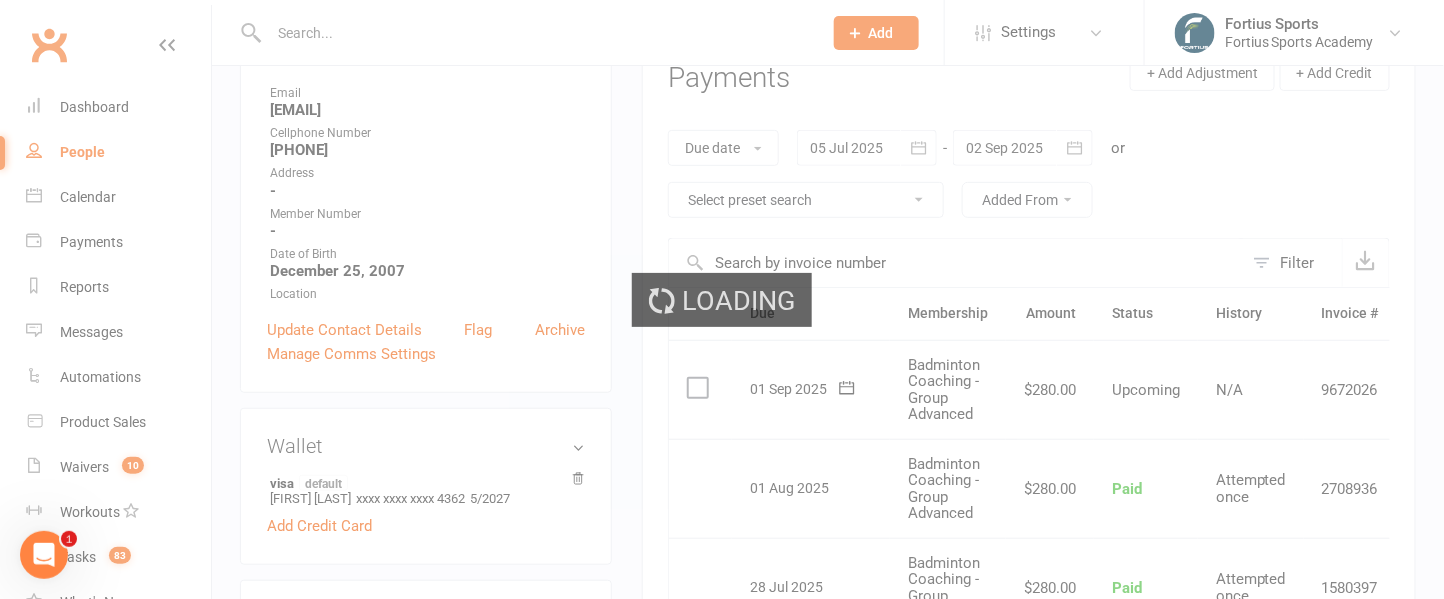 scroll, scrollTop: 0, scrollLeft: 0, axis: both 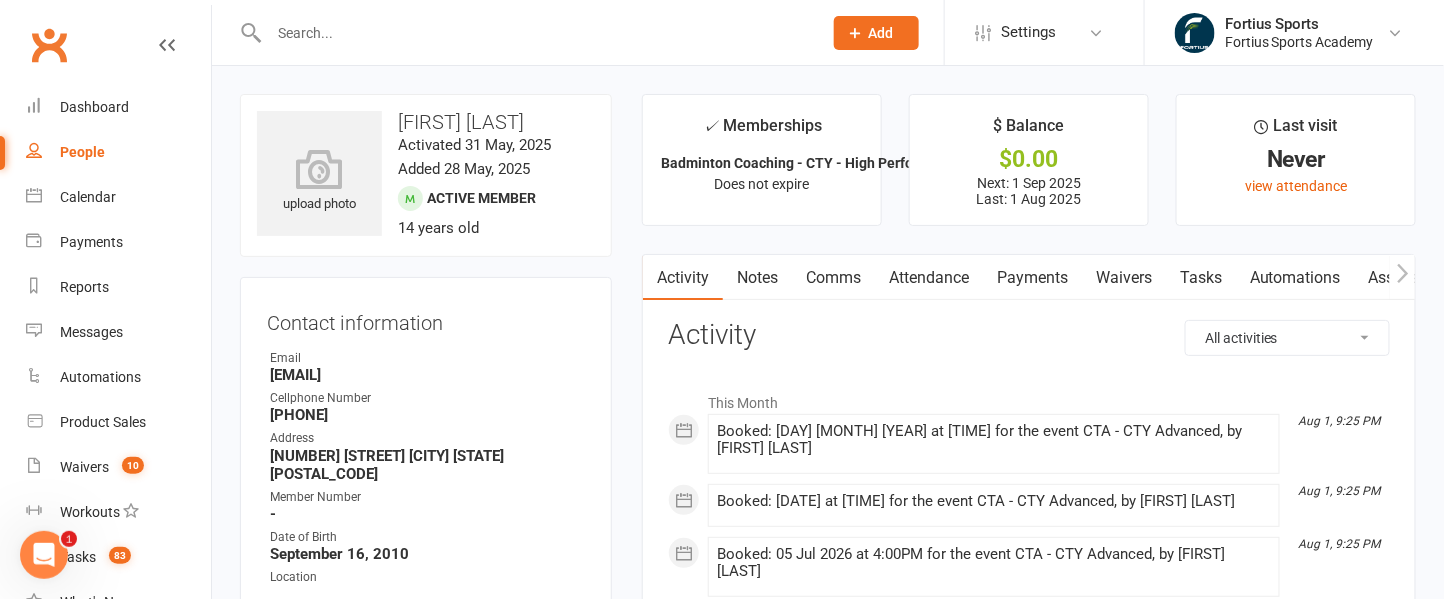click on "Payments" at bounding box center (1032, 278) 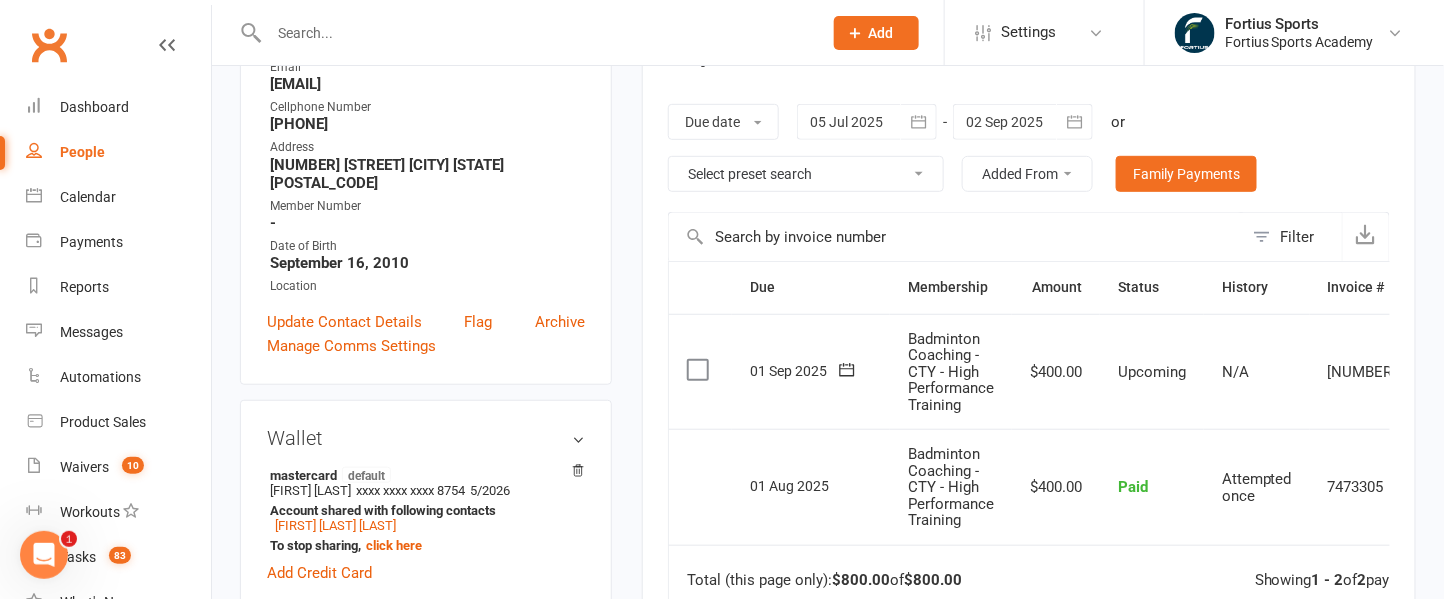 scroll, scrollTop: 322, scrollLeft: 0, axis: vertical 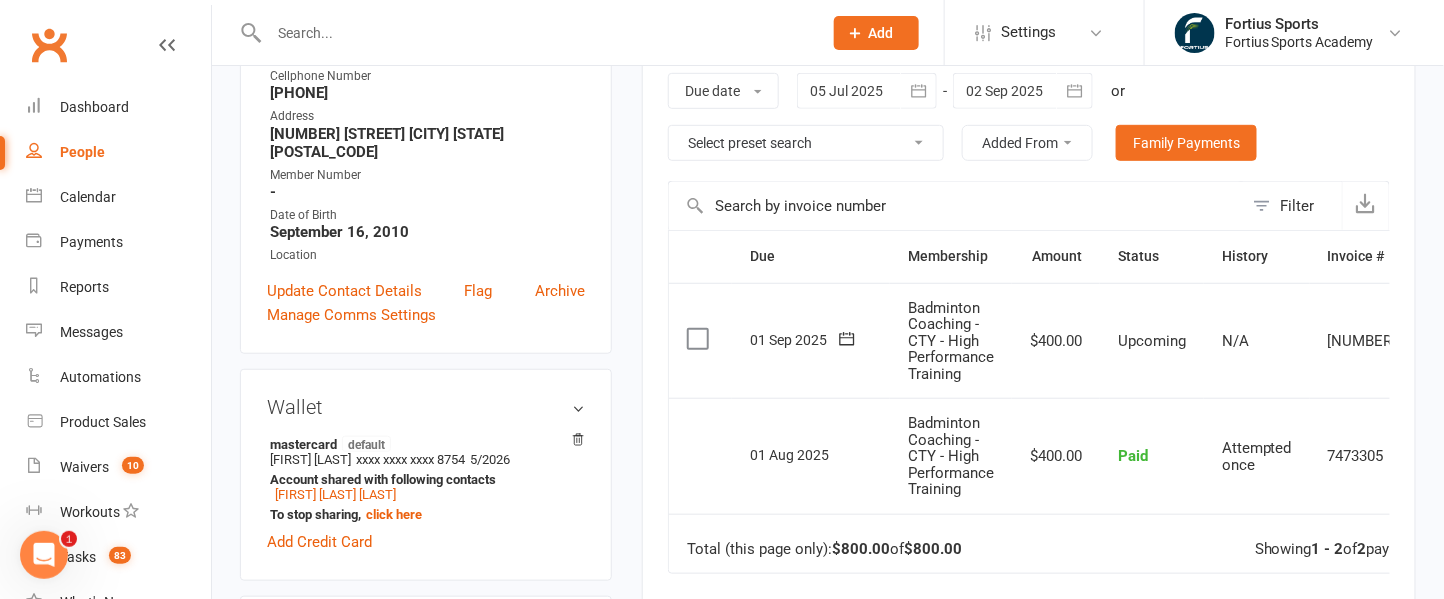 click at bounding box center (535, 33) 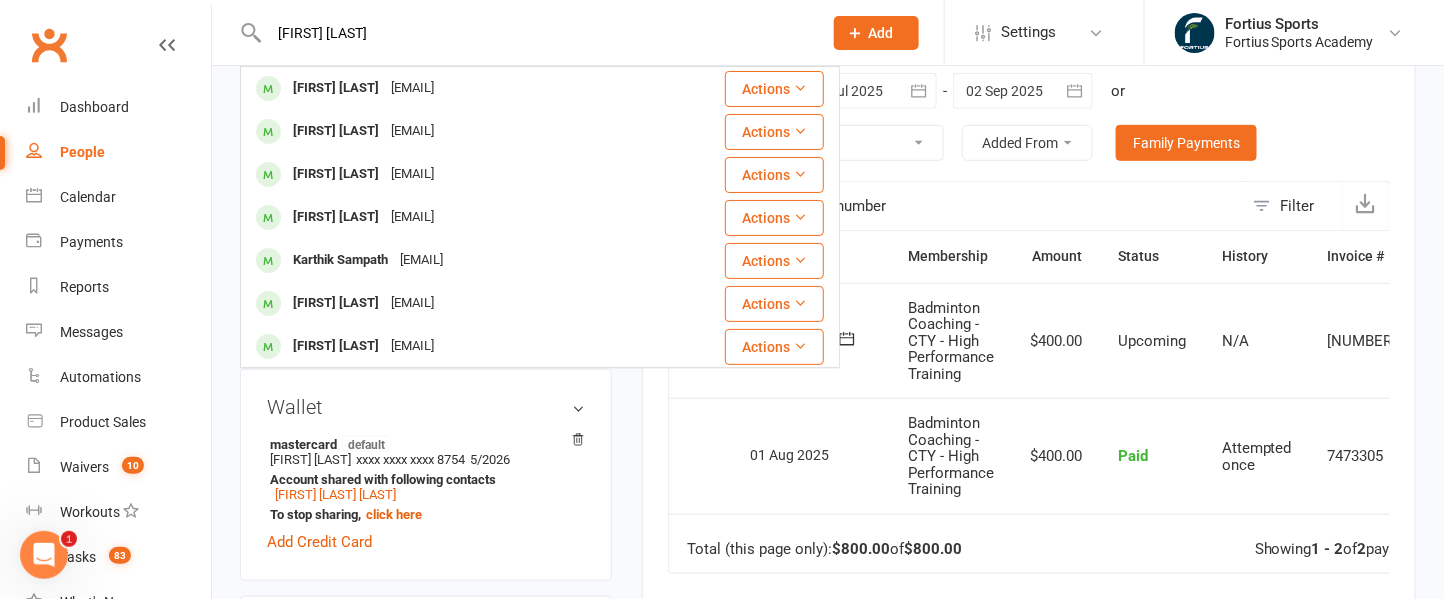 type on "[FIRST] [LAST]" 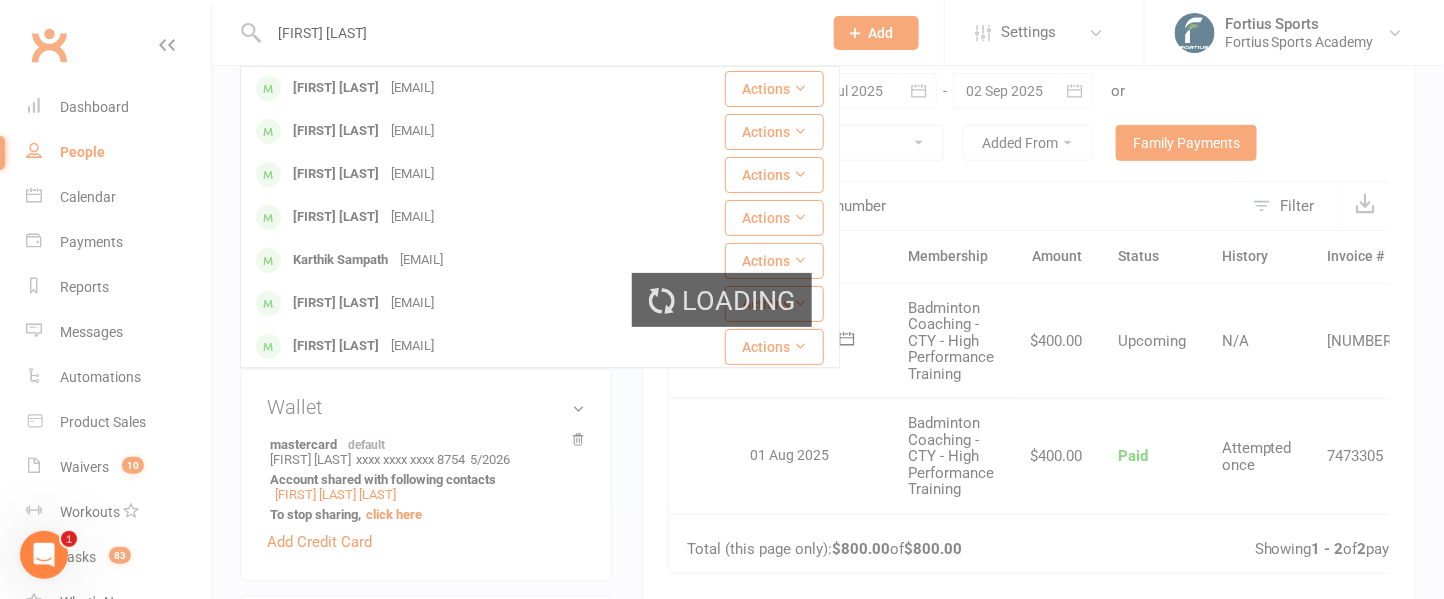 type 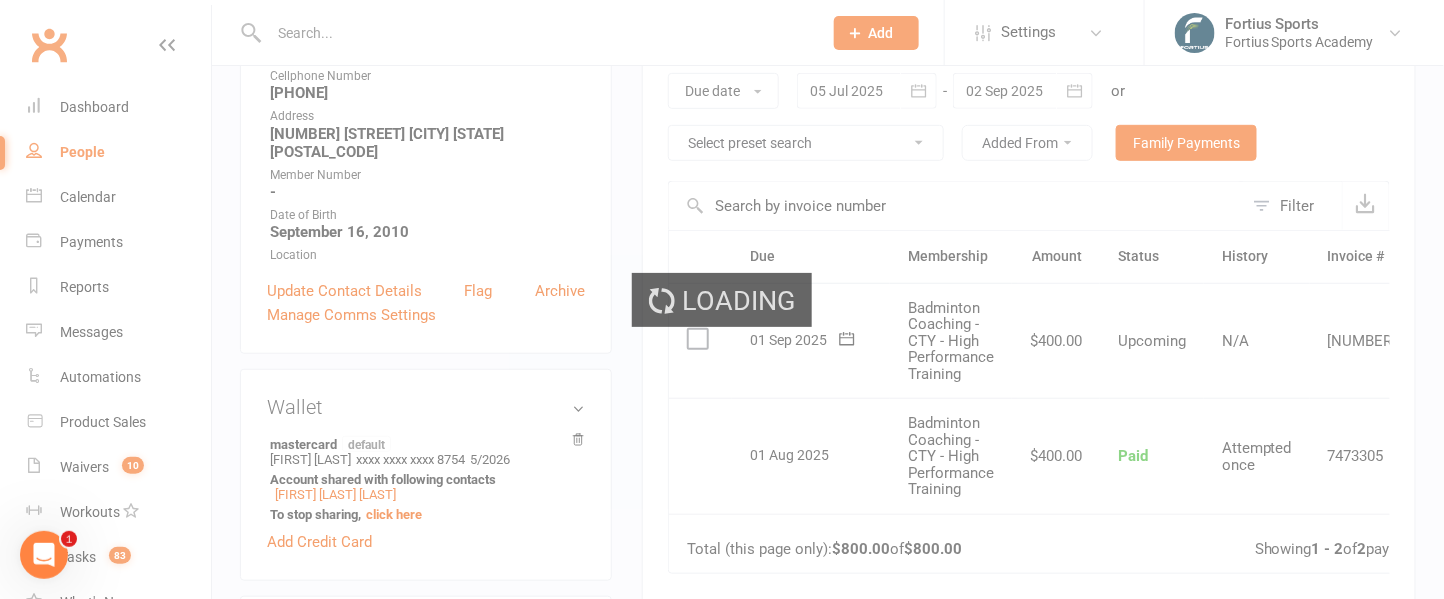 scroll, scrollTop: 0, scrollLeft: 0, axis: both 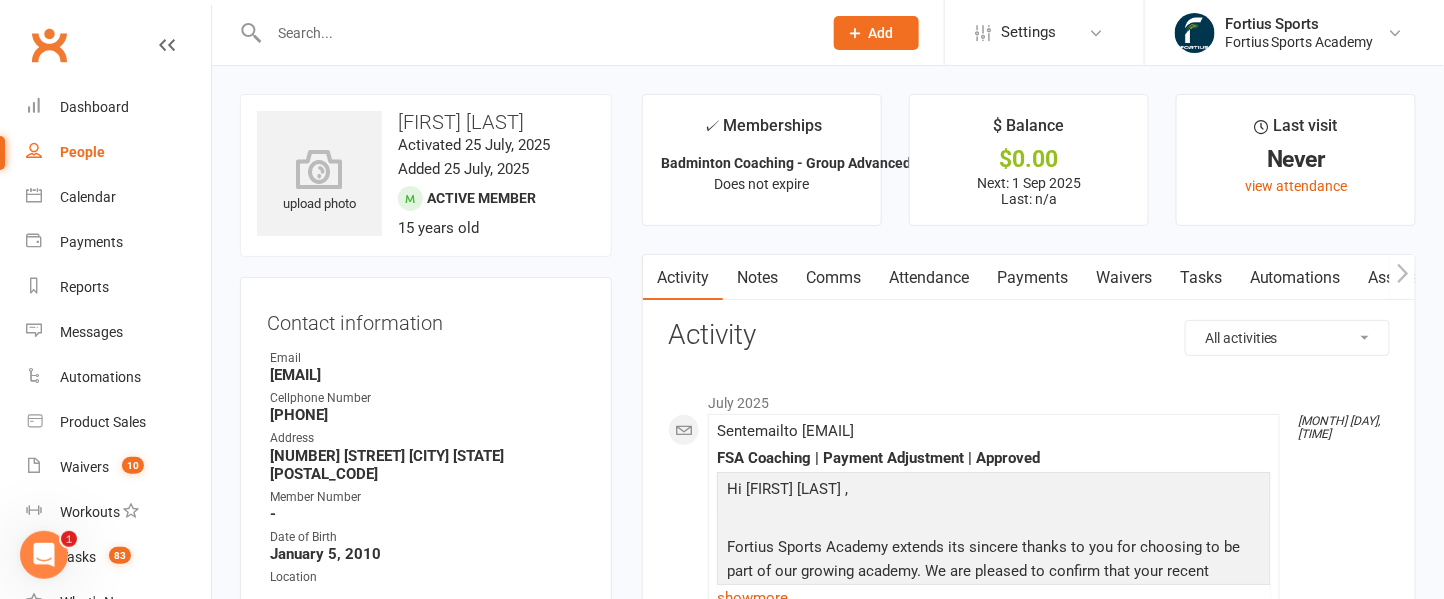 click on "Payments" at bounding box center (1032, 278) 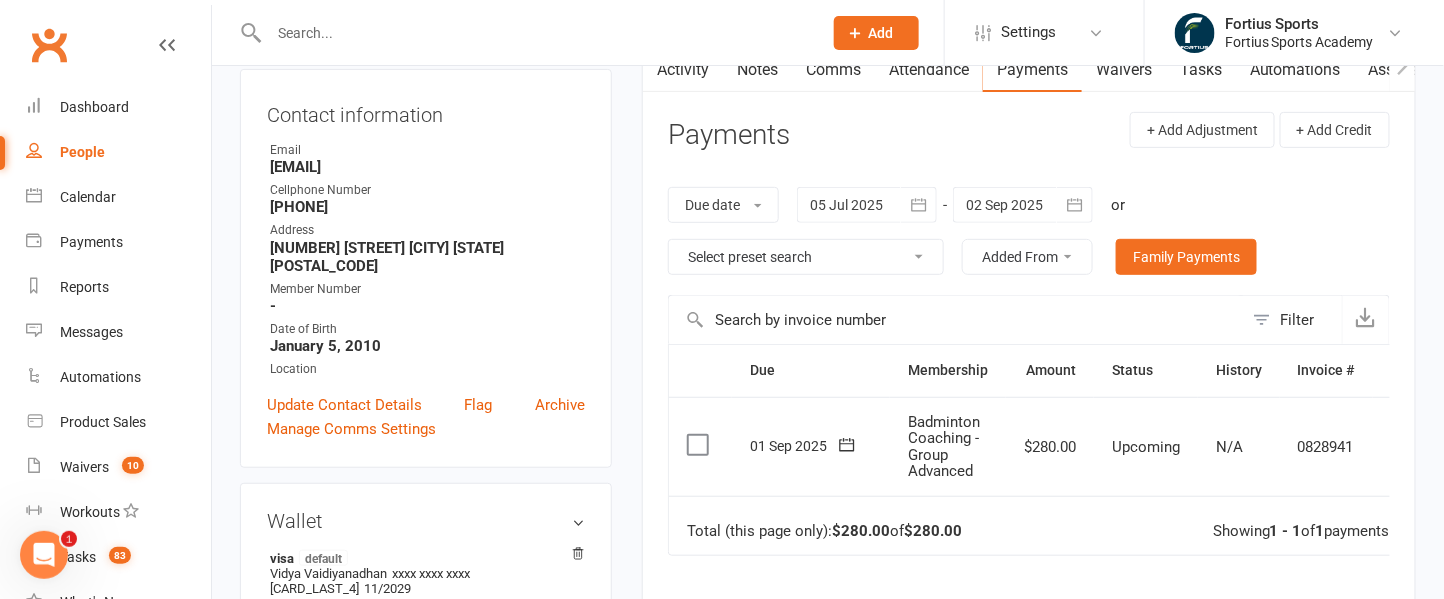 scroll, scrollTop: 0, scrollLeft: 0, axis: both 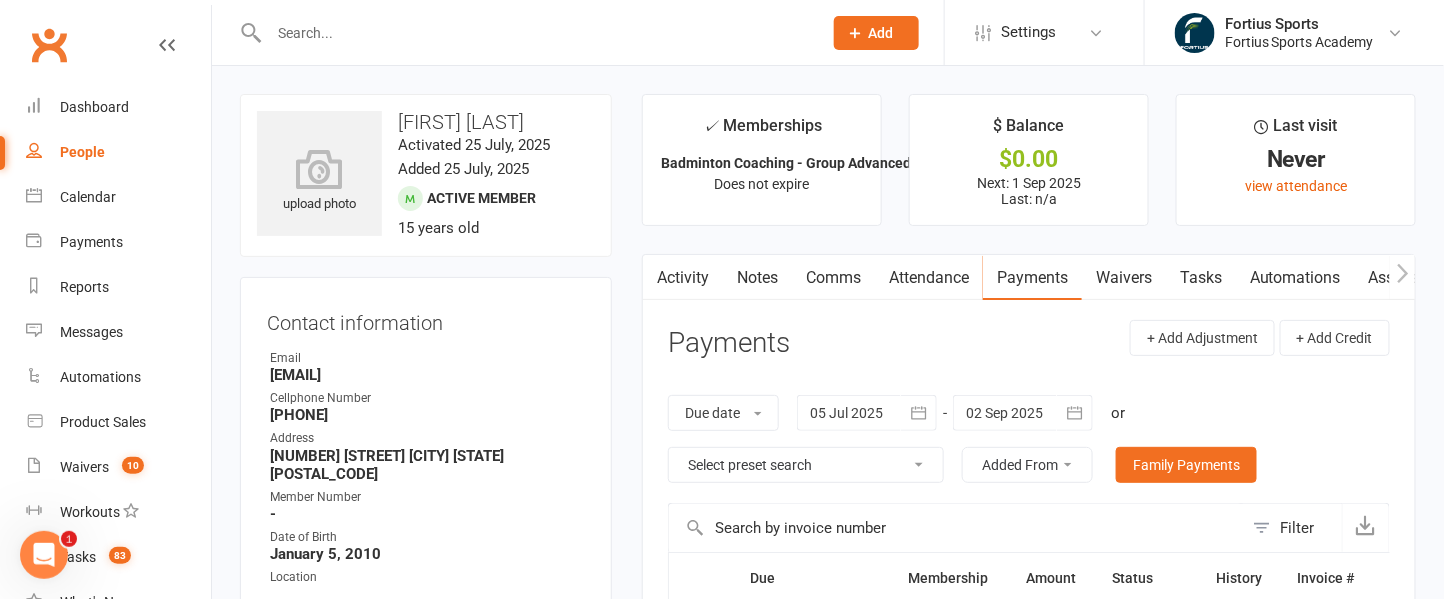 click at bounding box center (535, 33) 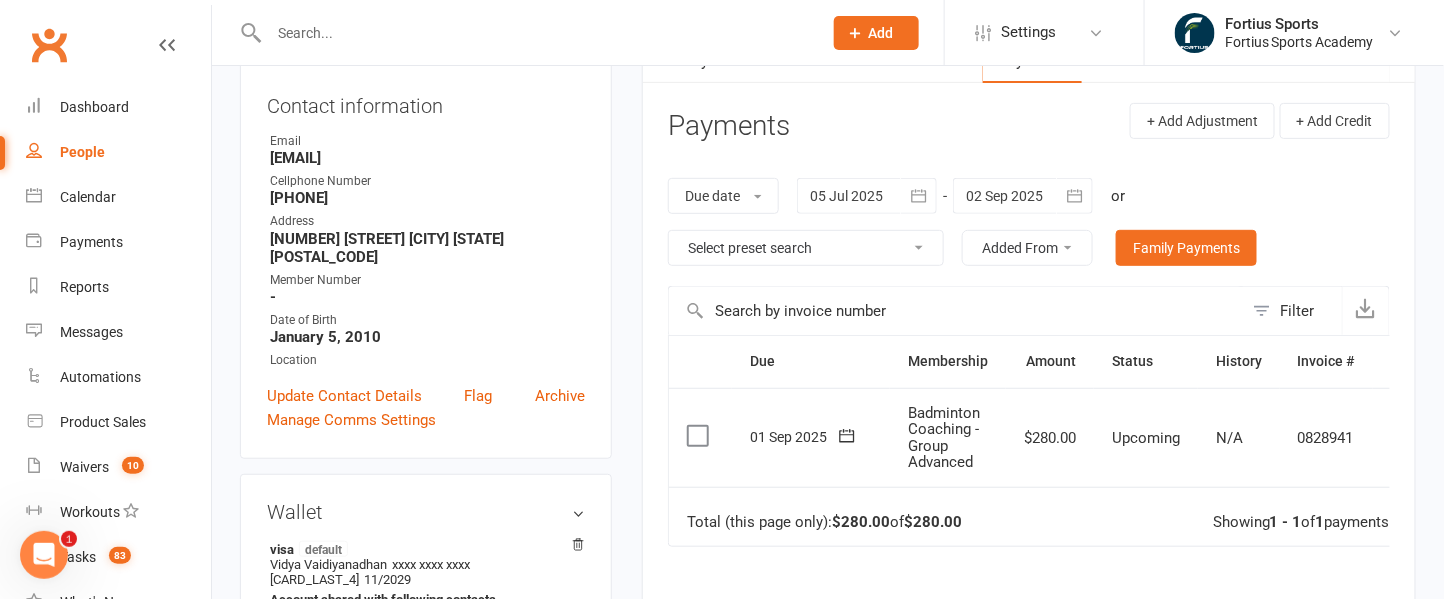 scroll, scrollTop: 0, scrollLeft: 0, axis: both 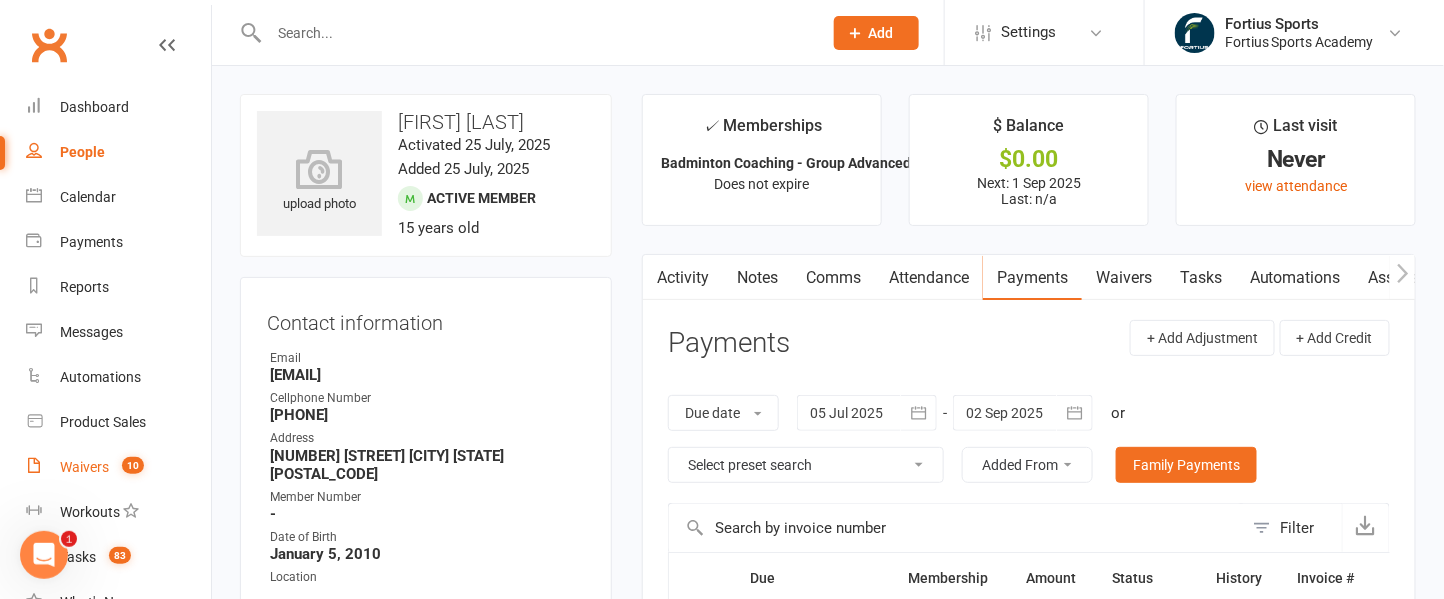 click on "Waivers" at bounding box center [84, 467] 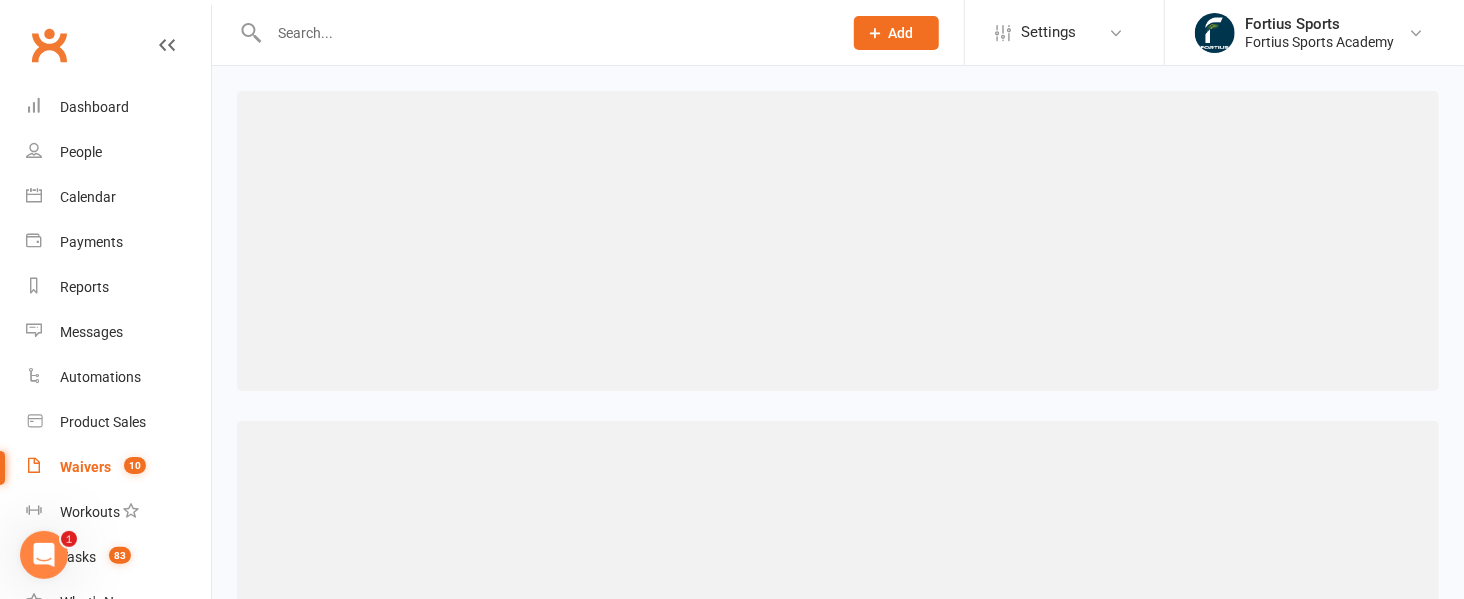 select on "100" 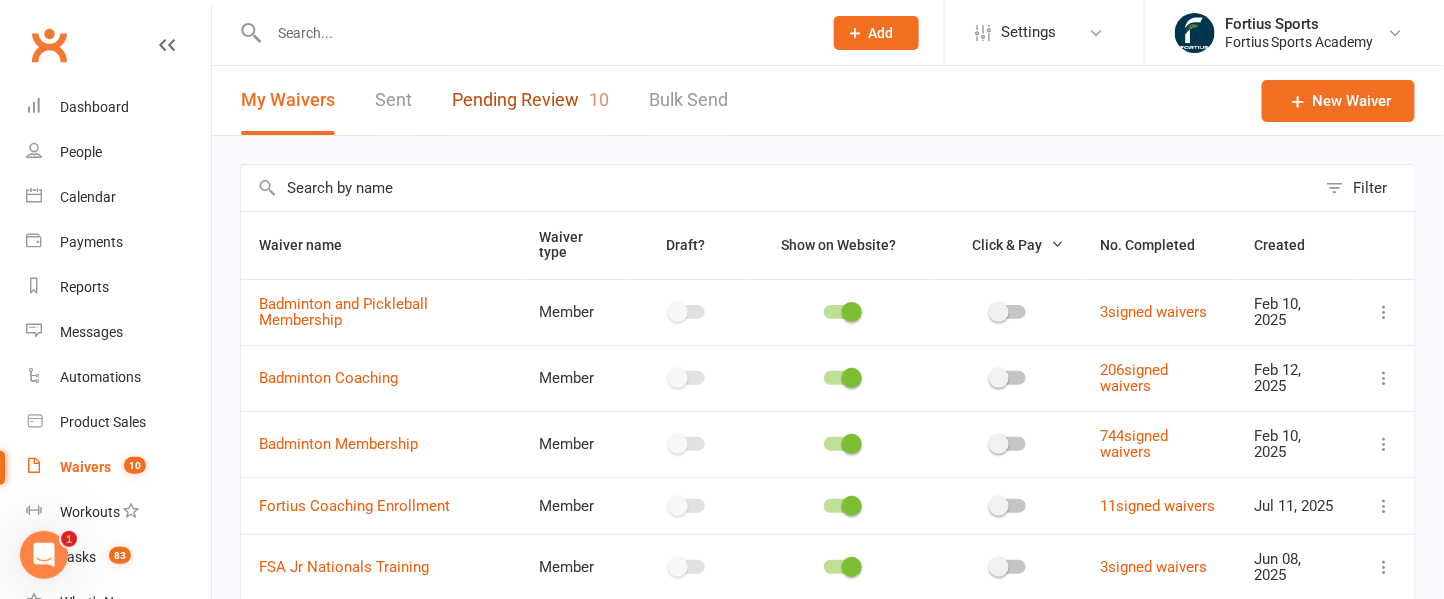 click on "Pending Review 10" at bounding box center (530, 100) 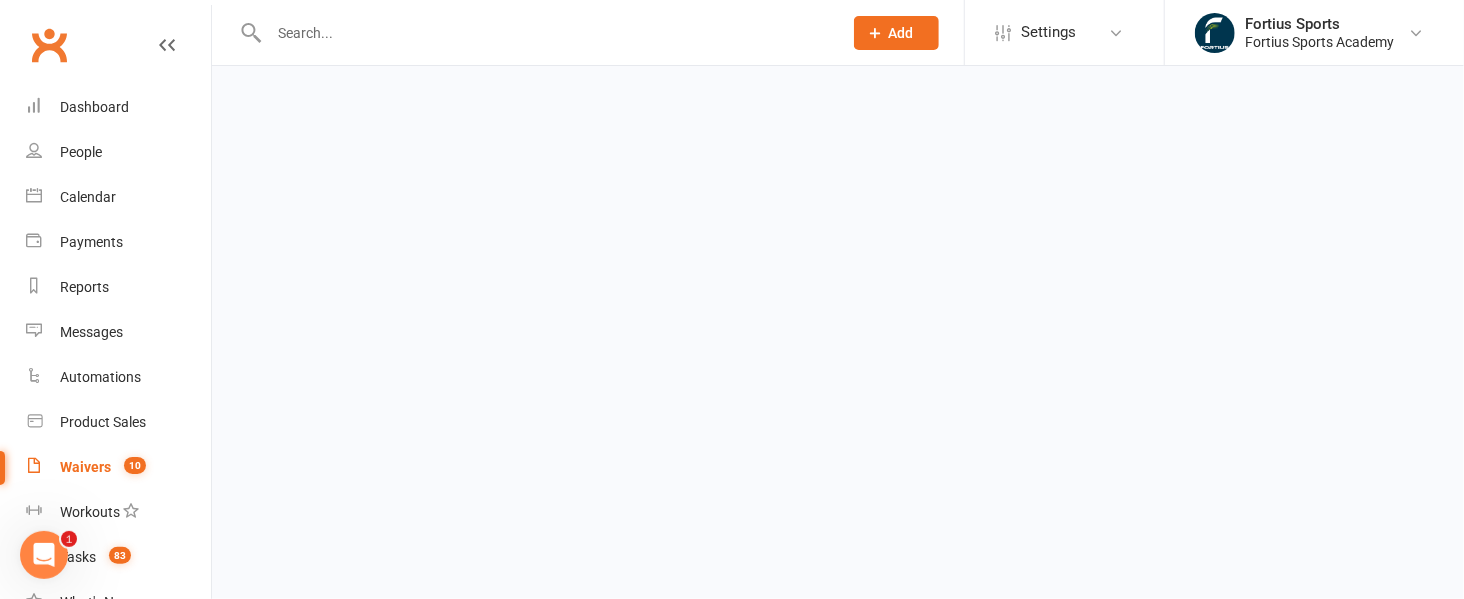 select on "100" 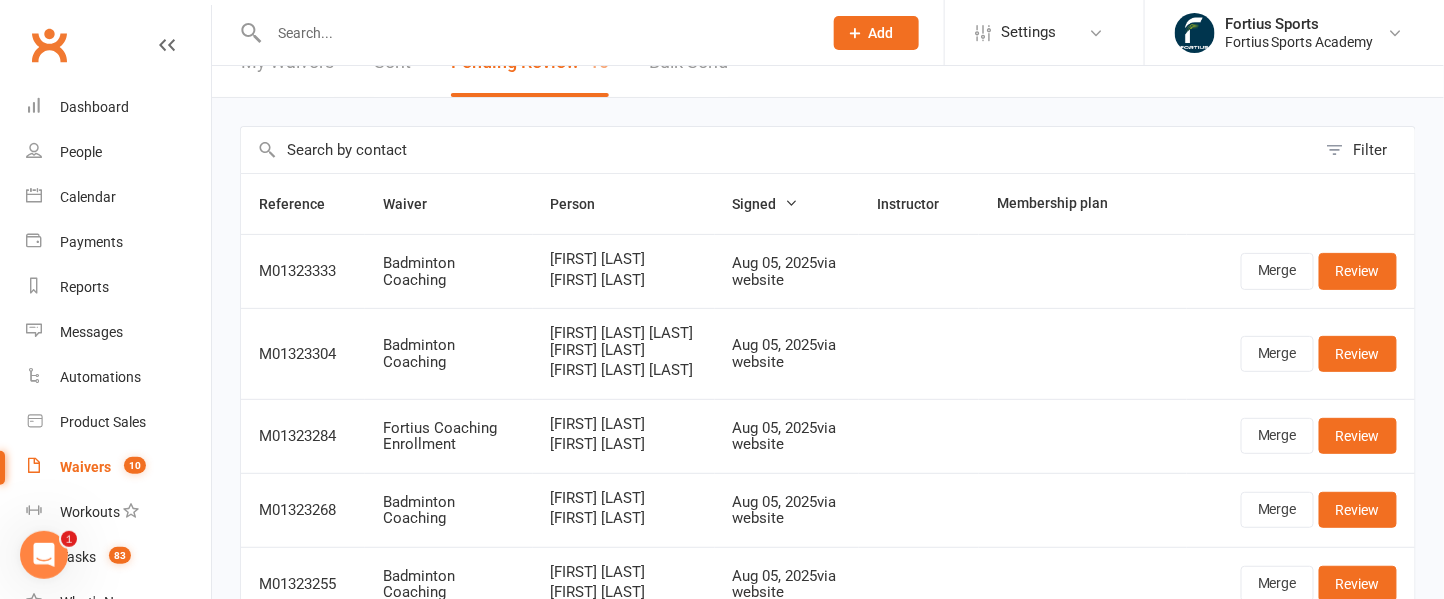 scroll, scrollTop: 24, scrollLeft: 0, axis: vertical 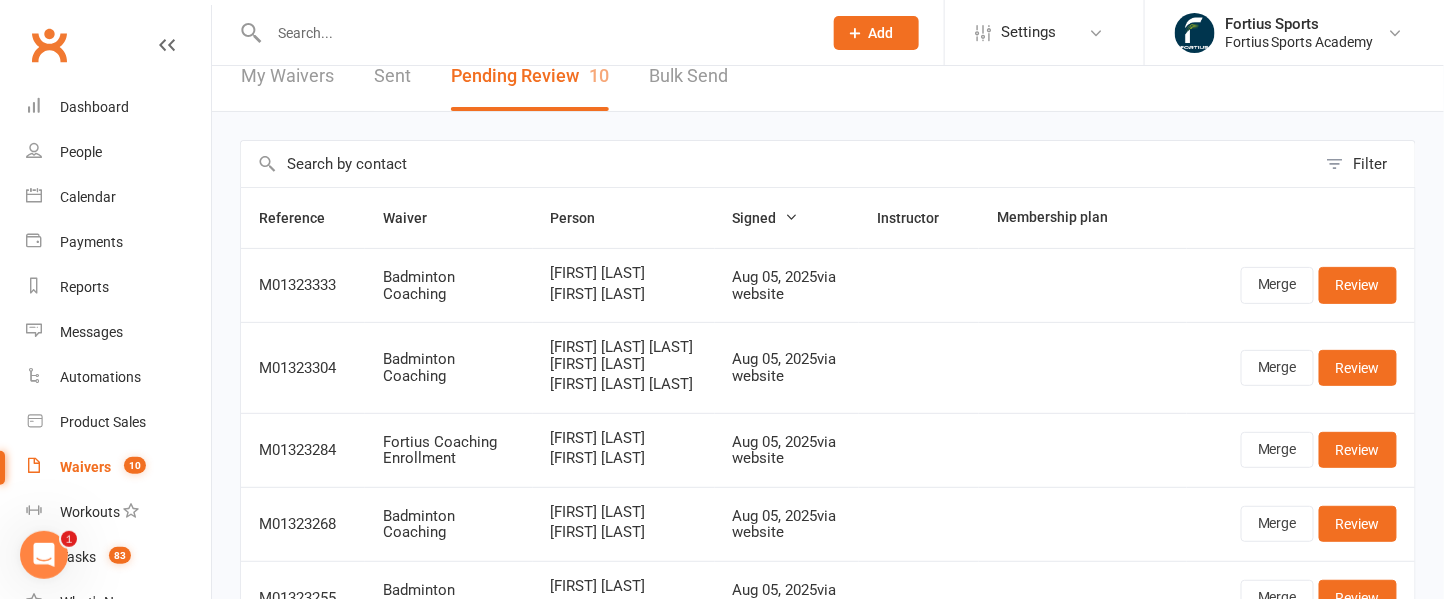 click at bounding box center (535, 33) 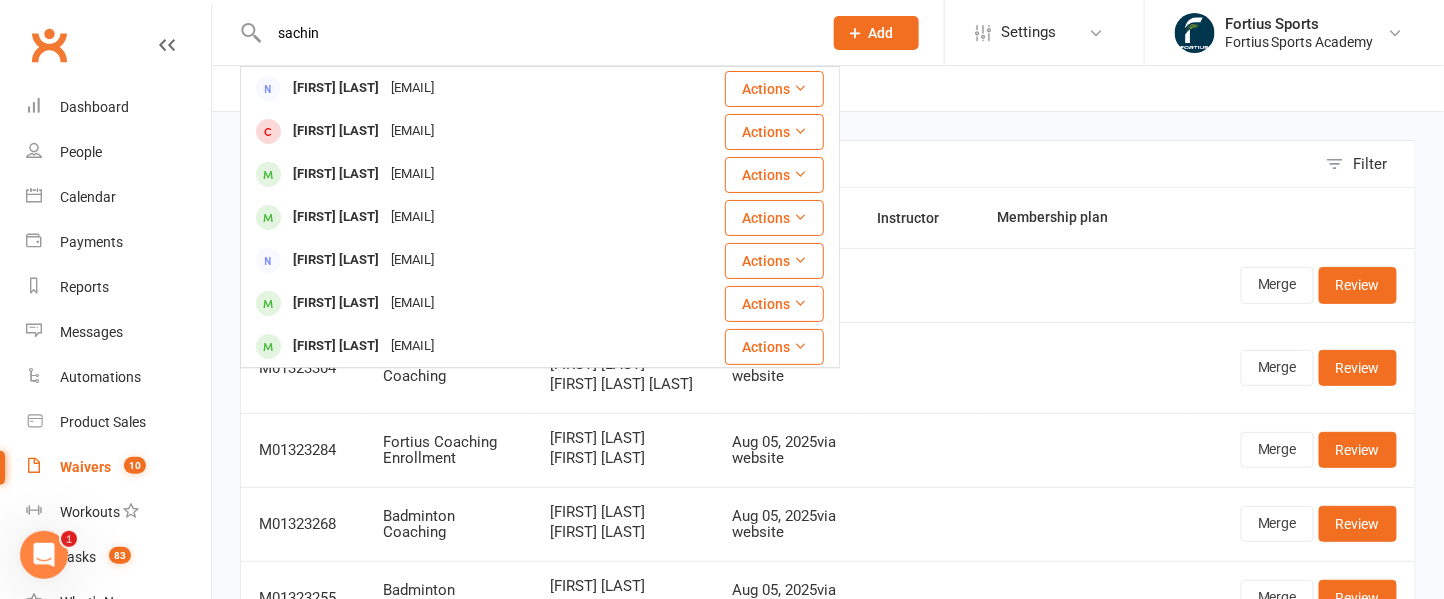 type on "sachin" 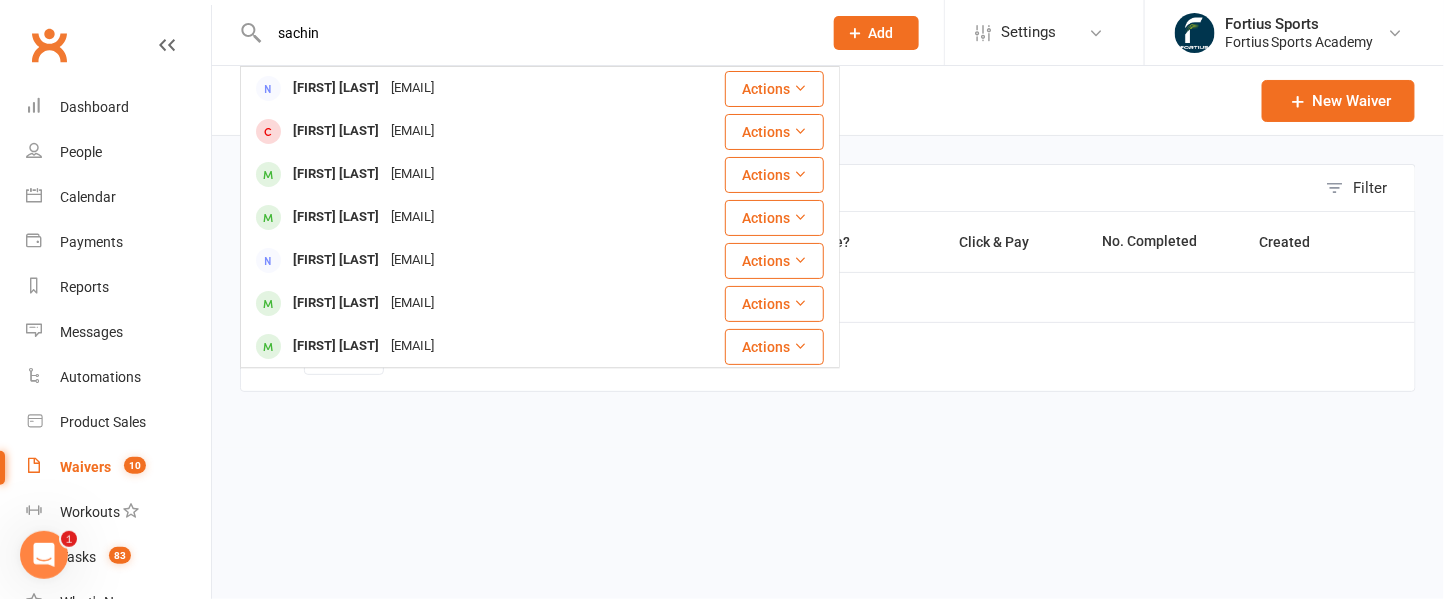 scroll, scrollTop: 0, scrollLeft: 0, axis: both 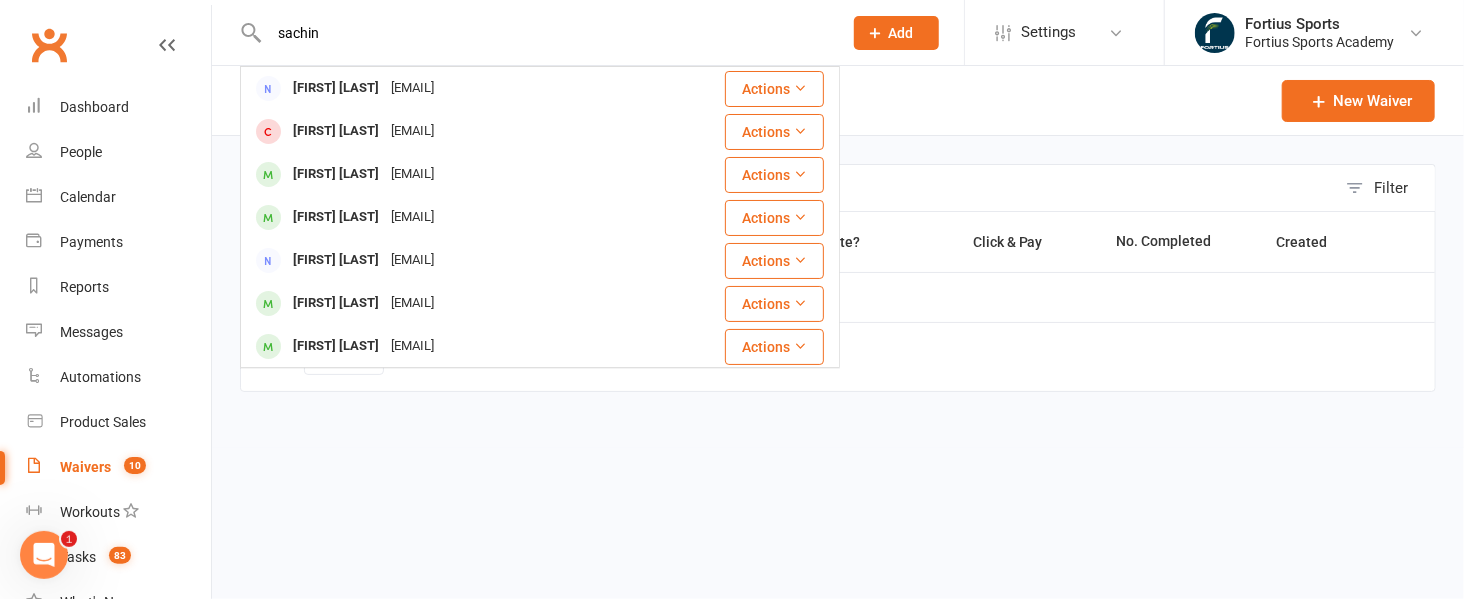 select on "100" 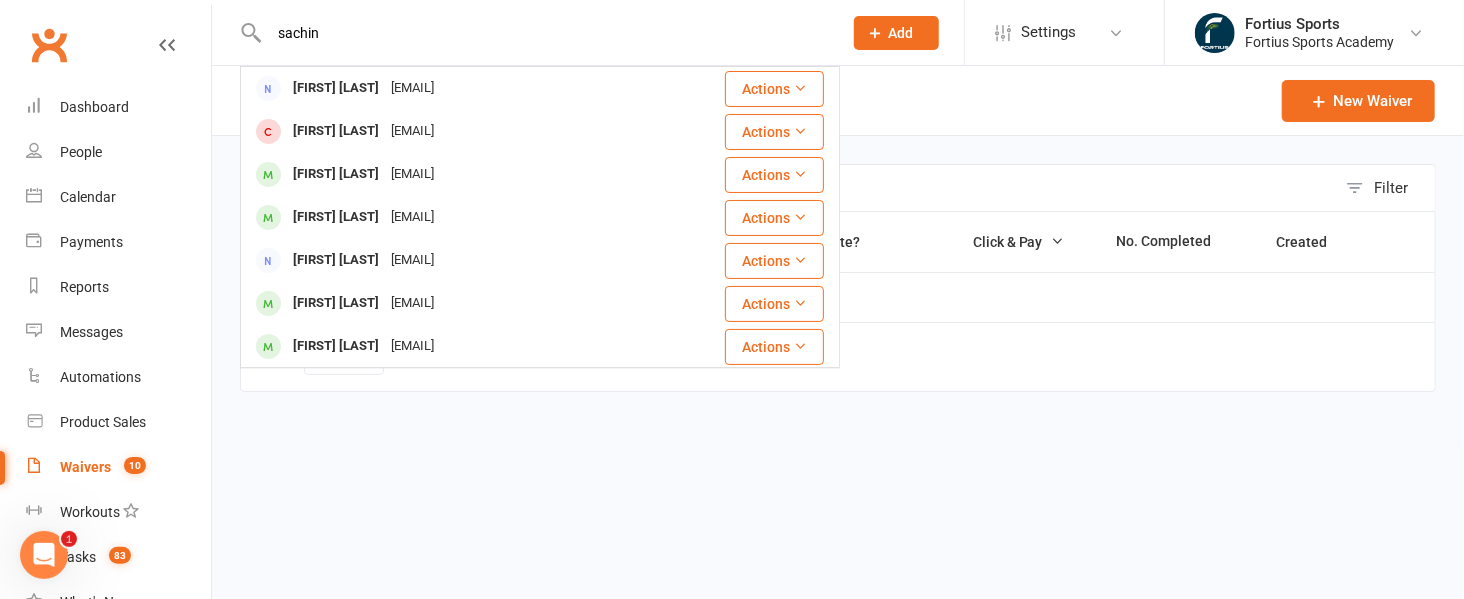 type 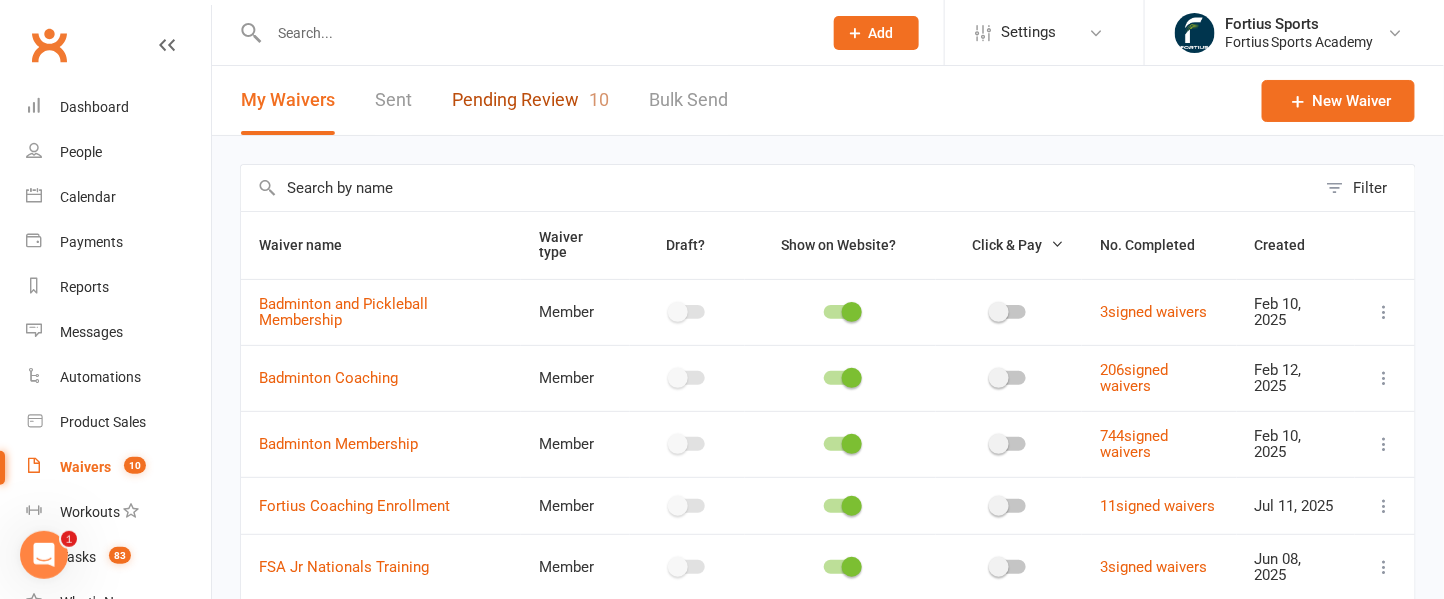 click on "Pending Review 10" at bounding box center (530, 100) 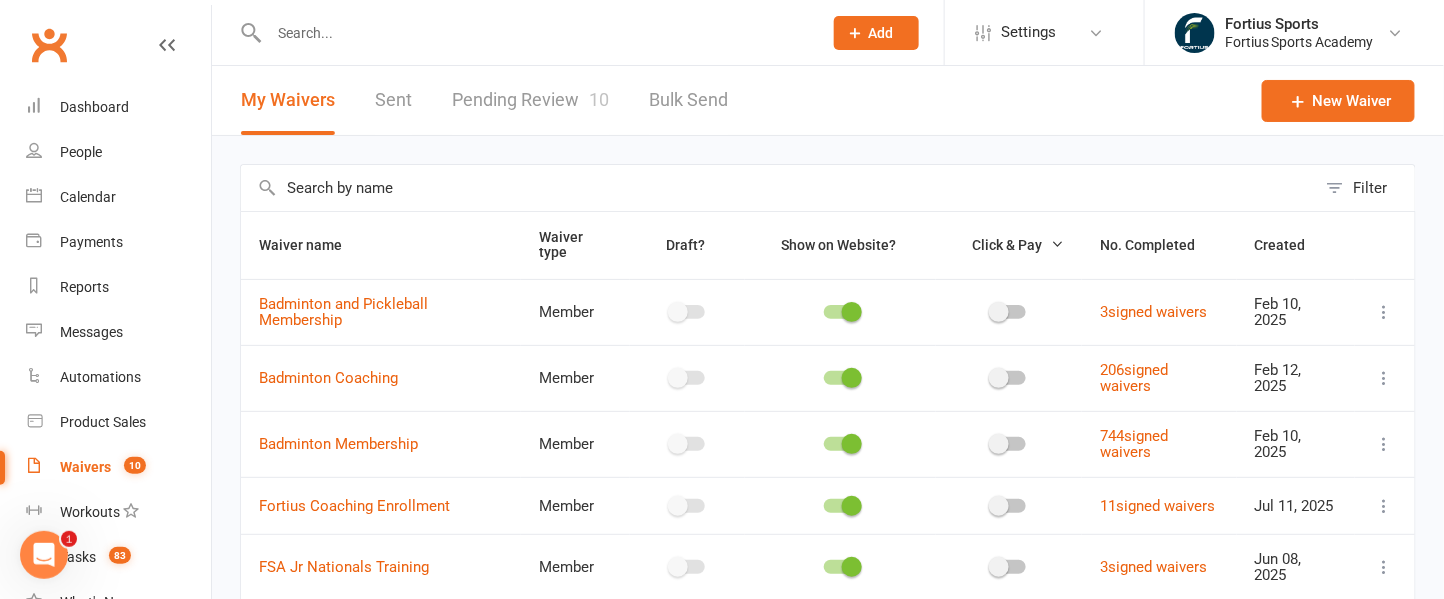 select on "100" 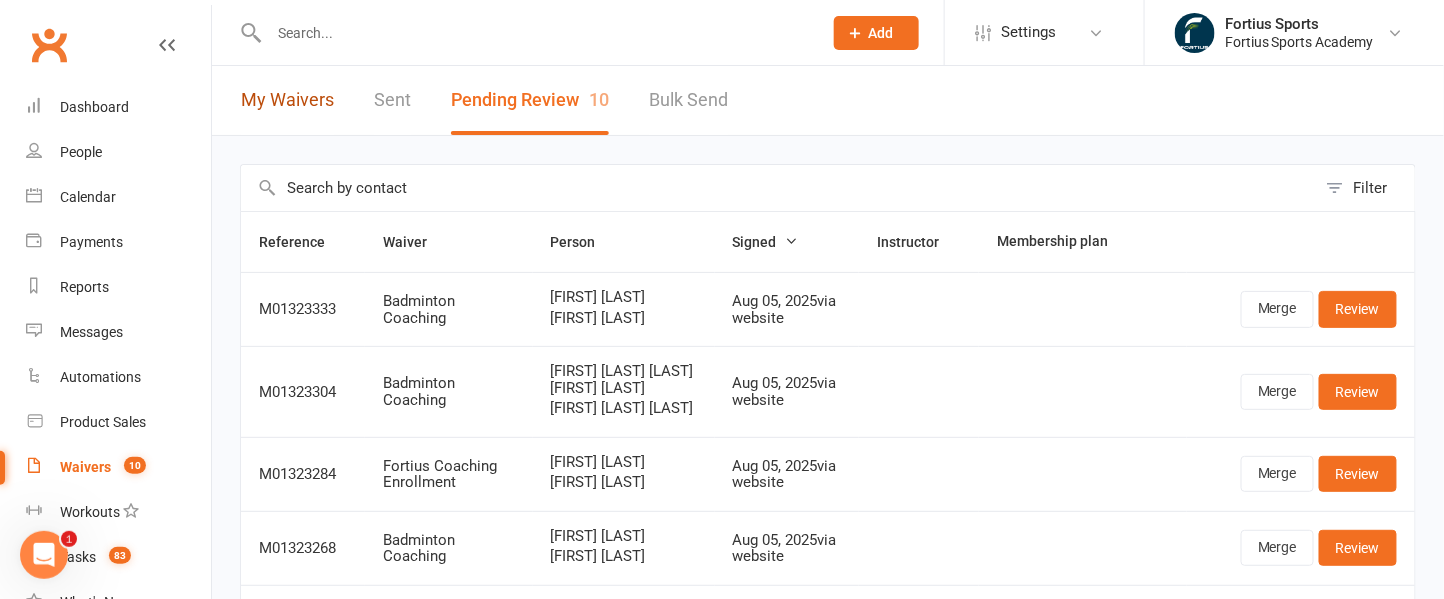 click on "My Waivers" at bounding box center (287, 100) 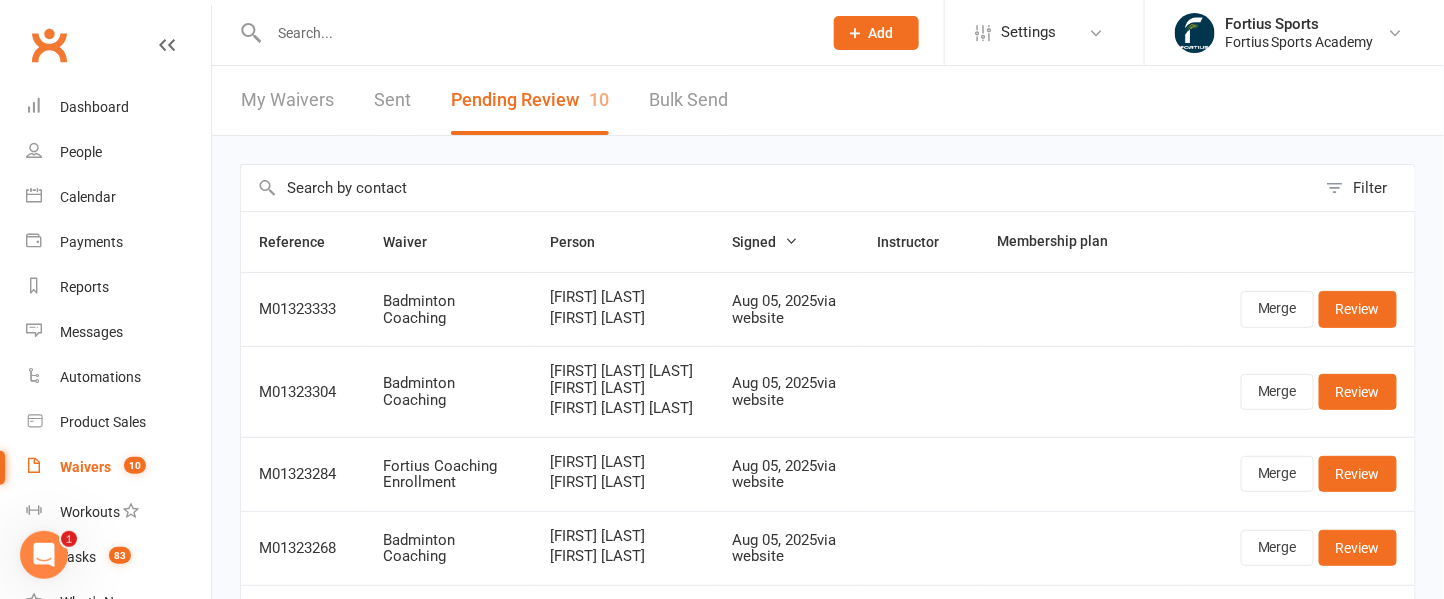 select on "100" 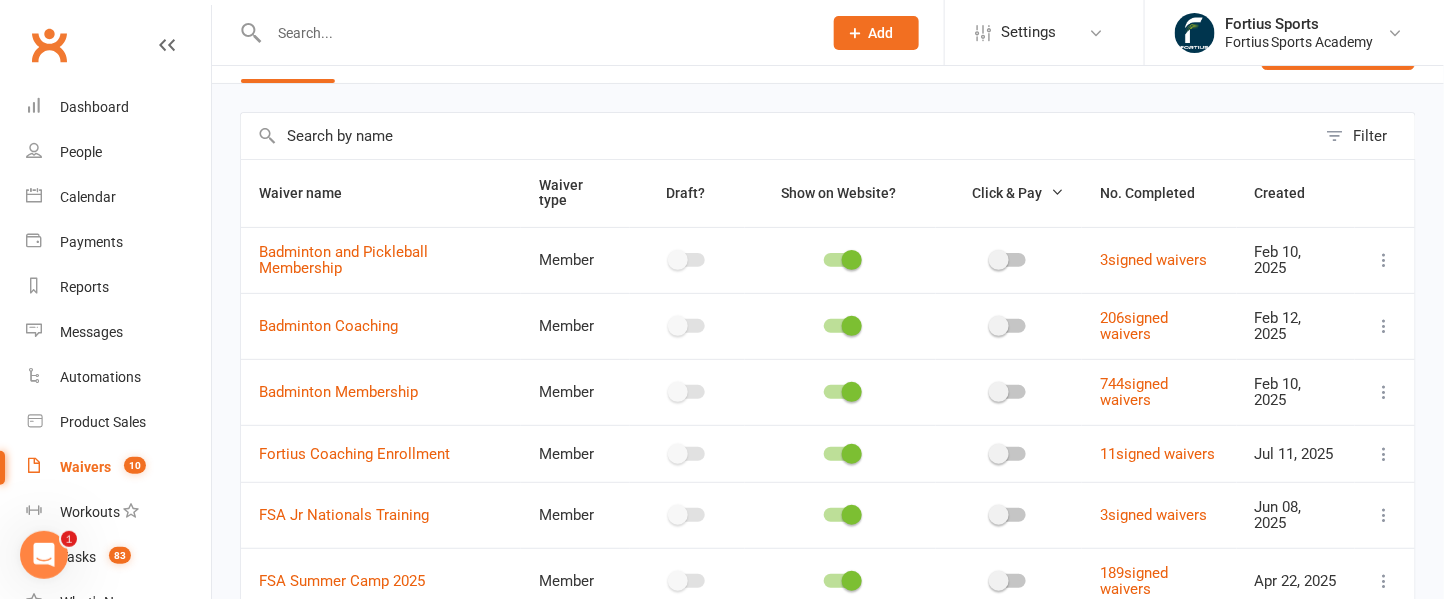 scroll, scrollTop: 42, scrollLeft: 0, axis: vertical 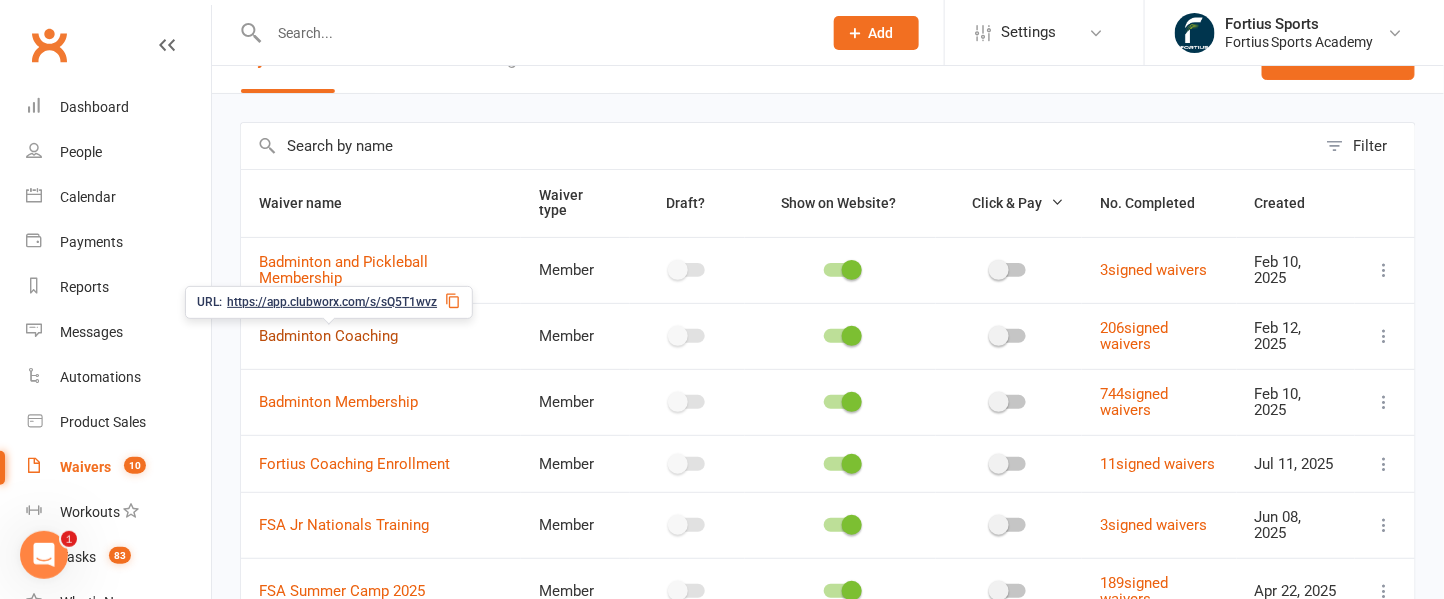 click on "Badminton Coaching" at bounding box center (328, 336) 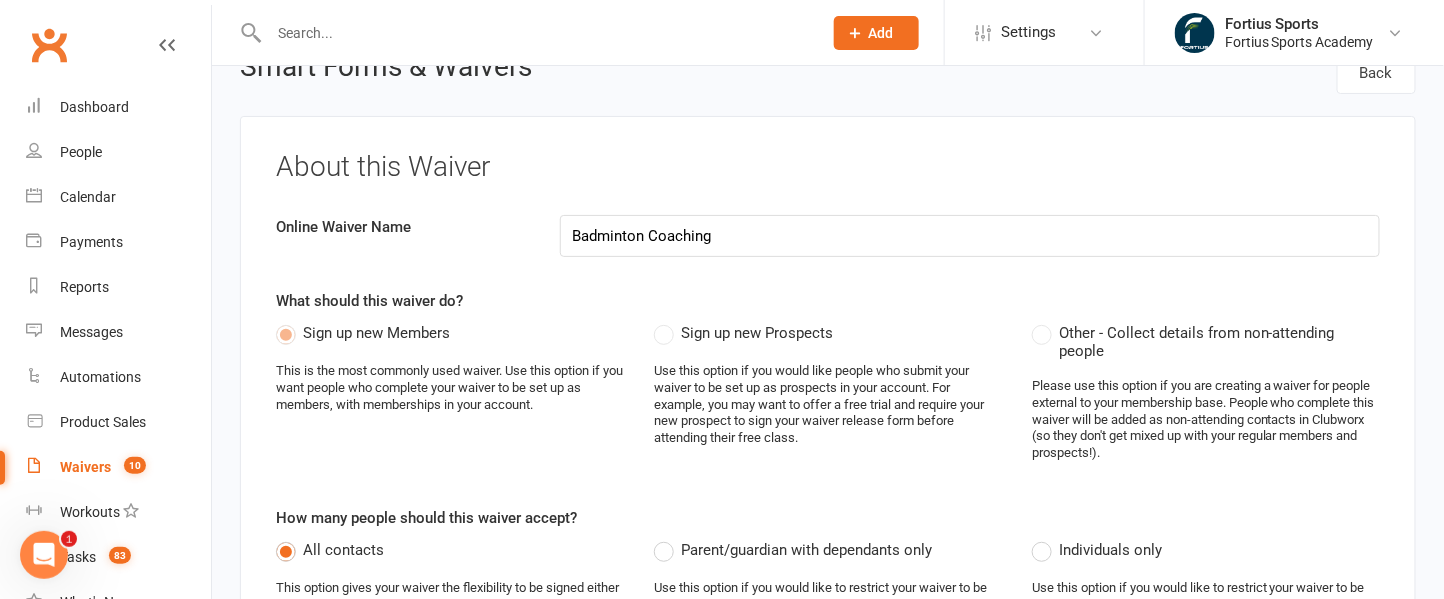 scroll, scrollTop: 0, scrollLeft: 0, axis: both 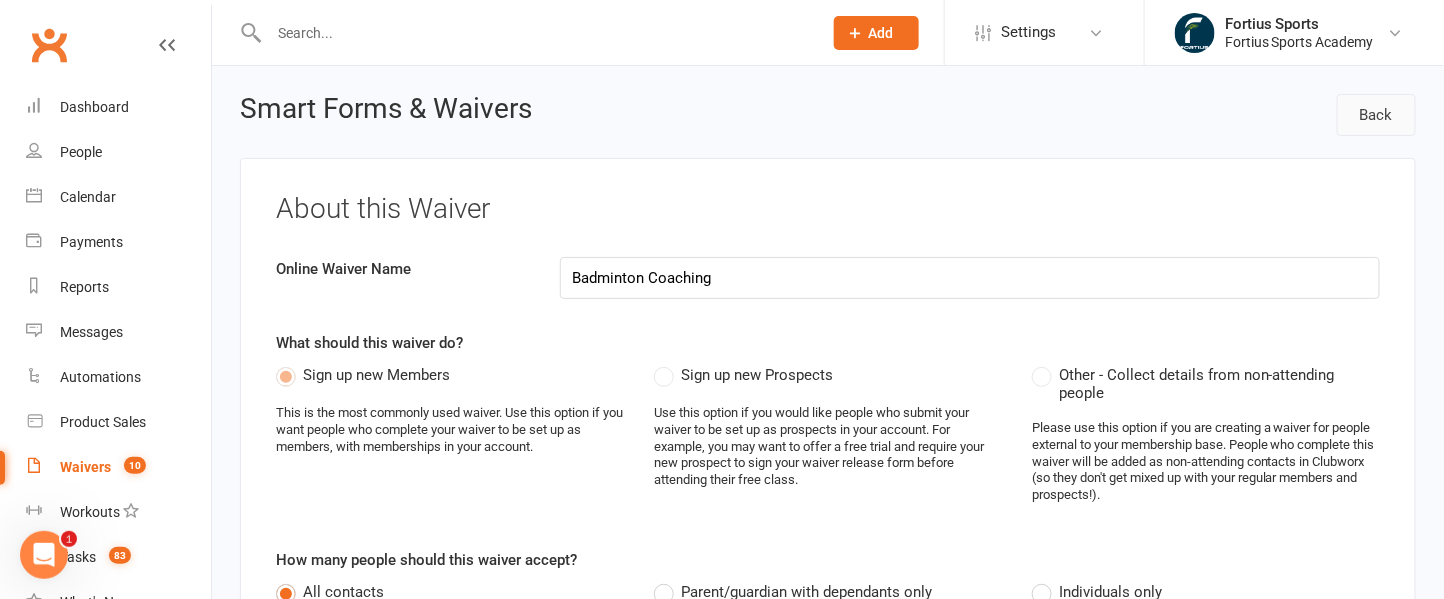 click on "Back" at bounding box center [1376, 115] 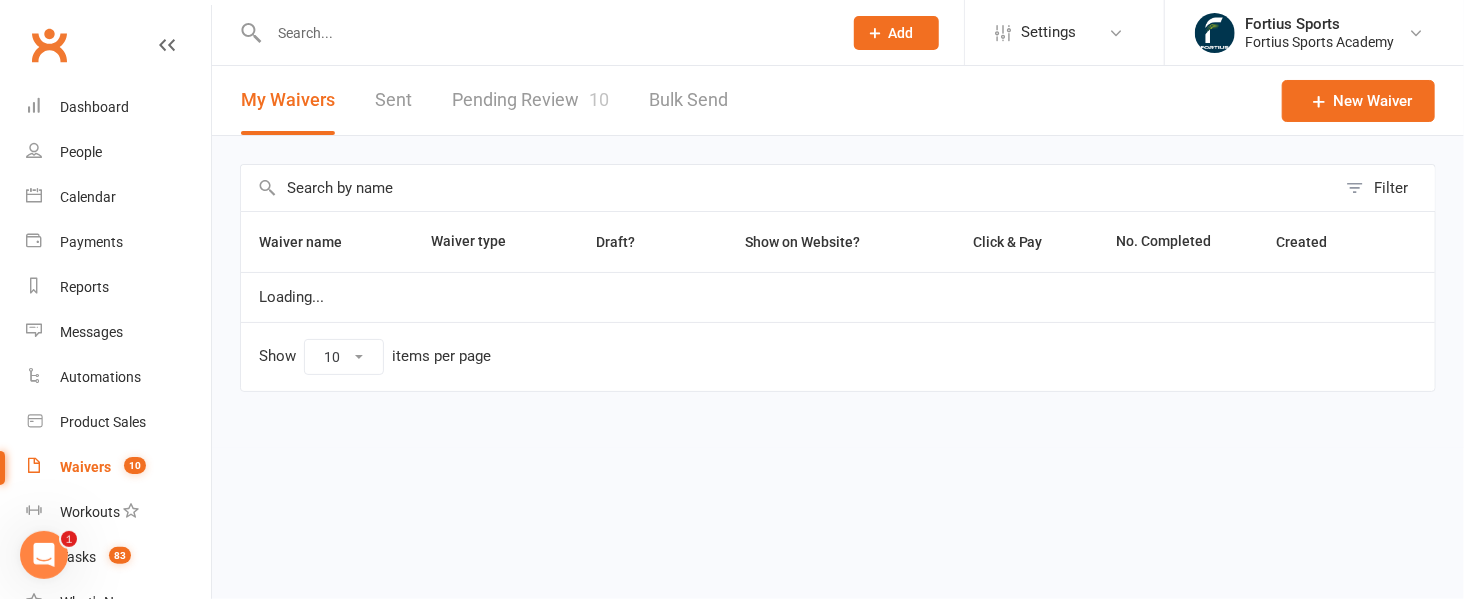 select on "100" 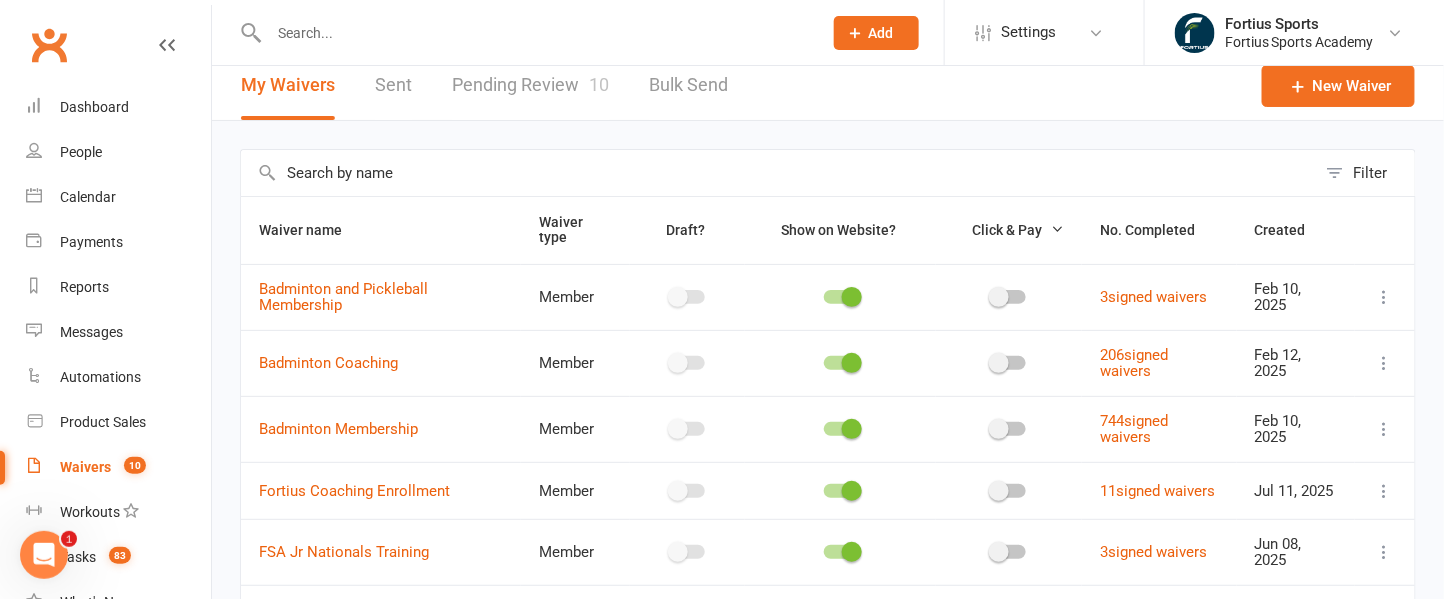 scroll, scrollTop: 0, scrollLeft: 0, axis: both 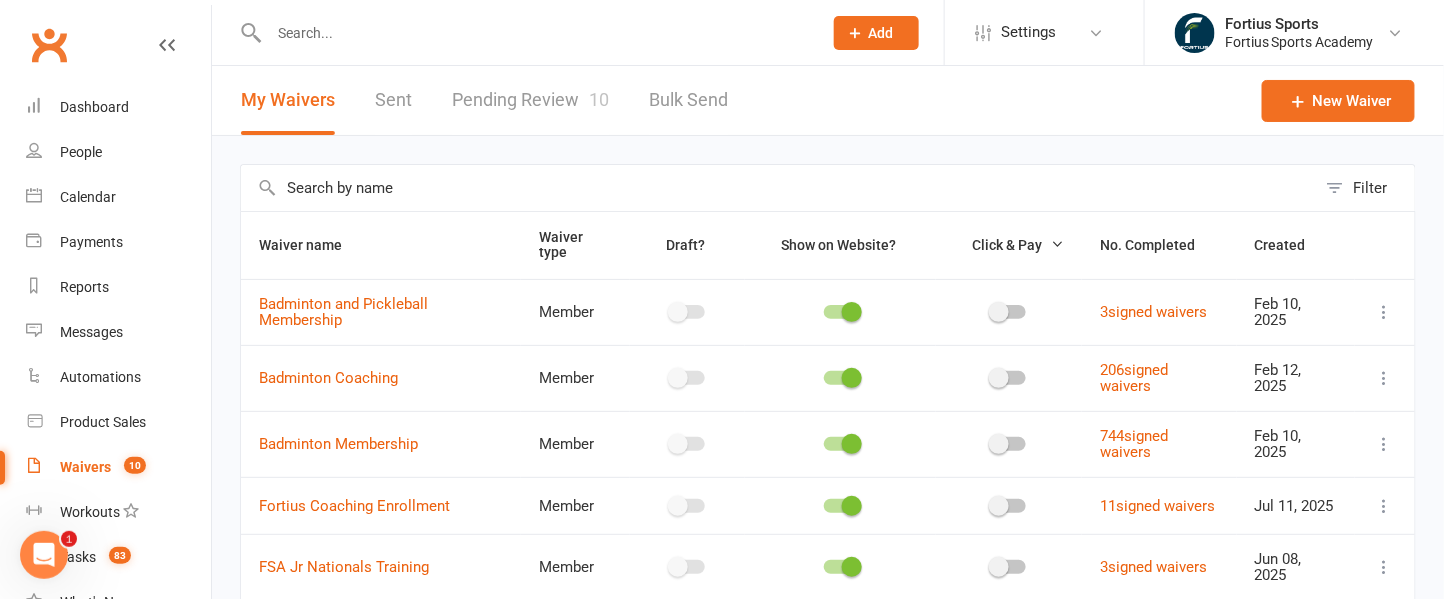 click on "Settings" at bounding box center (1044, 32) 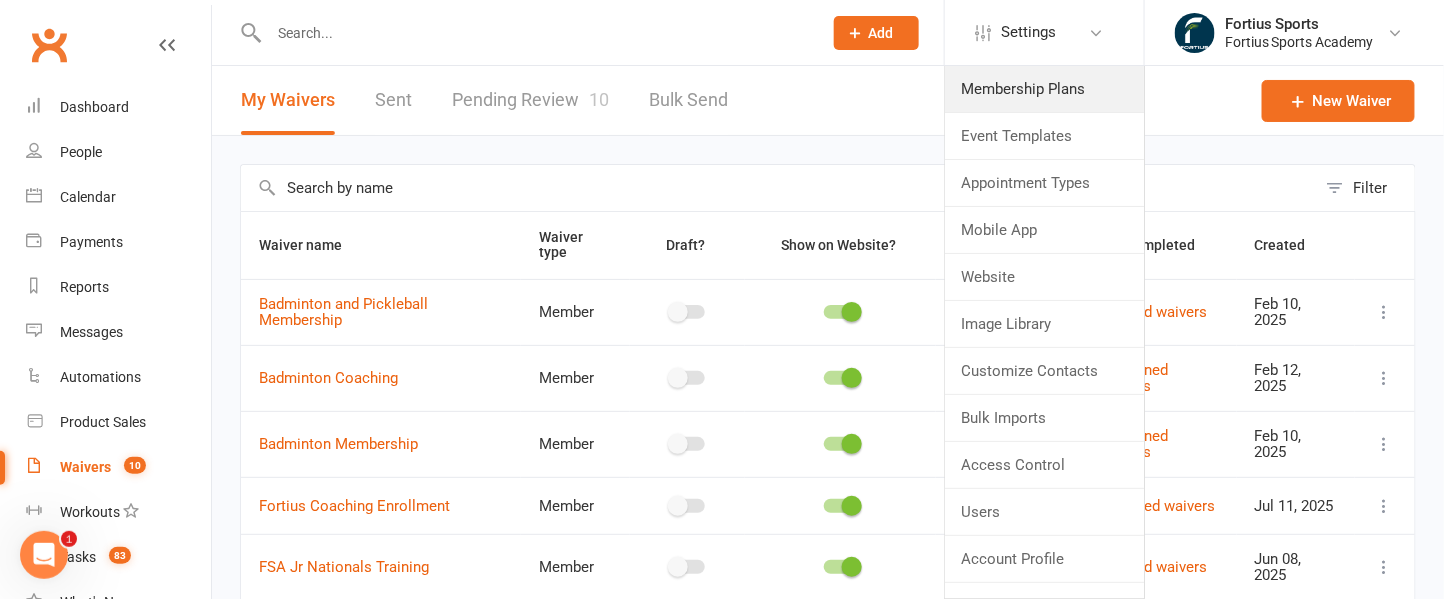click on "Membership Plans" at bounding box center [1044, 89] 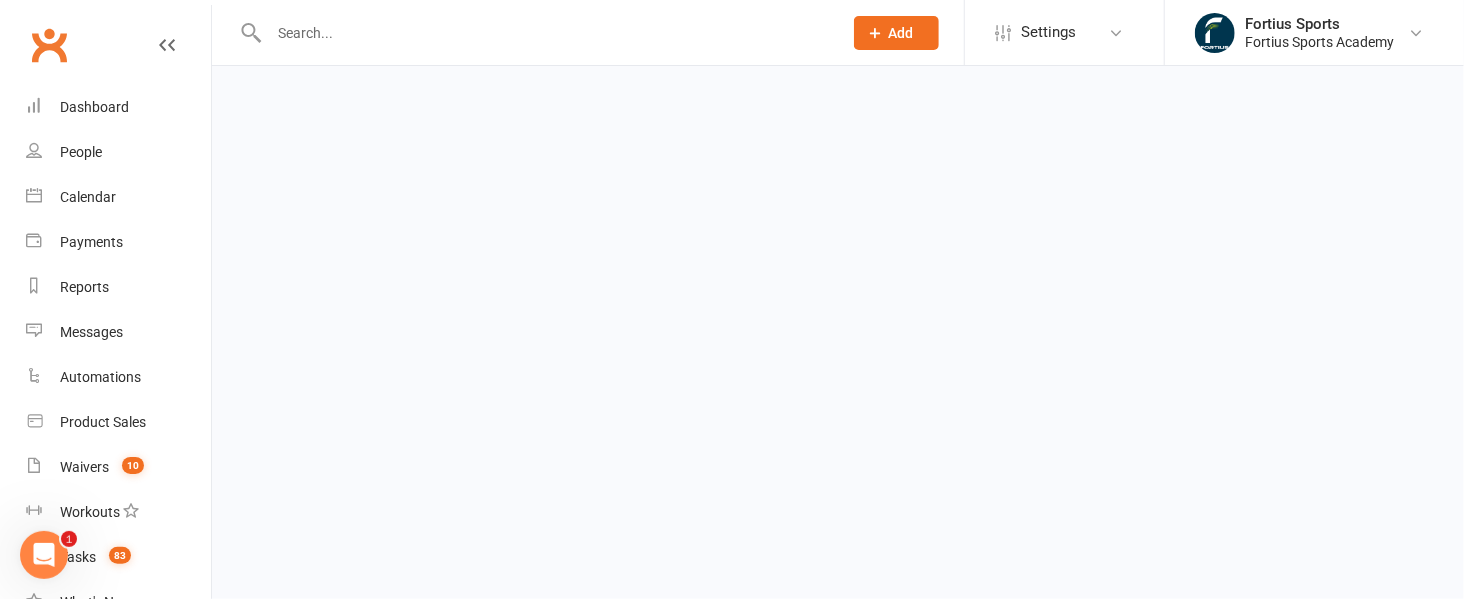select on "100" 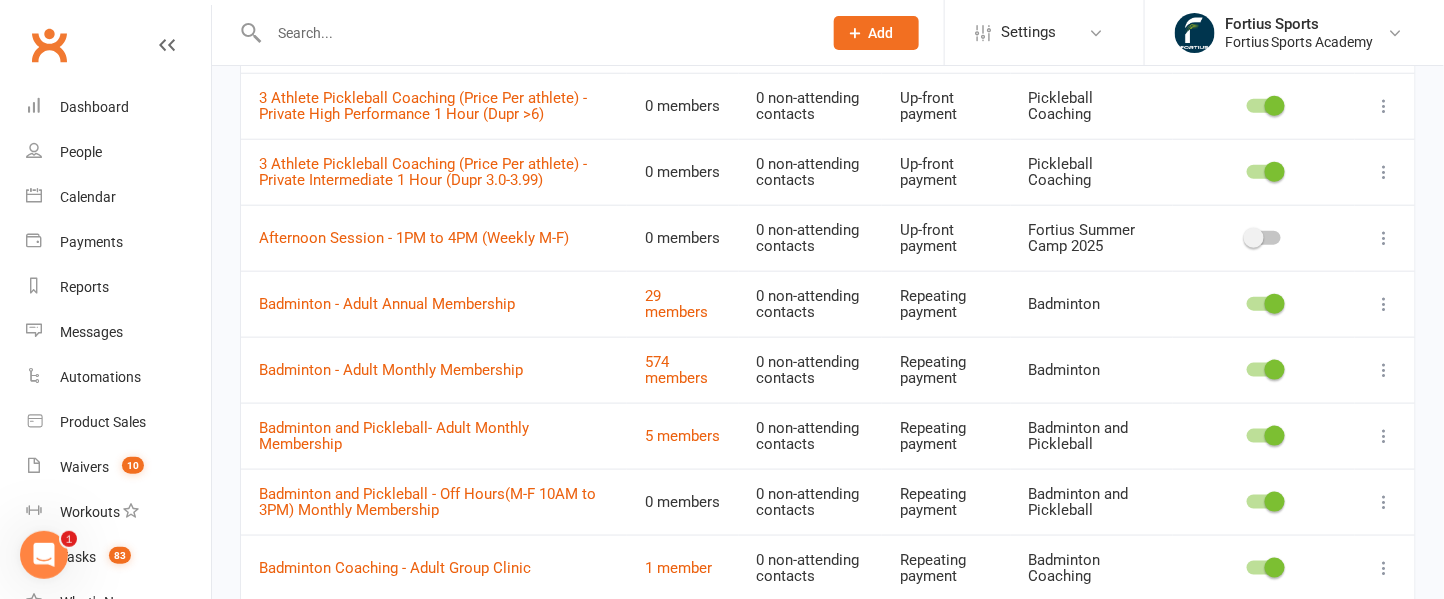 scroll, scrollTop: 0, scrollLeft: 0, axis: both 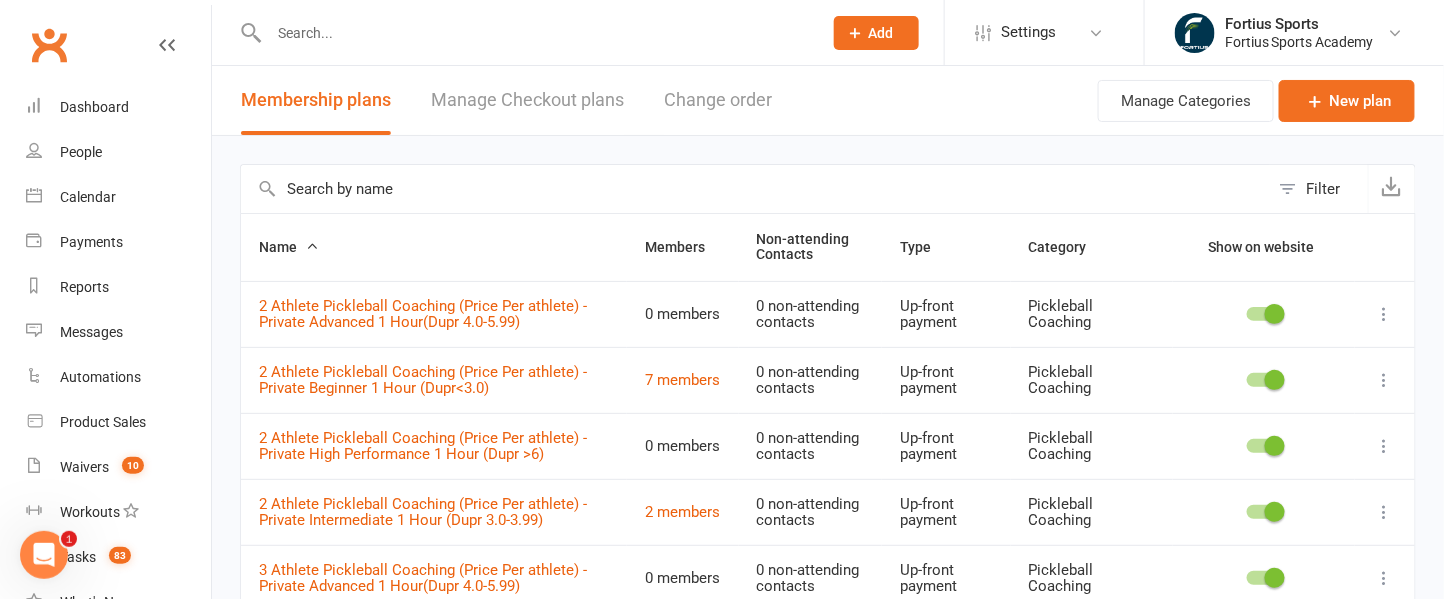 click at bounding box center [755, 189] 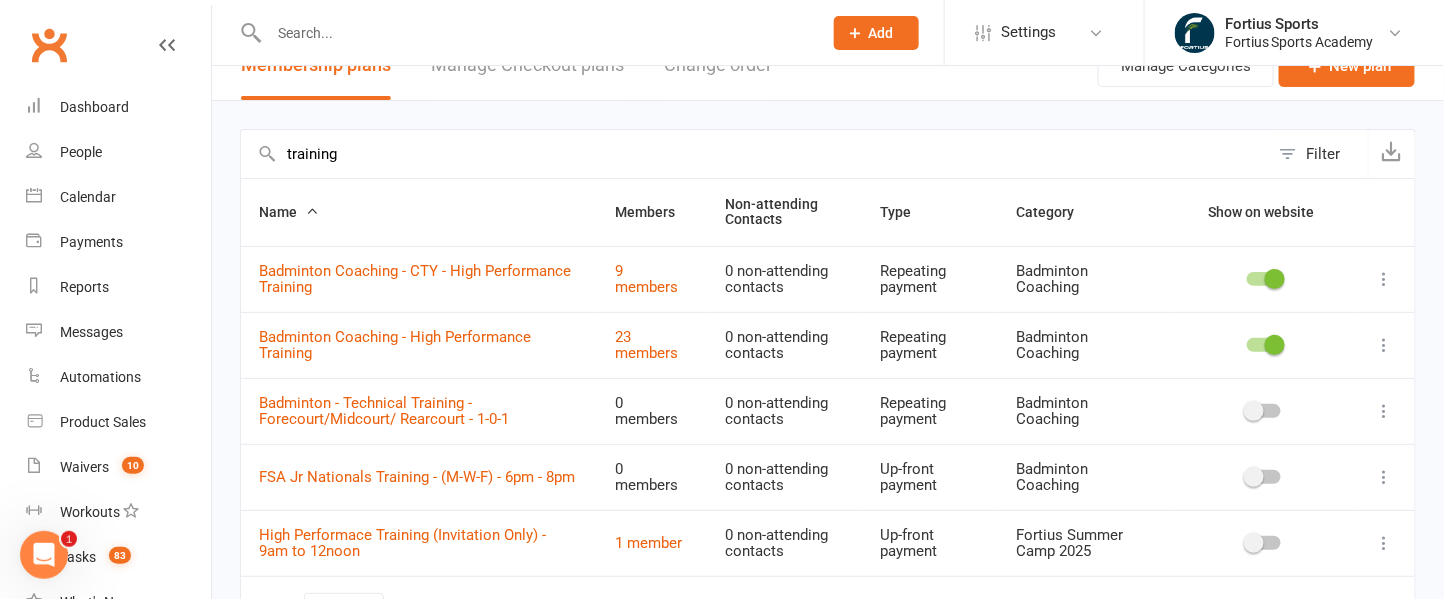 scroll, scrollTop: 0, scrollLeft: 0, axis: both 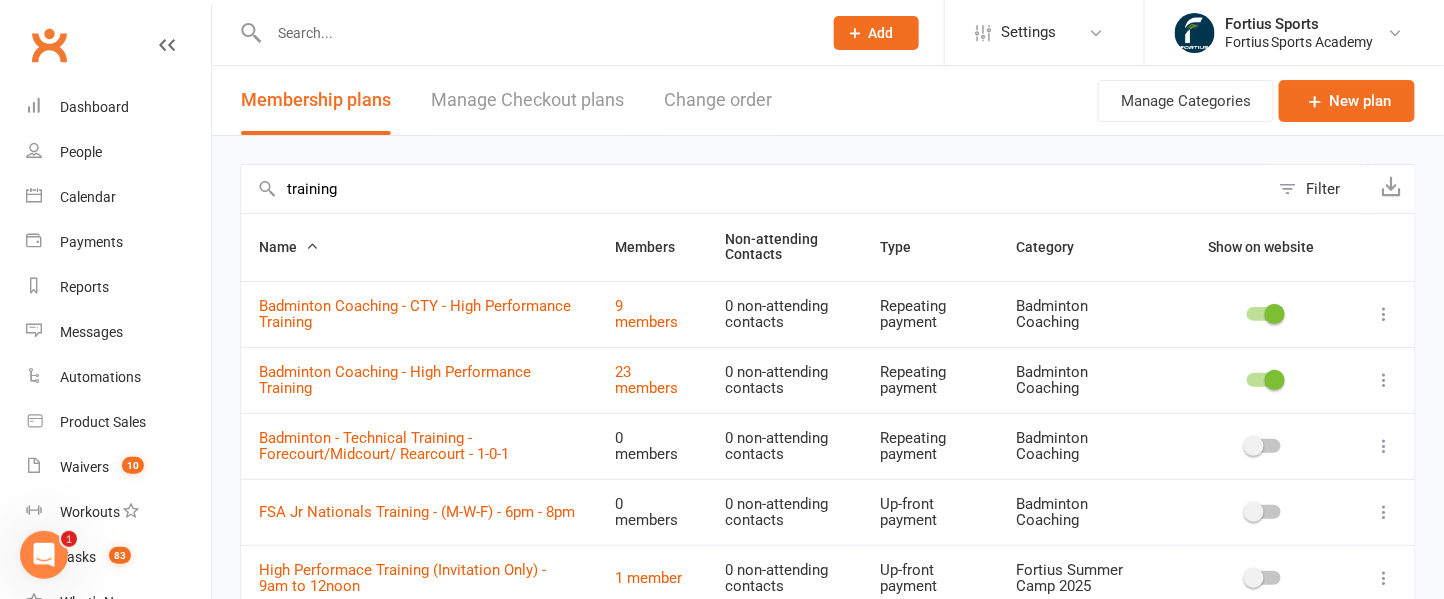 drag, startPoint x: 357, startPoint y: 184, endPoint x: 249, endPoint y: 186, distance: 108.01852 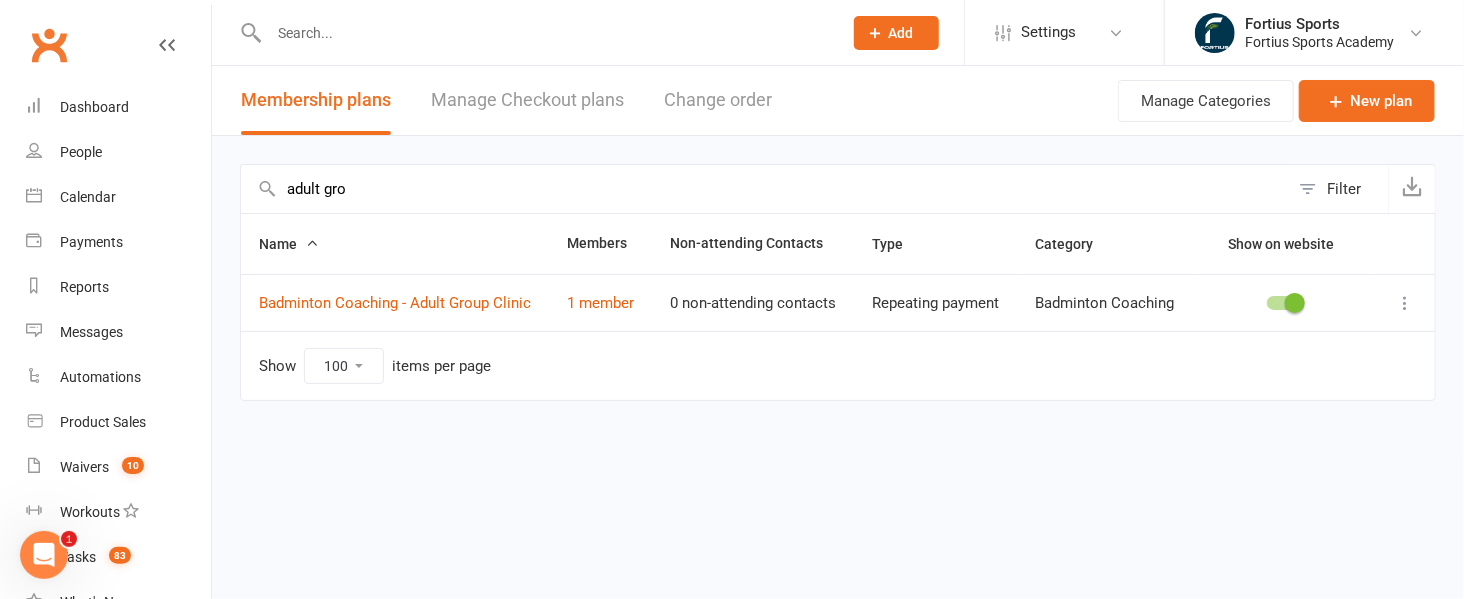 type on "adult gro" 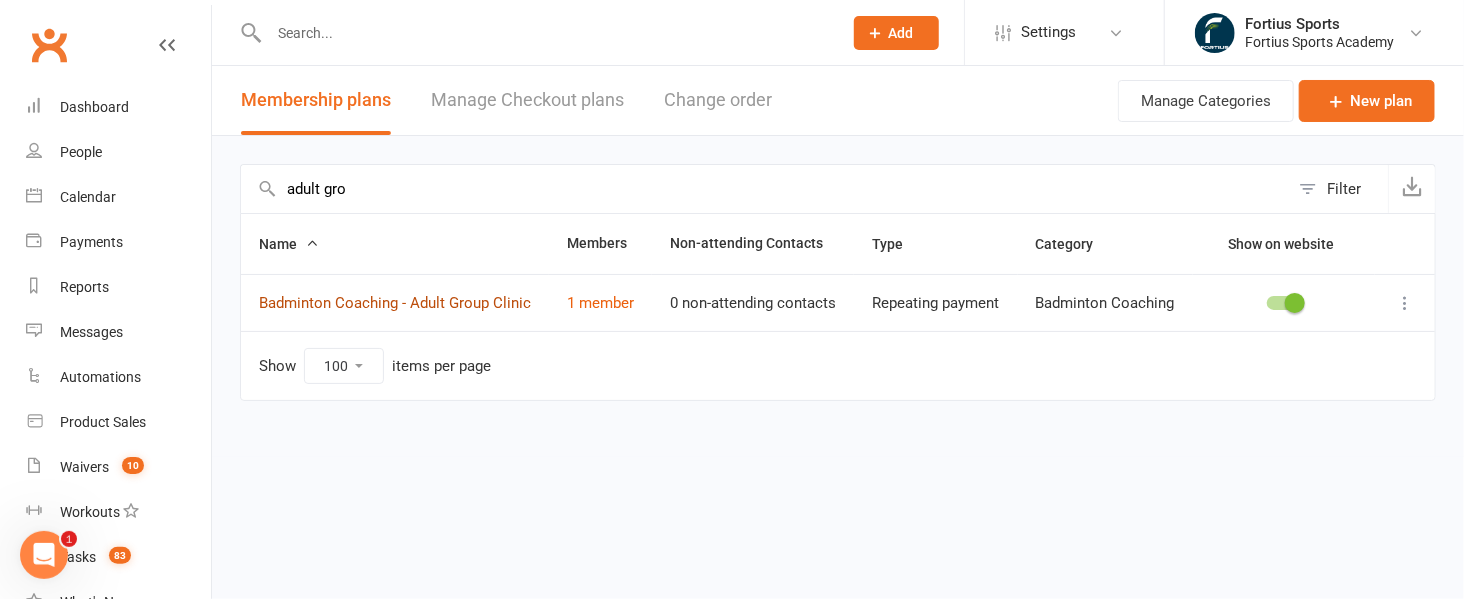 click on "Badminton Coaching - Adult Group Clinic" at bounding box center [395, 303] 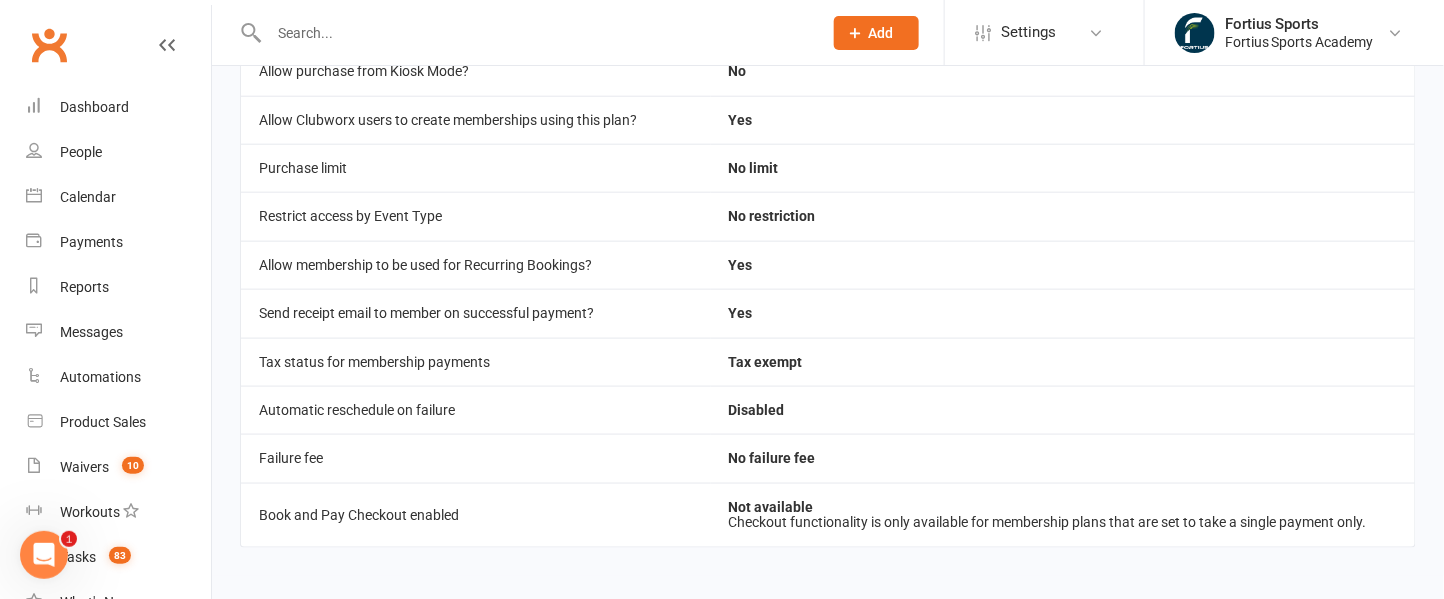 scroll, scrollTop: 0, scrollLeft: 0, axis: both 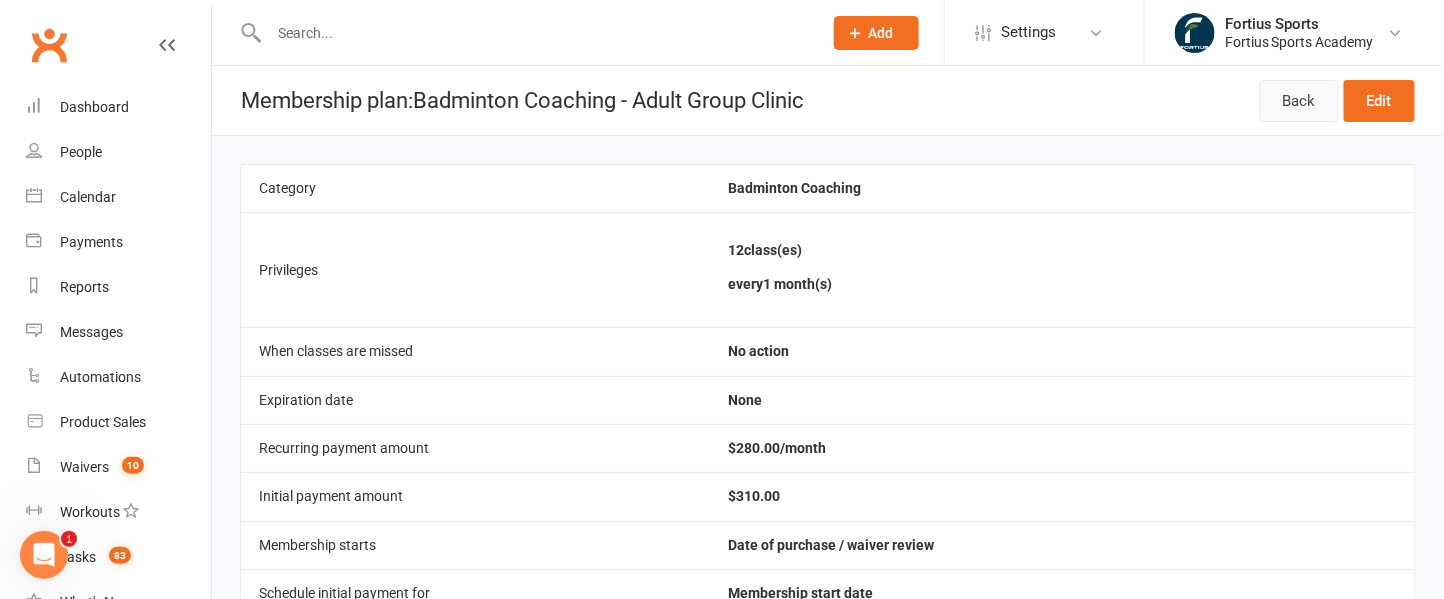 click on "Back" at bounding box center [1299, 101] 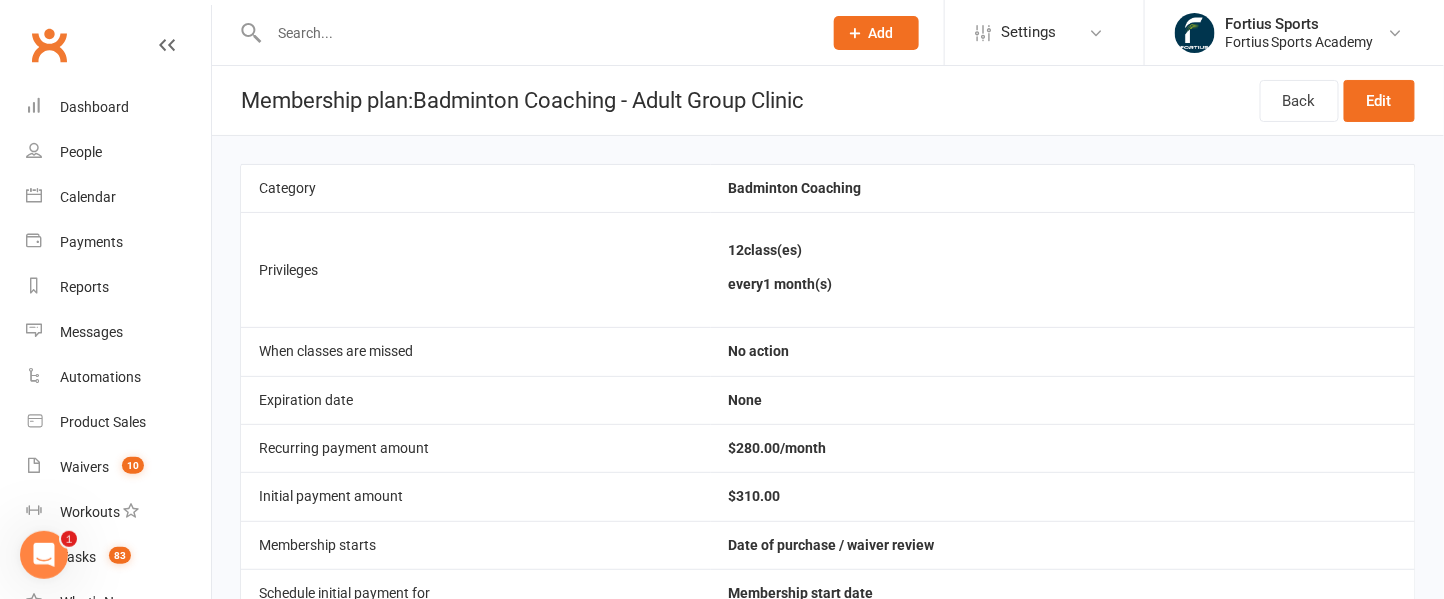 select on "100" 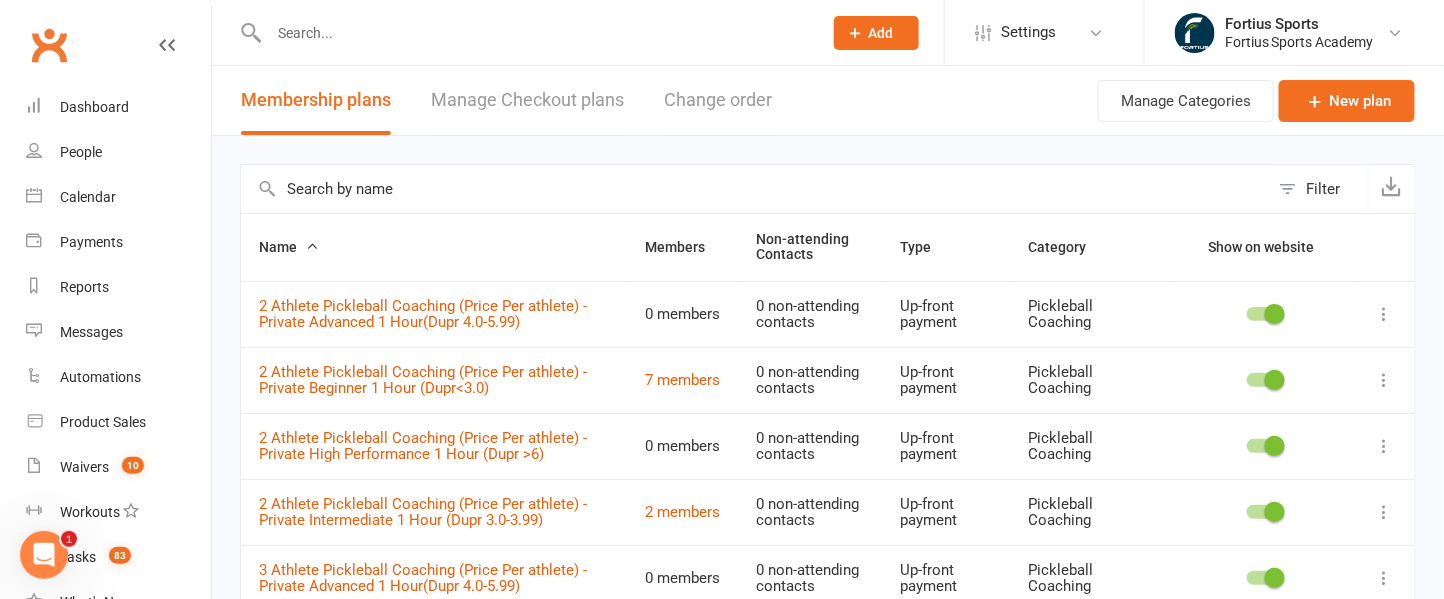 click at bounding box center [755, 189] 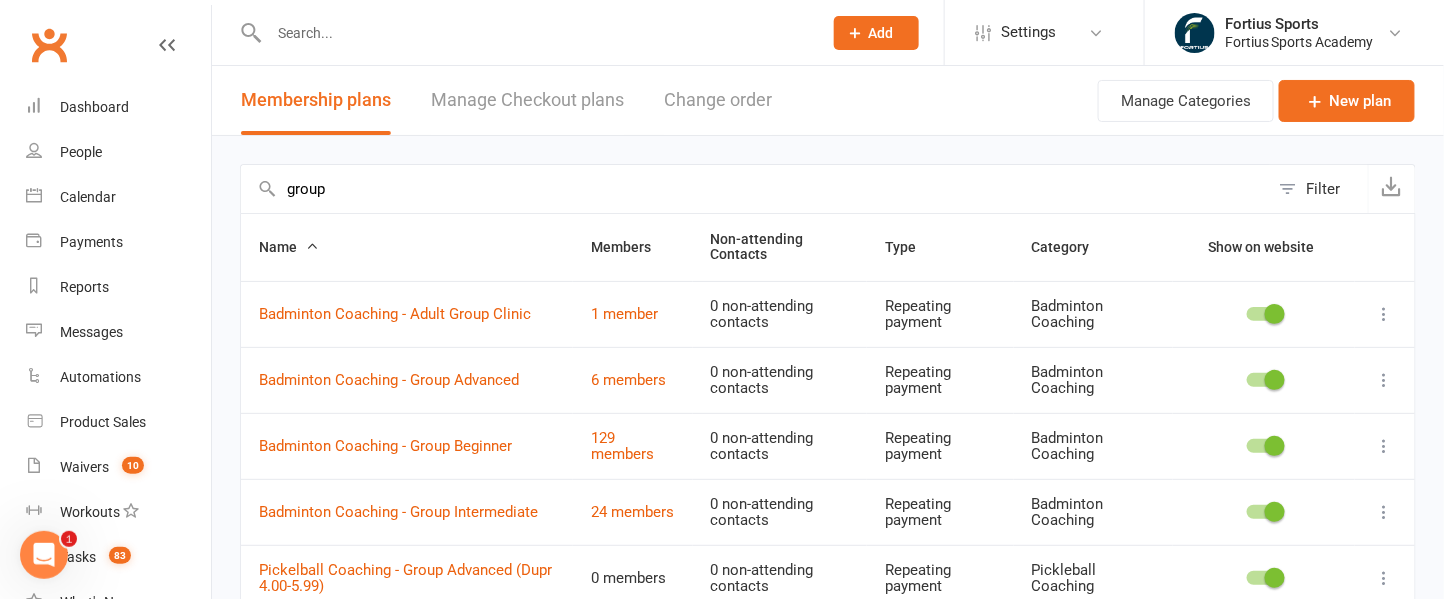type on "group" 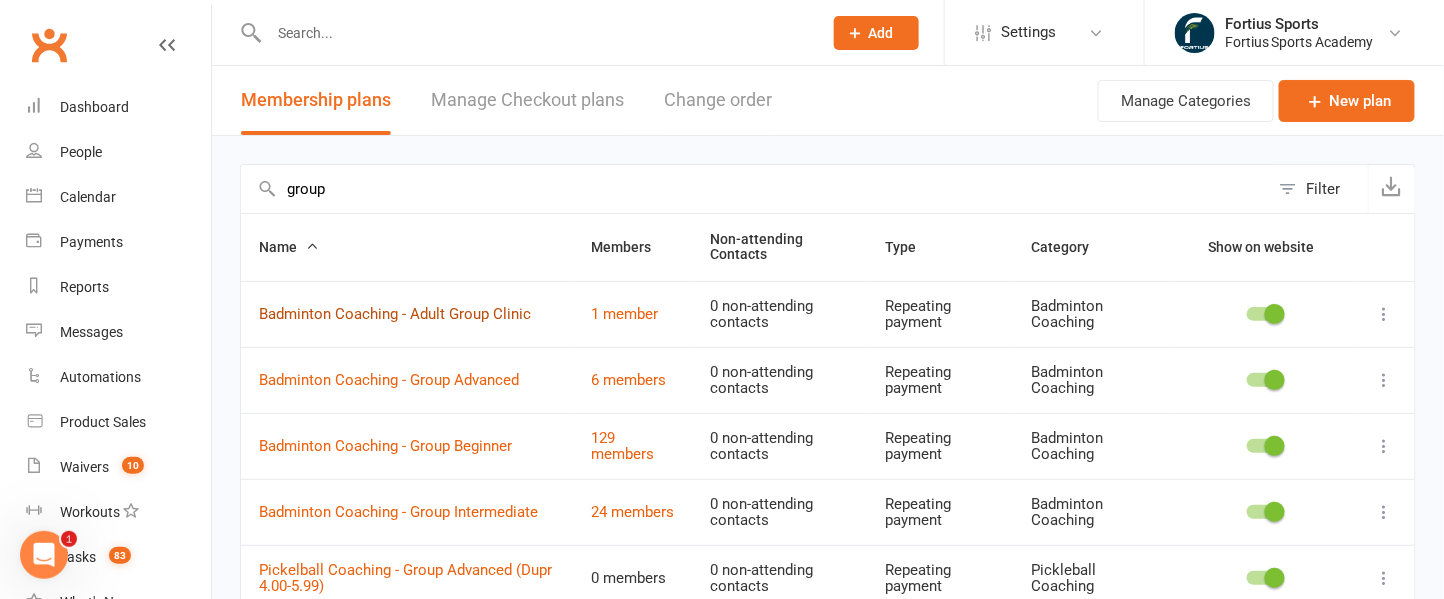 click on "Badminton Coaching - Adult Group Clinic" at bounding box center [395, 314] 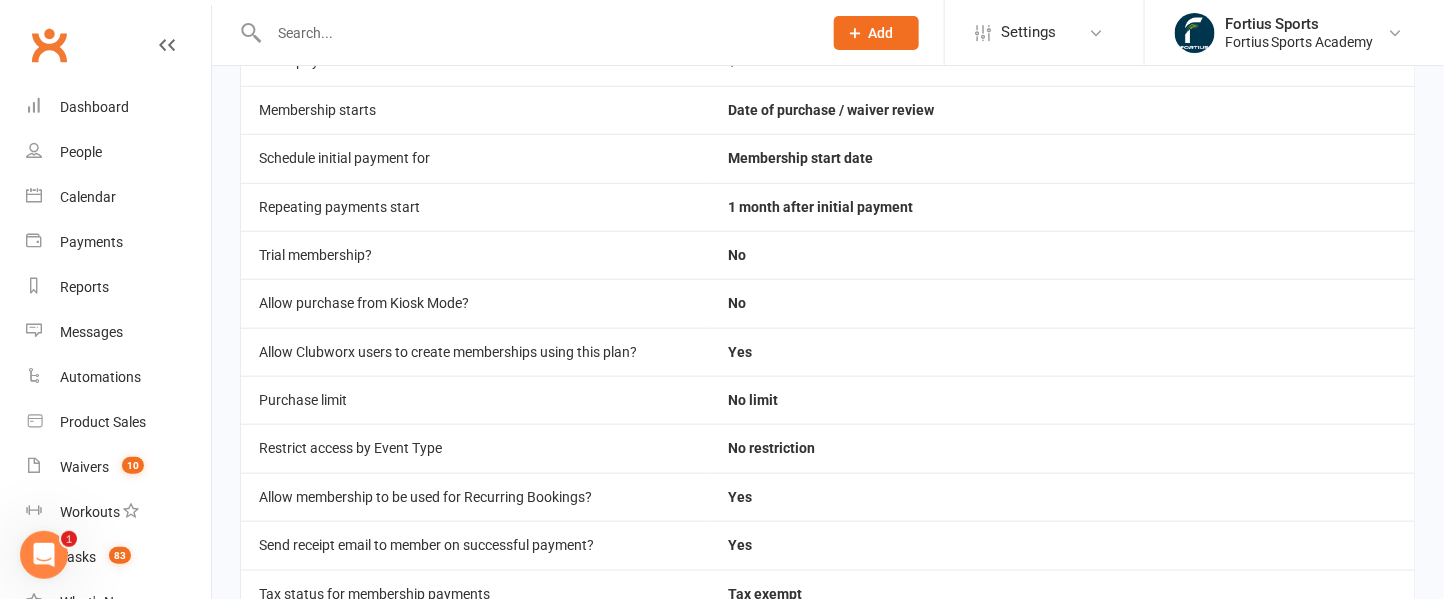 scroll, scrollTop: 0, scrollLeft: 0, axis: both 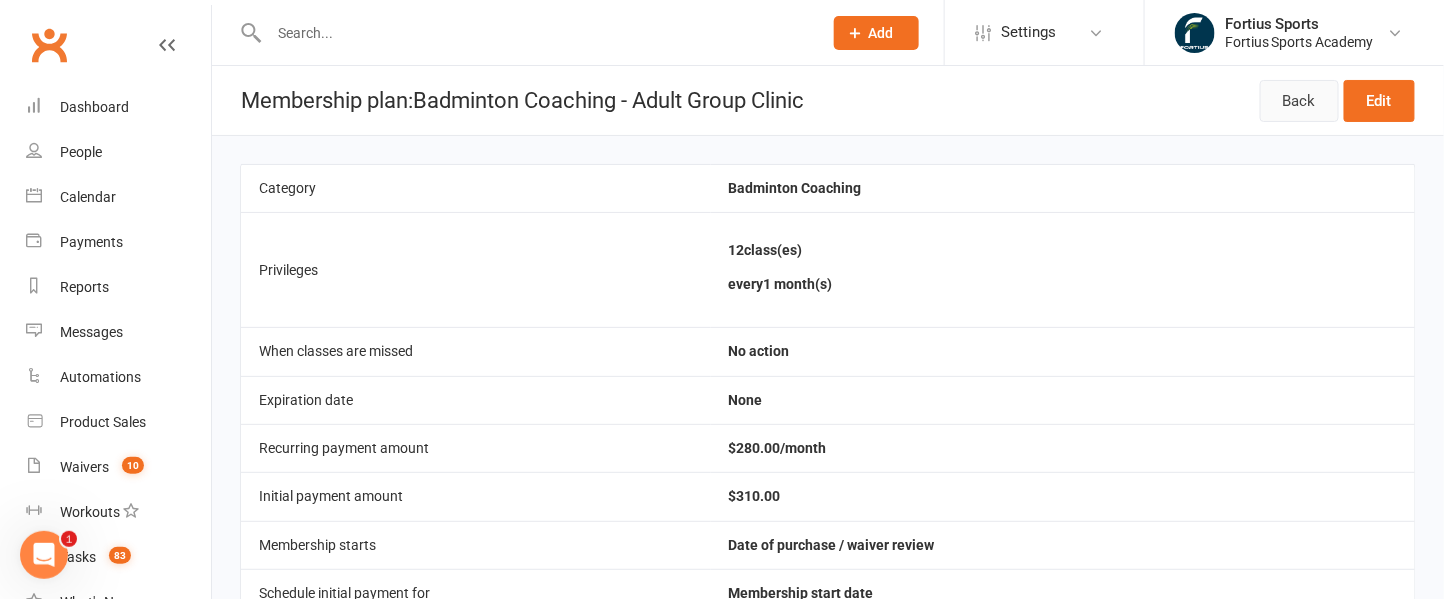 click on "Back" at bounding box center [1299, 101] 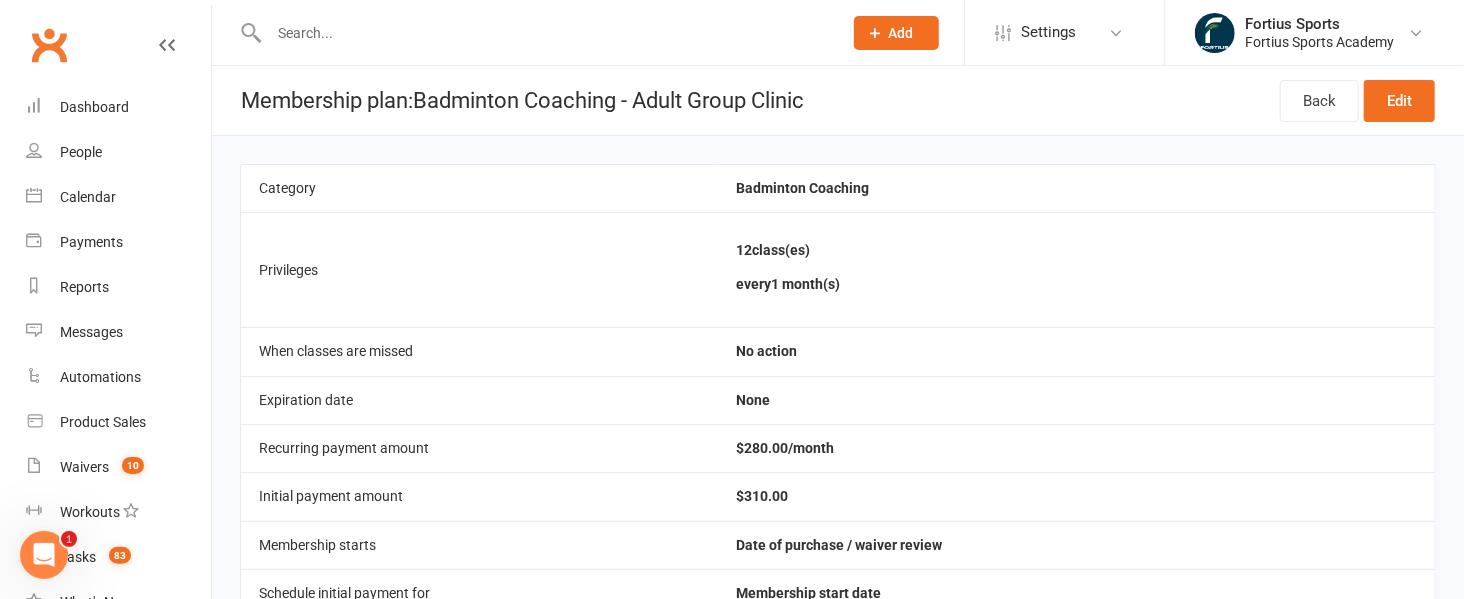 select on "100" 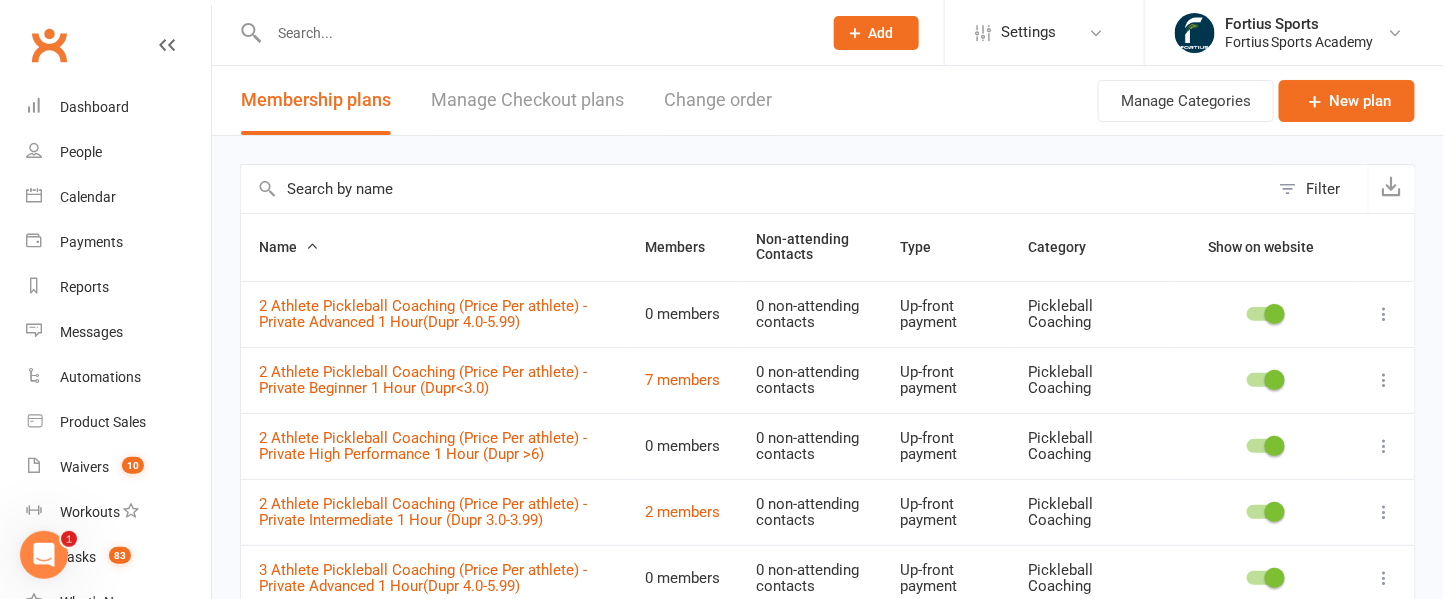 click at bounding box center [755, 189] 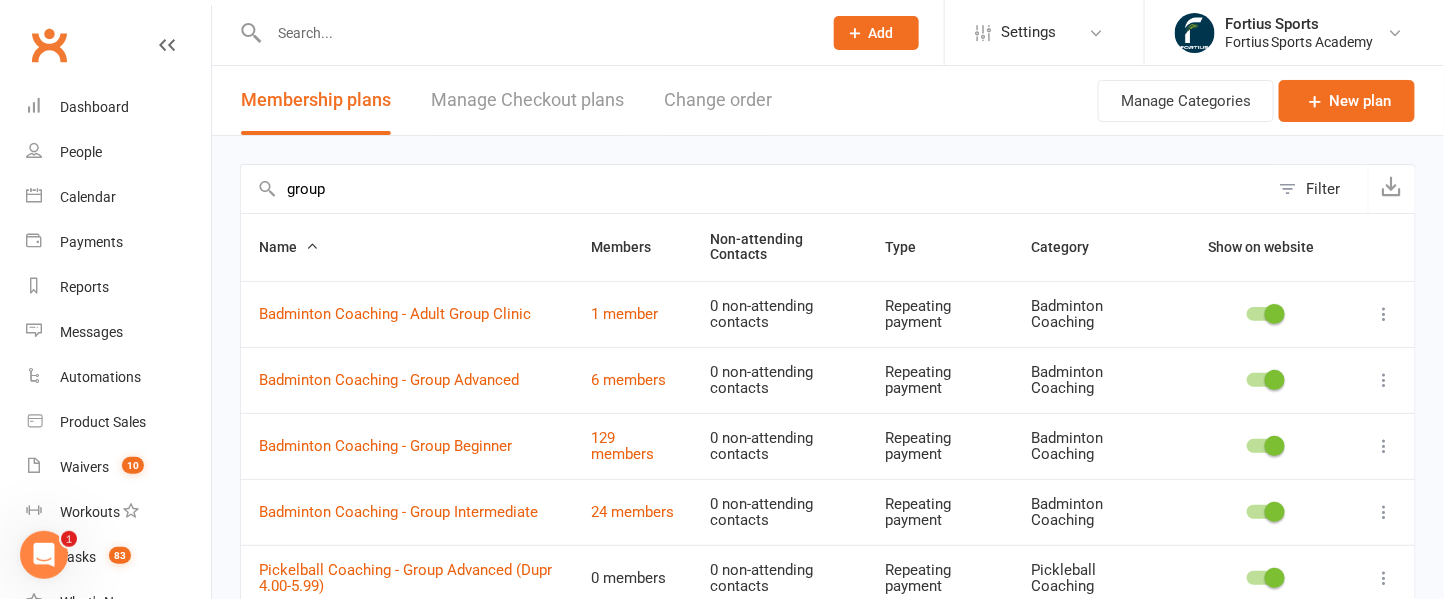 type on "group" 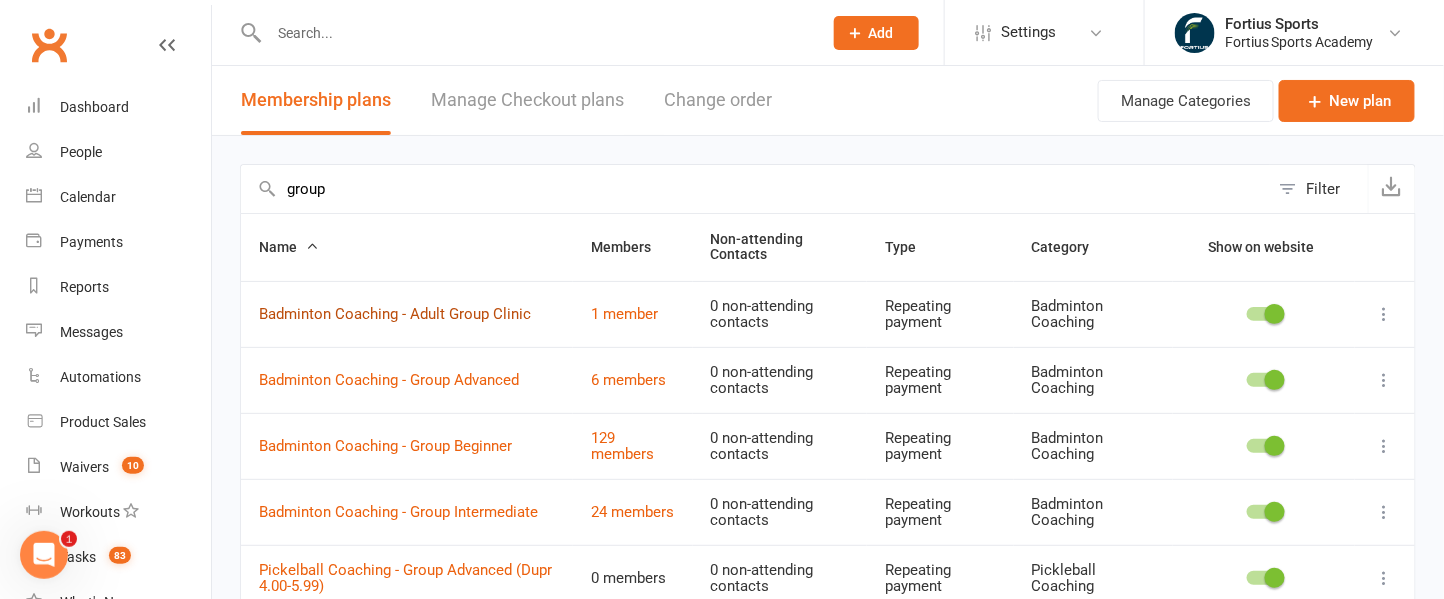click on "Badminton Coaching - Adult Group Clinic" at bounding box center (395, 314) 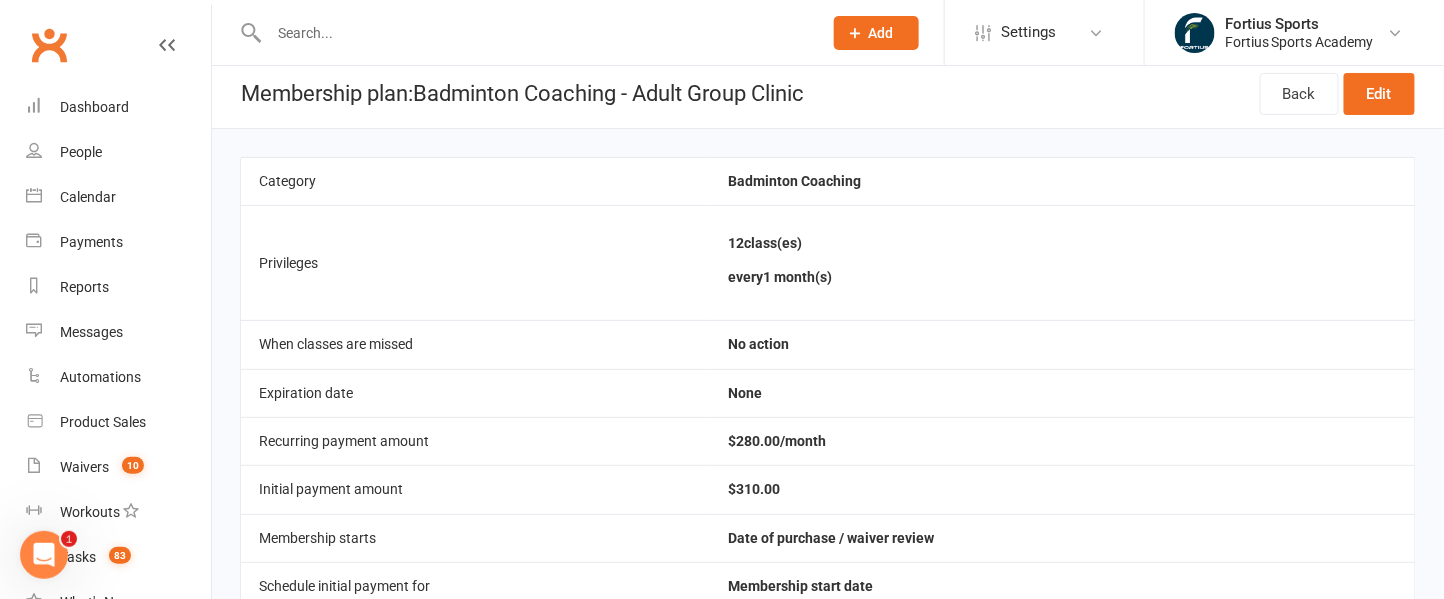 scroll, scrollTop: 3, scrollLeft: 0, axis: vertical 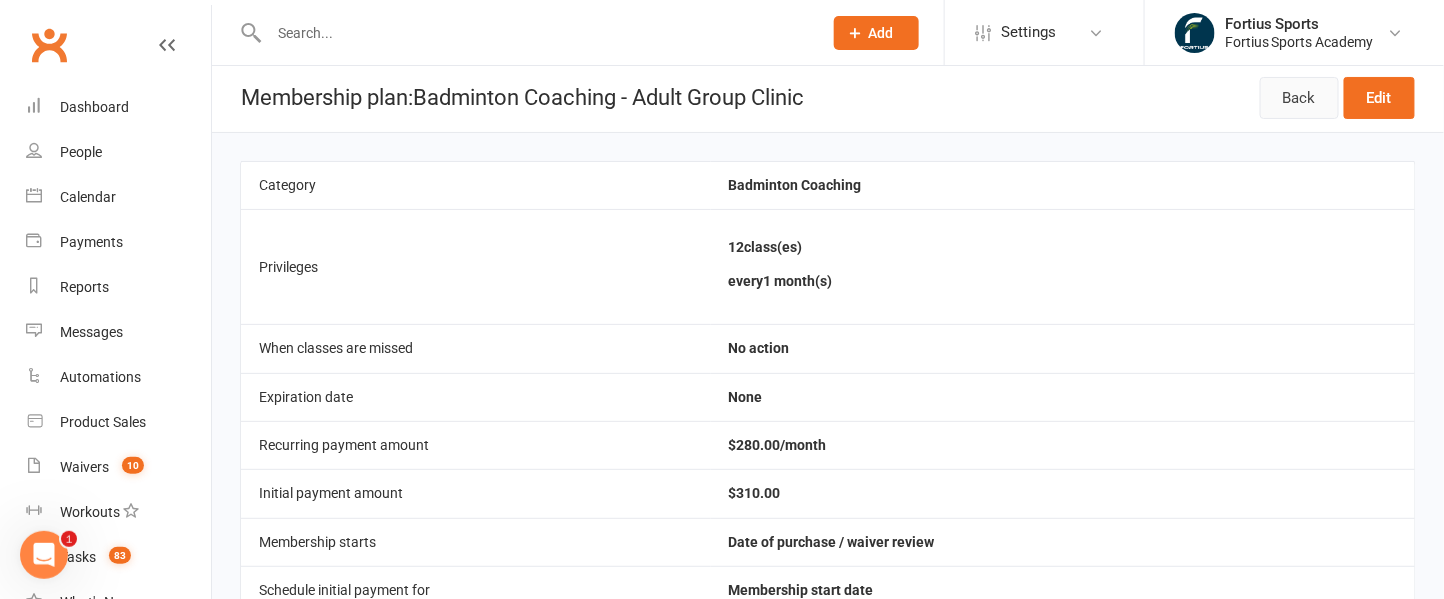 click on "Back" at bounding box center [1299, 98] 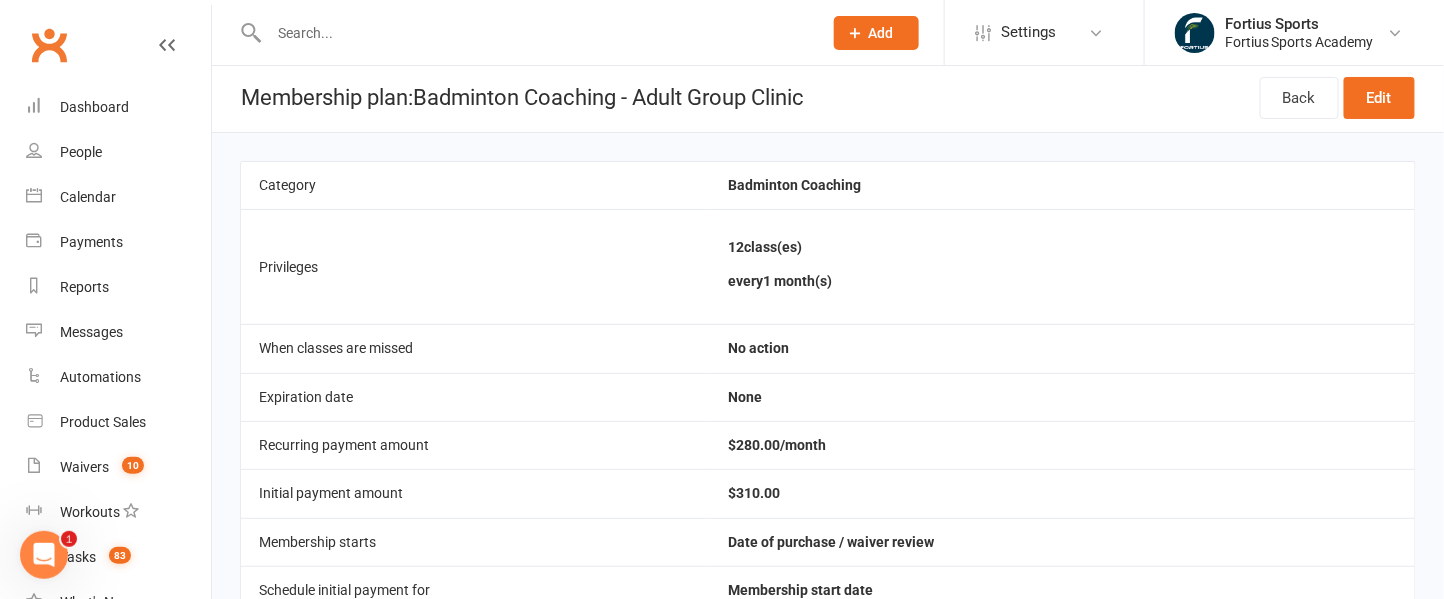 select on "100" 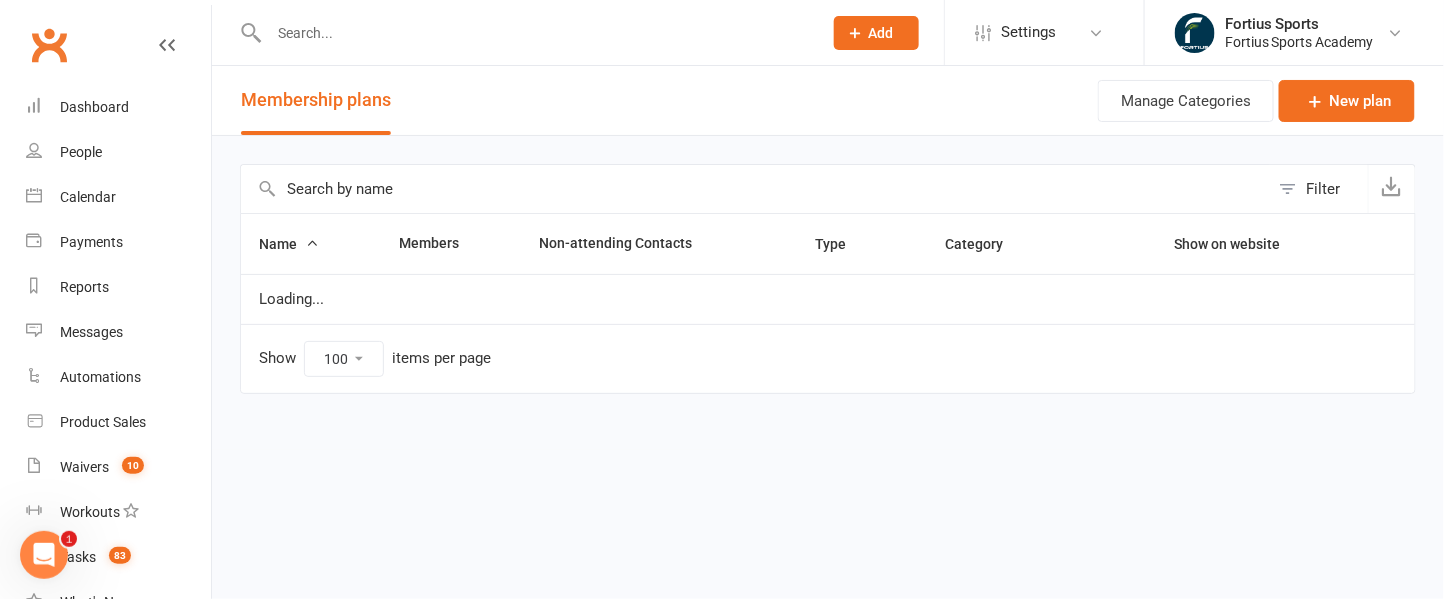 scroll, scrollTop: 0, scrollLeft: 0, axis: both 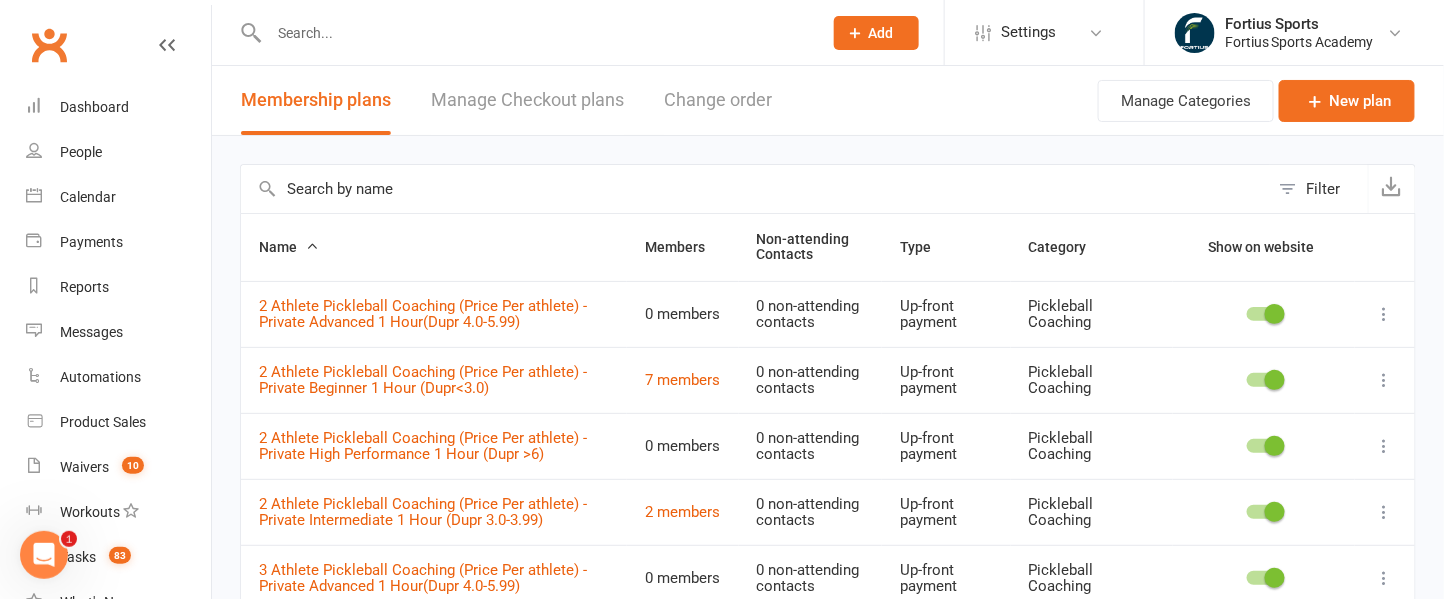 click at bounding box center (755, 189) 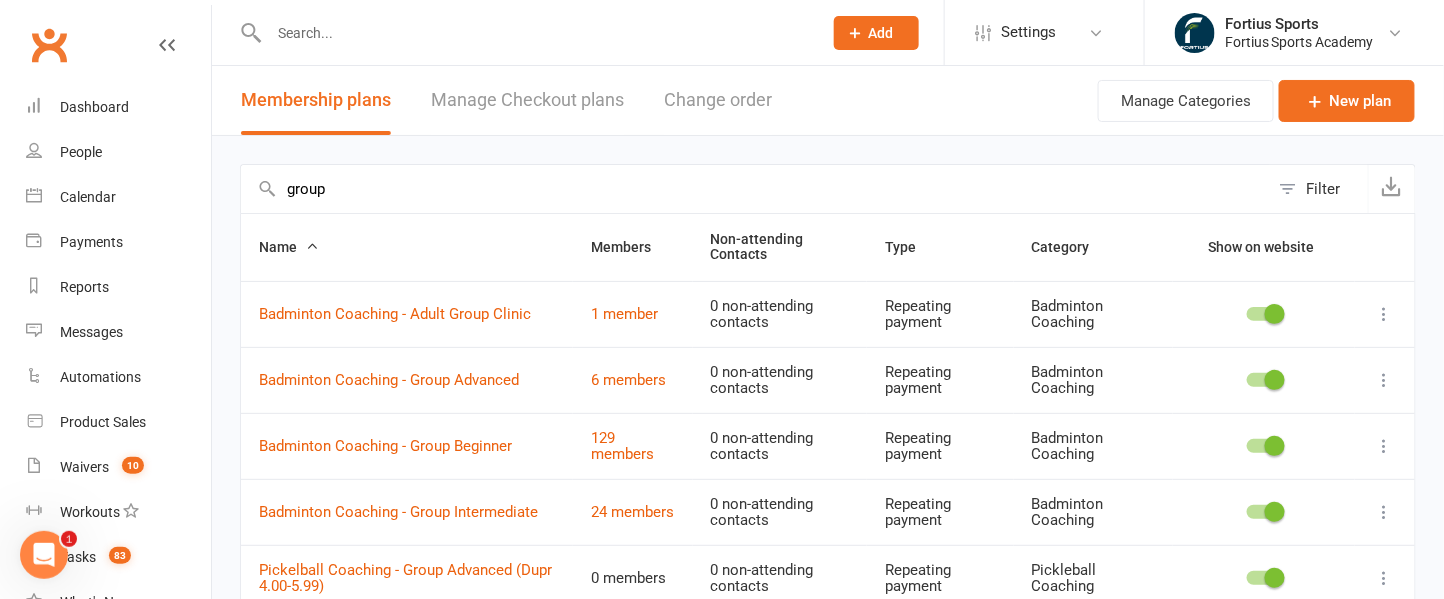 type on "group" 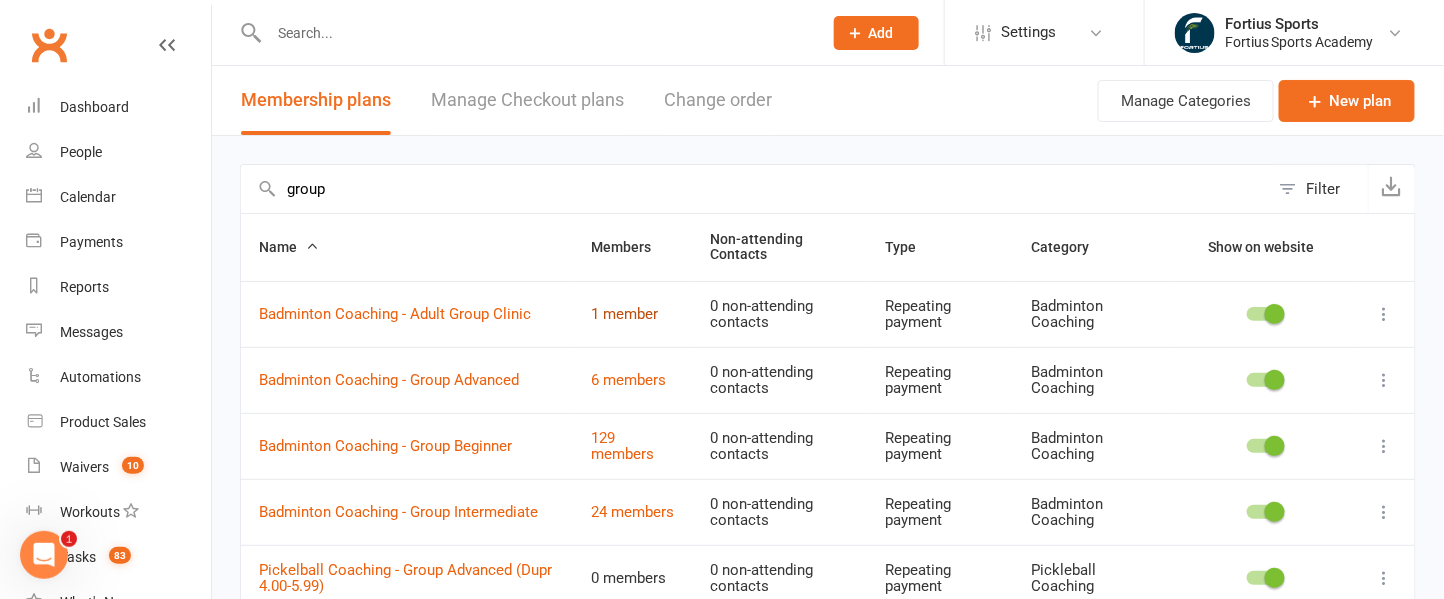 click on "1 member" at bounding box center (624, 314) 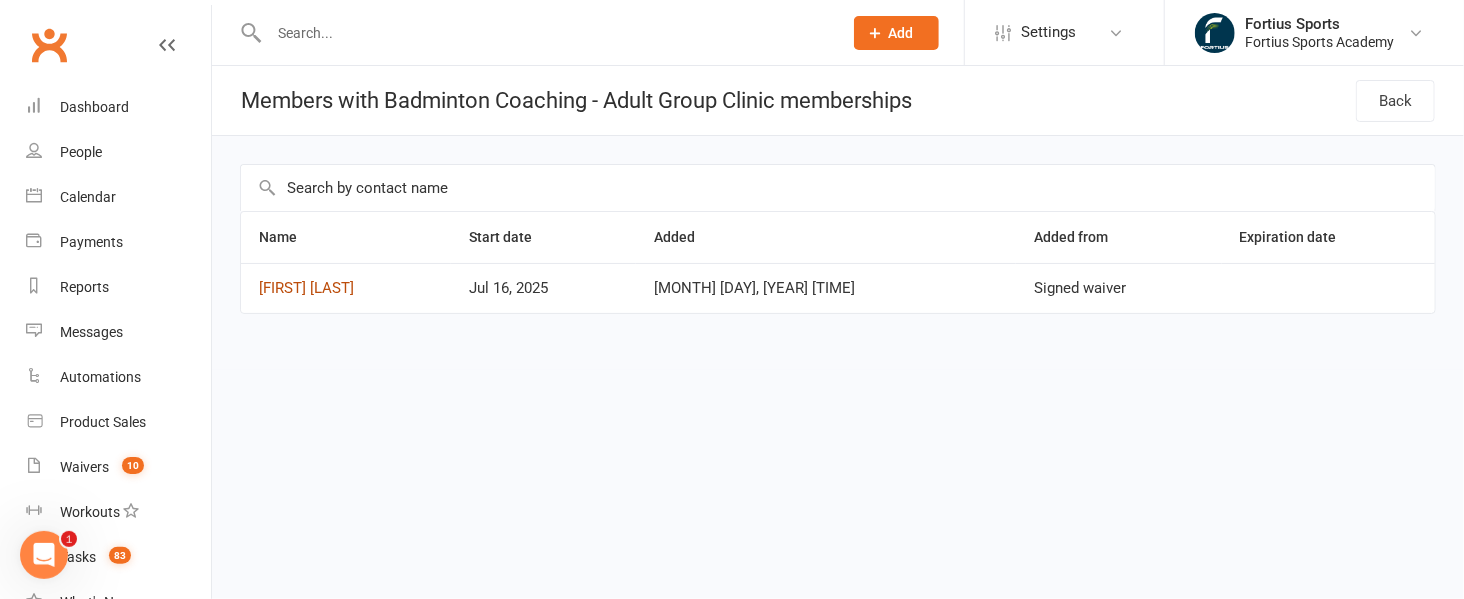 click on "[FIRST] [LAST]" at bounding box center [306, 288] 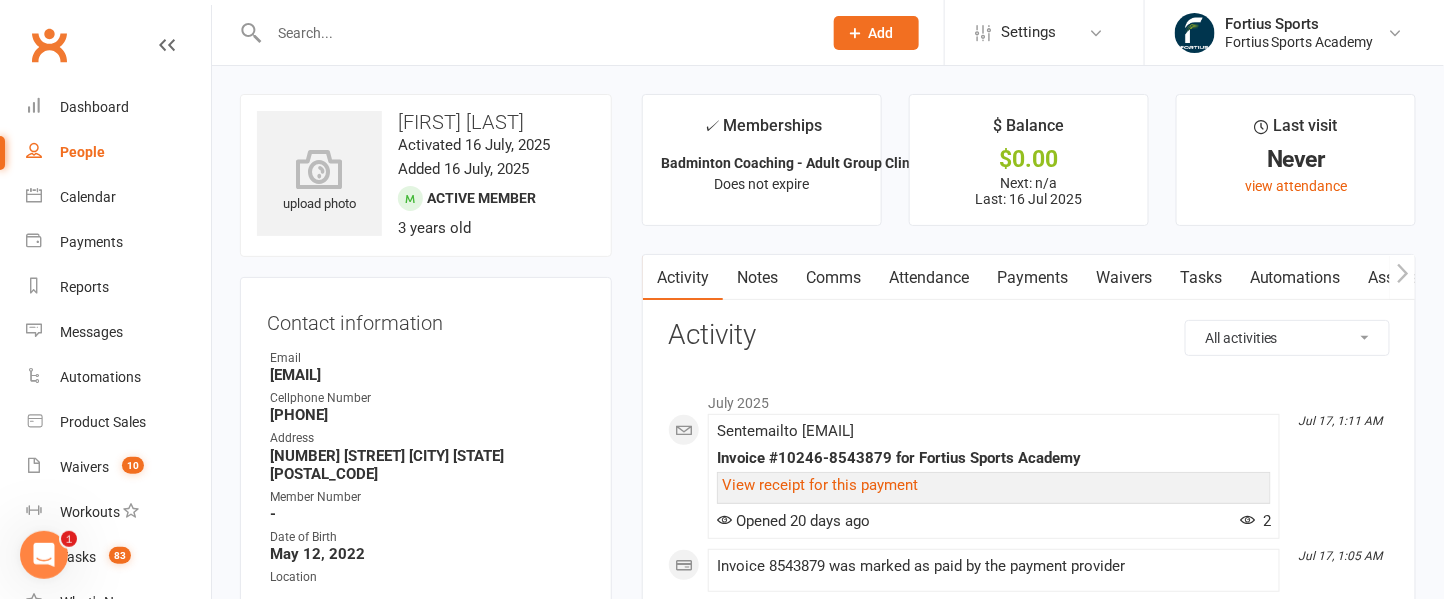 click on "Payments" at bounding box center [1032, 278] 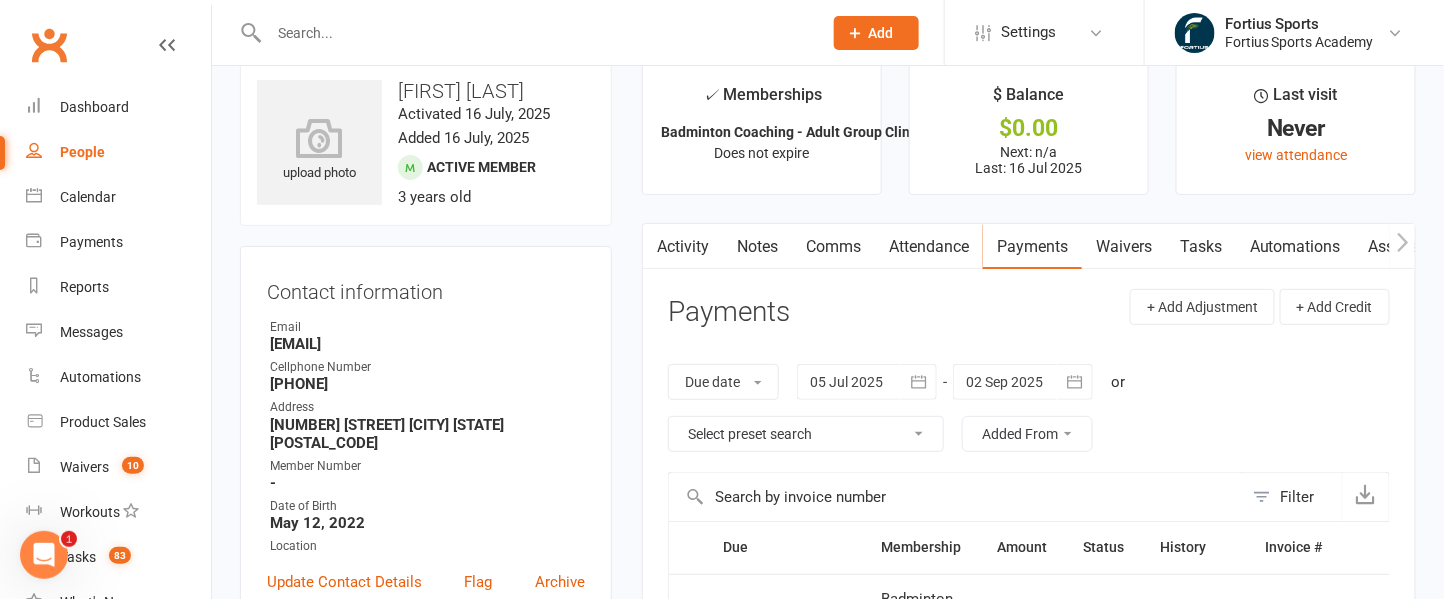 scroll, scrollTop: 28, scrollLeft: 0, axis: vertical 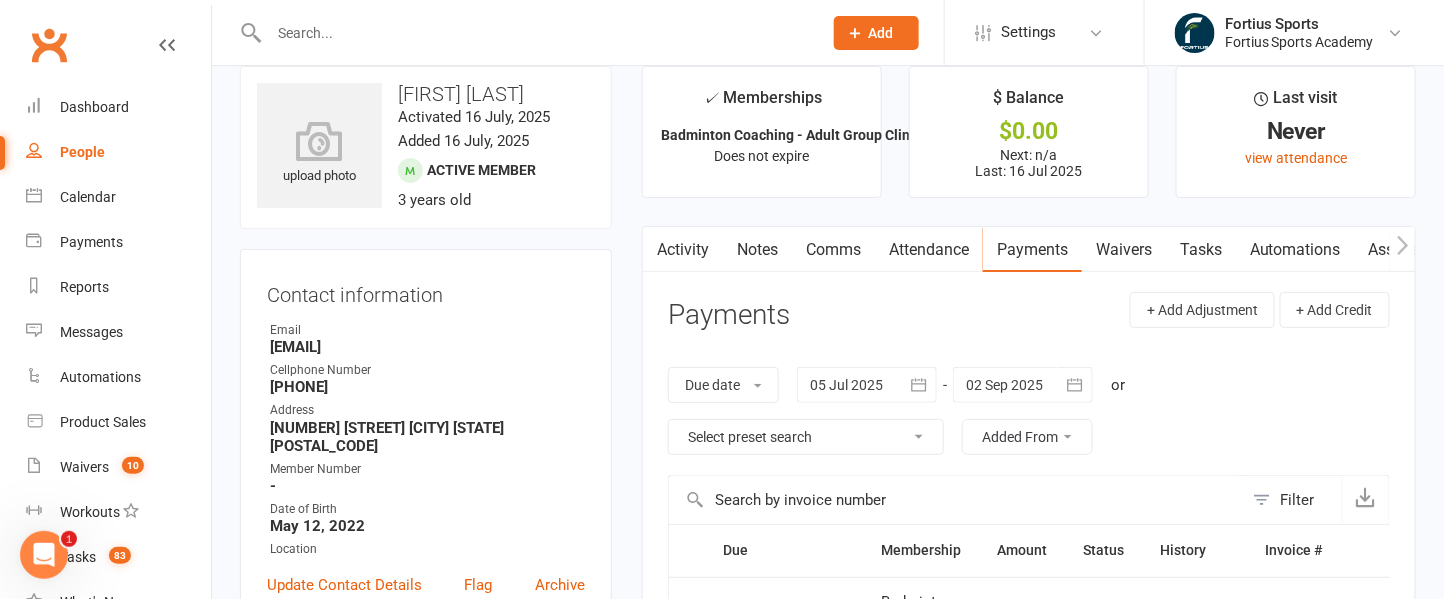 click on "Notes" at bounding box center [757, 250] 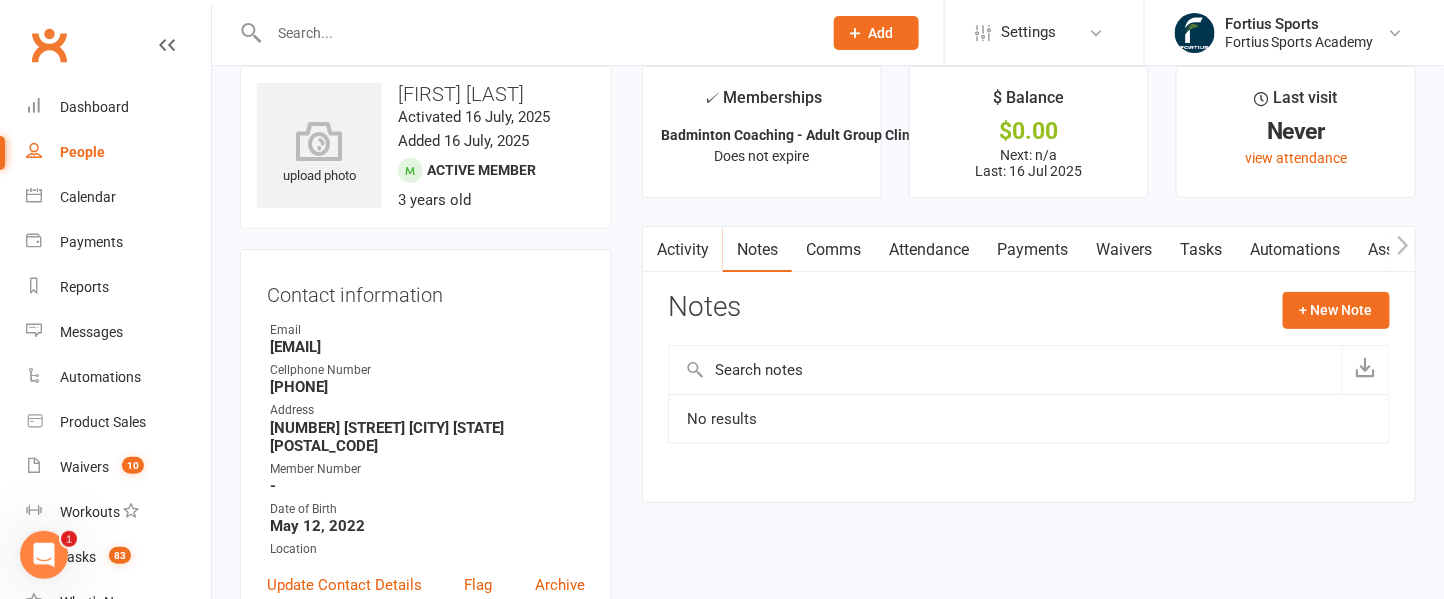 click on "Payments" at bounding box center (1032, 250) 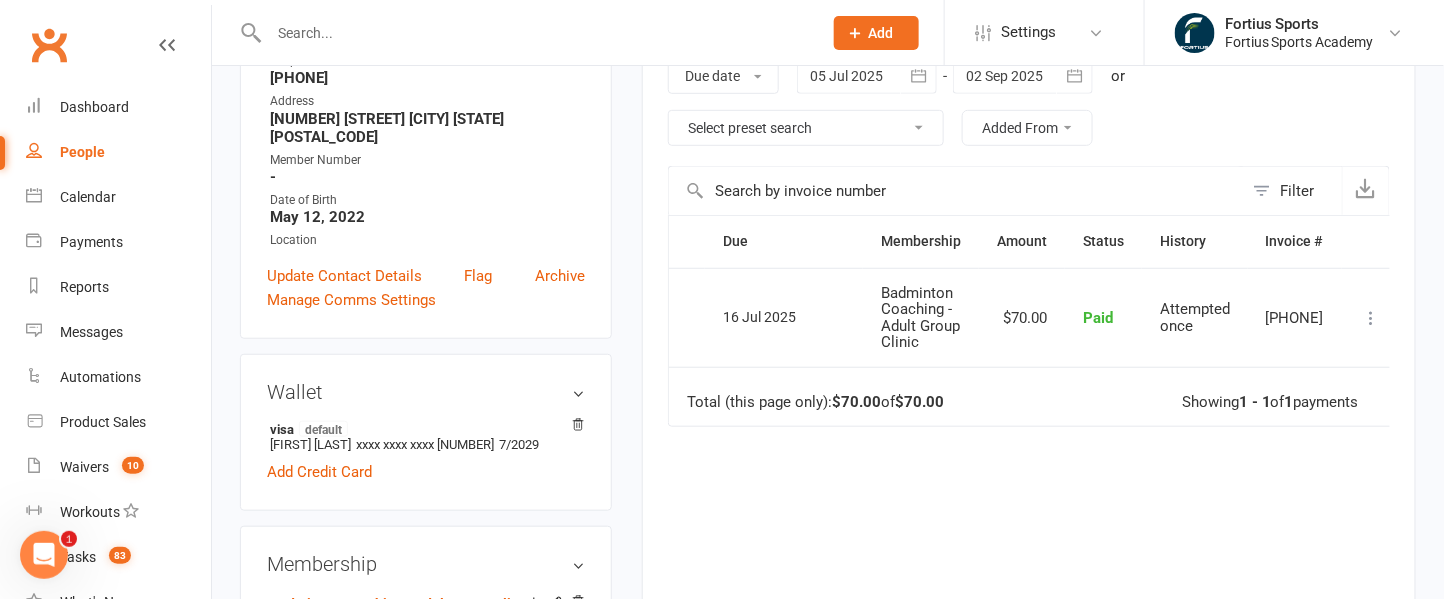 scroll, scrollTop: 339, scrollLeft: 0, axis: vertical 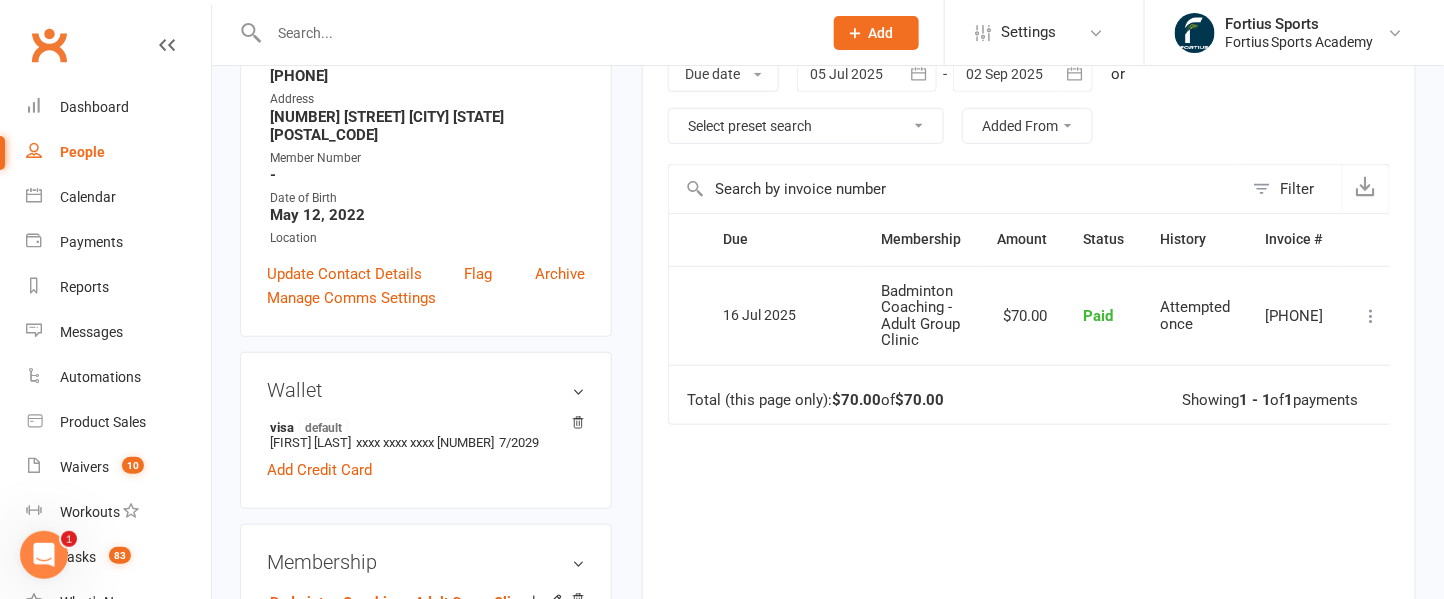 click 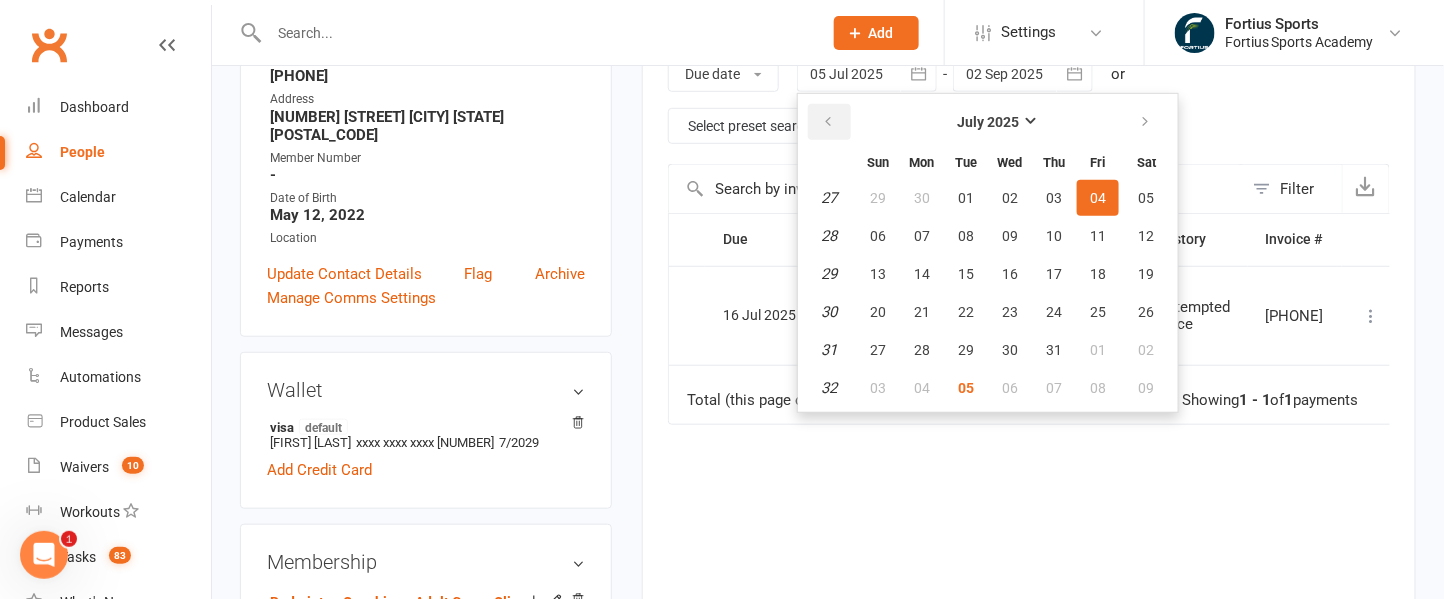 click at bounding box center (828, 122) 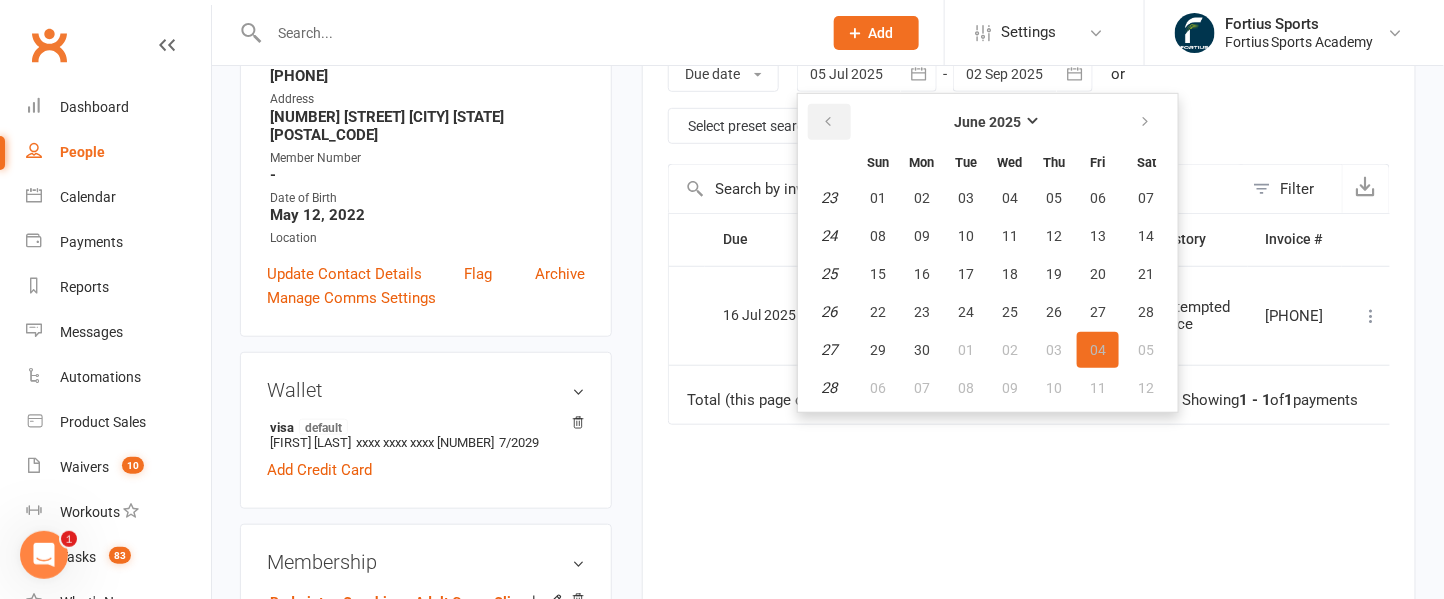 click at bounding box center [828, 122] 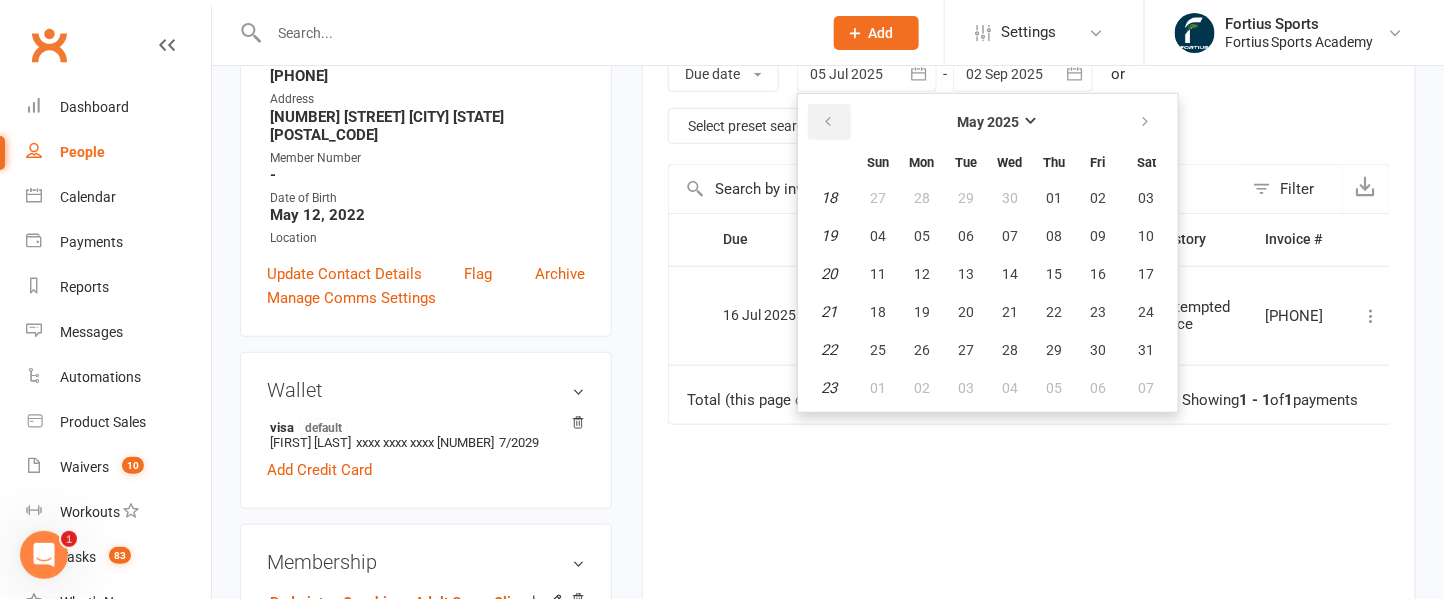 click at bounding box center [828, 122] 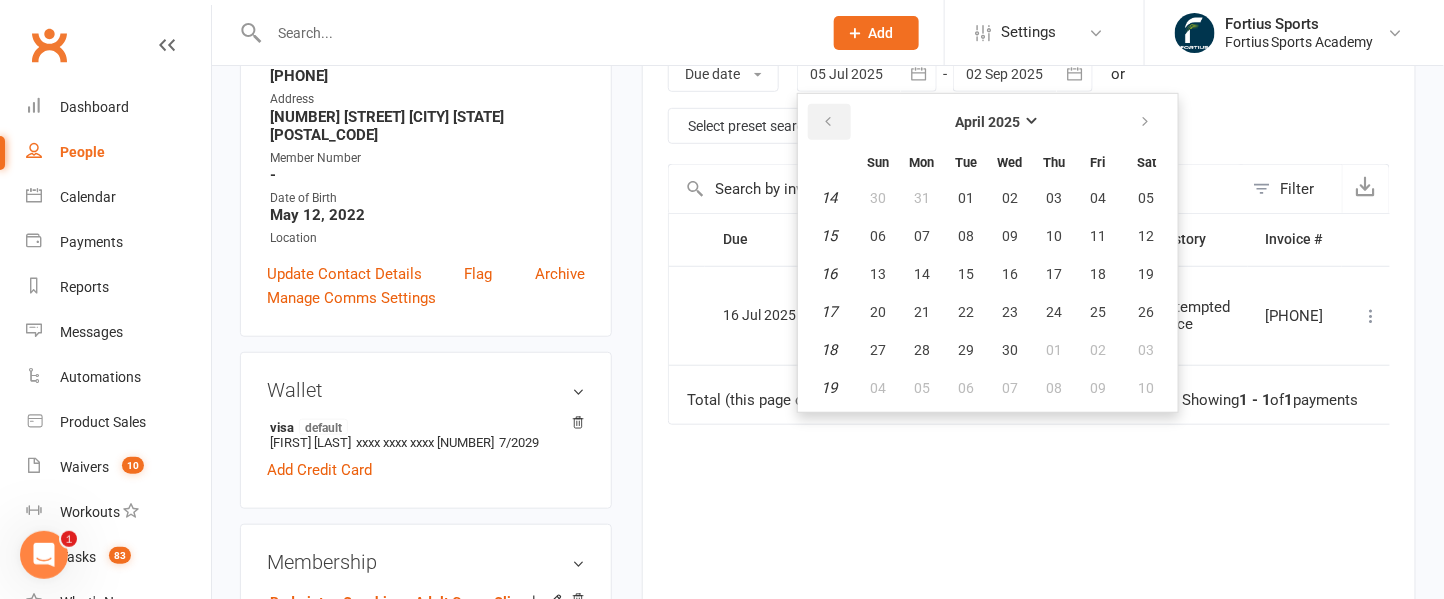 click at bounding box center [828, 122] 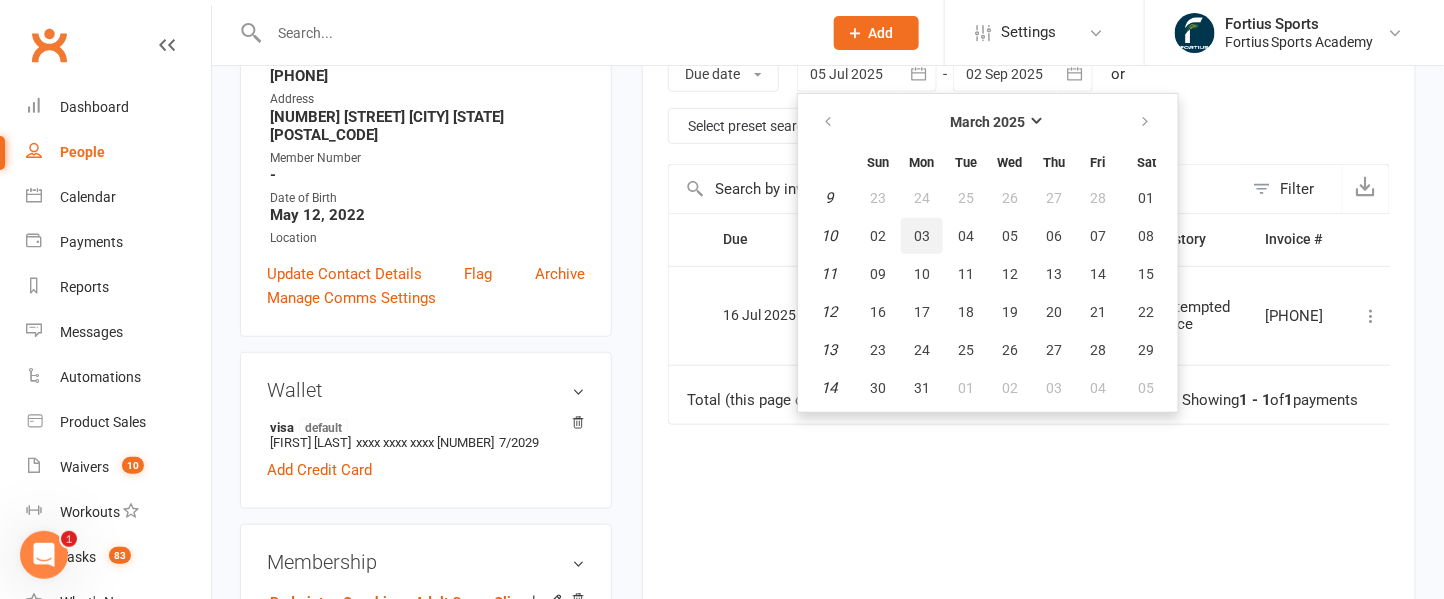 click on "03" at bounding box center [922, 236] 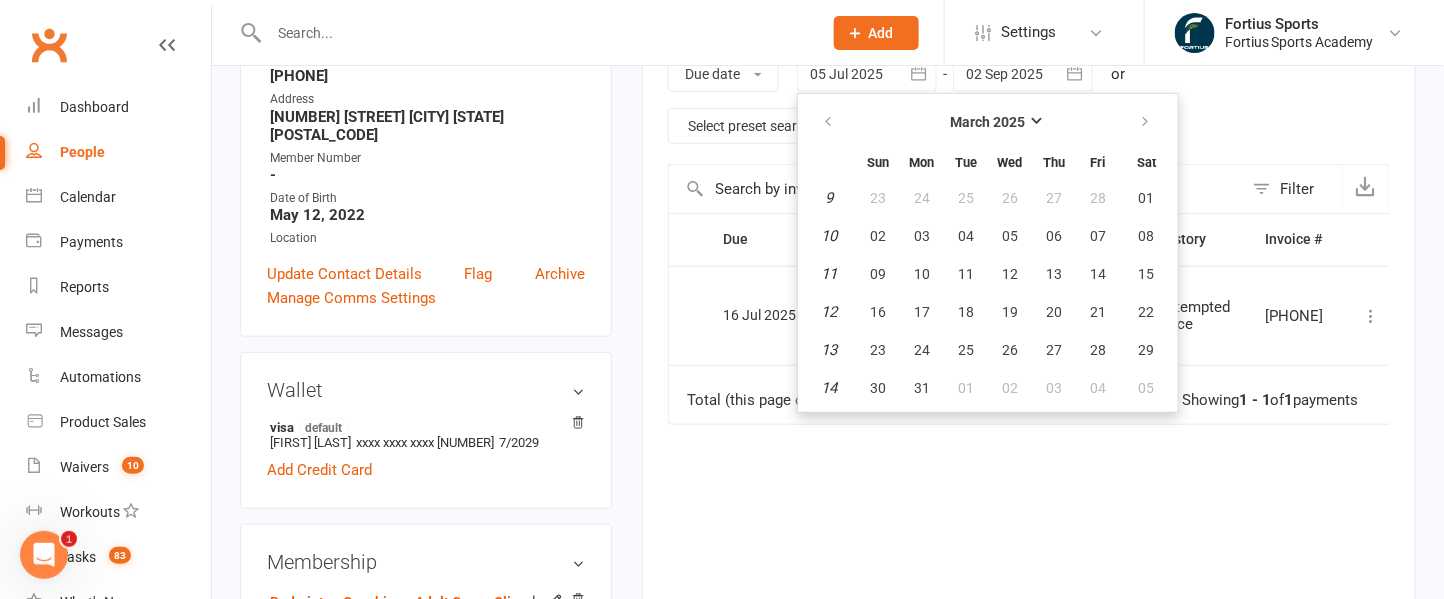 type on "03 Mar 2025" 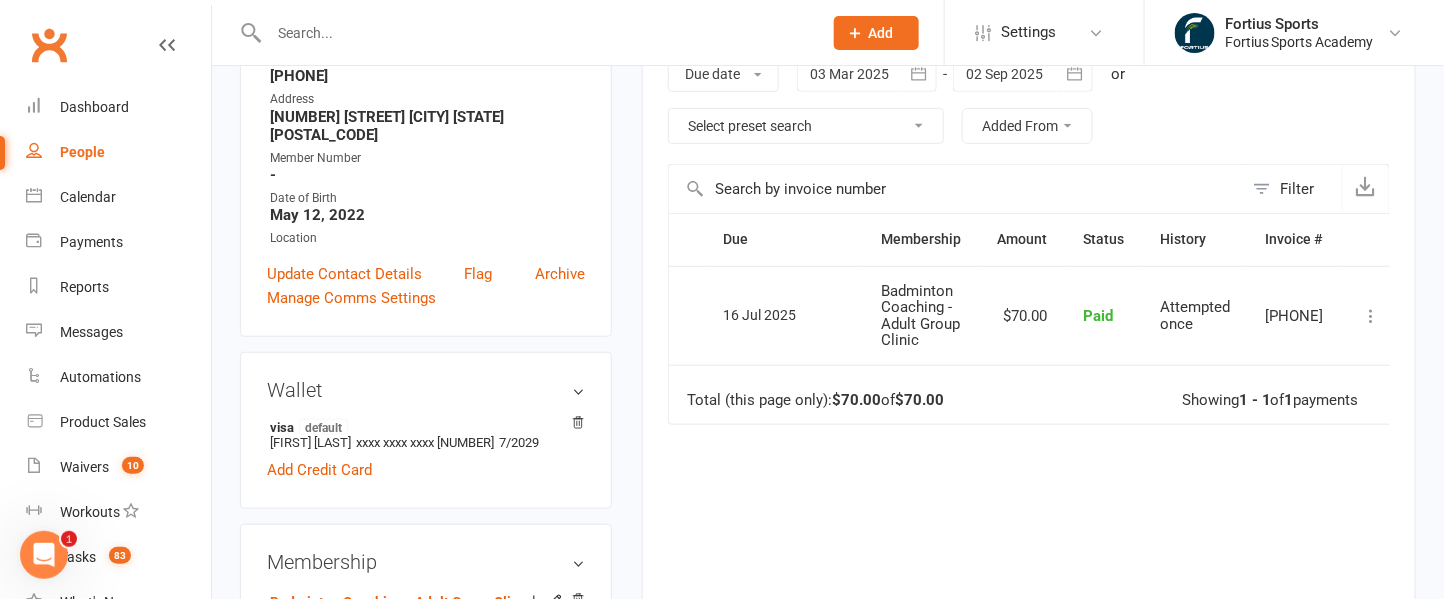 click 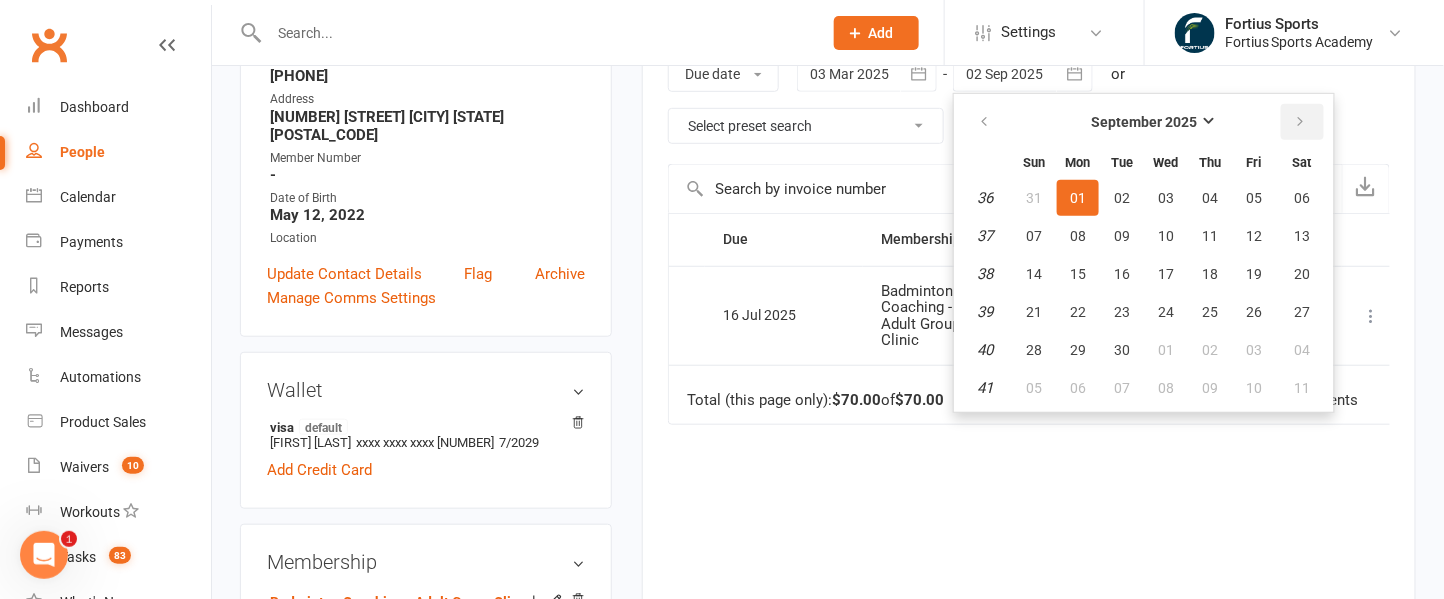 click at bounding box center [1301, 122] 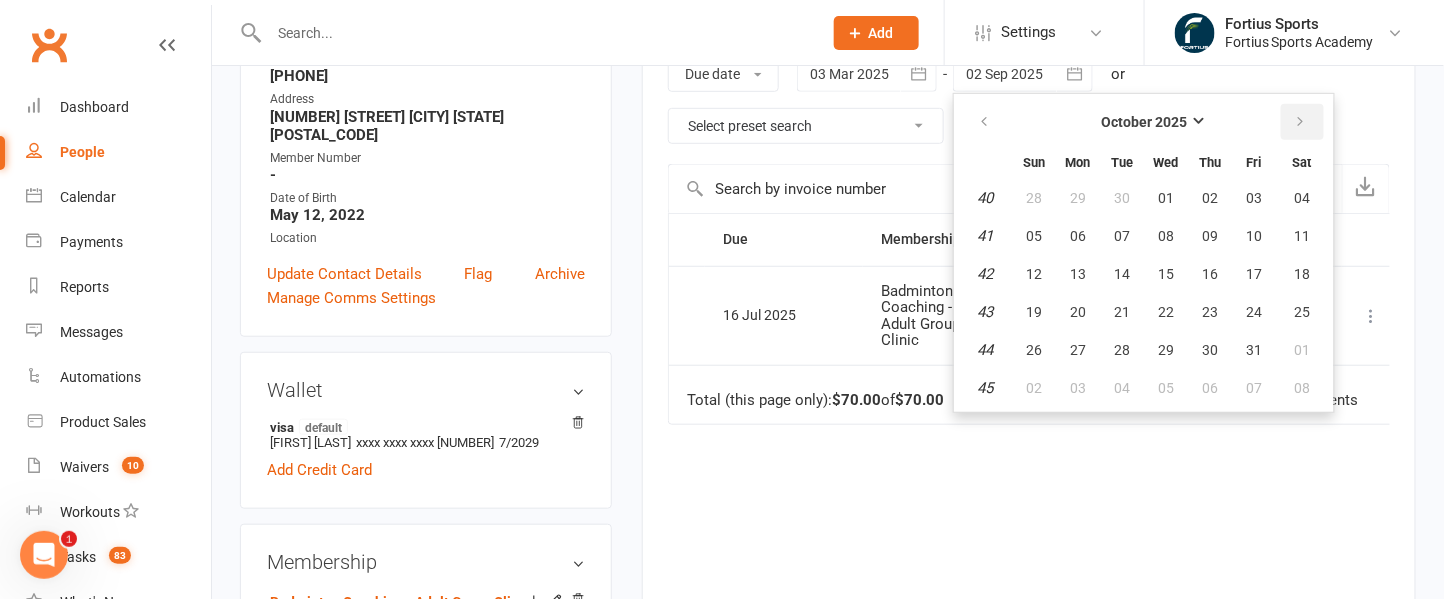 click at bounding box center [1301, 122] 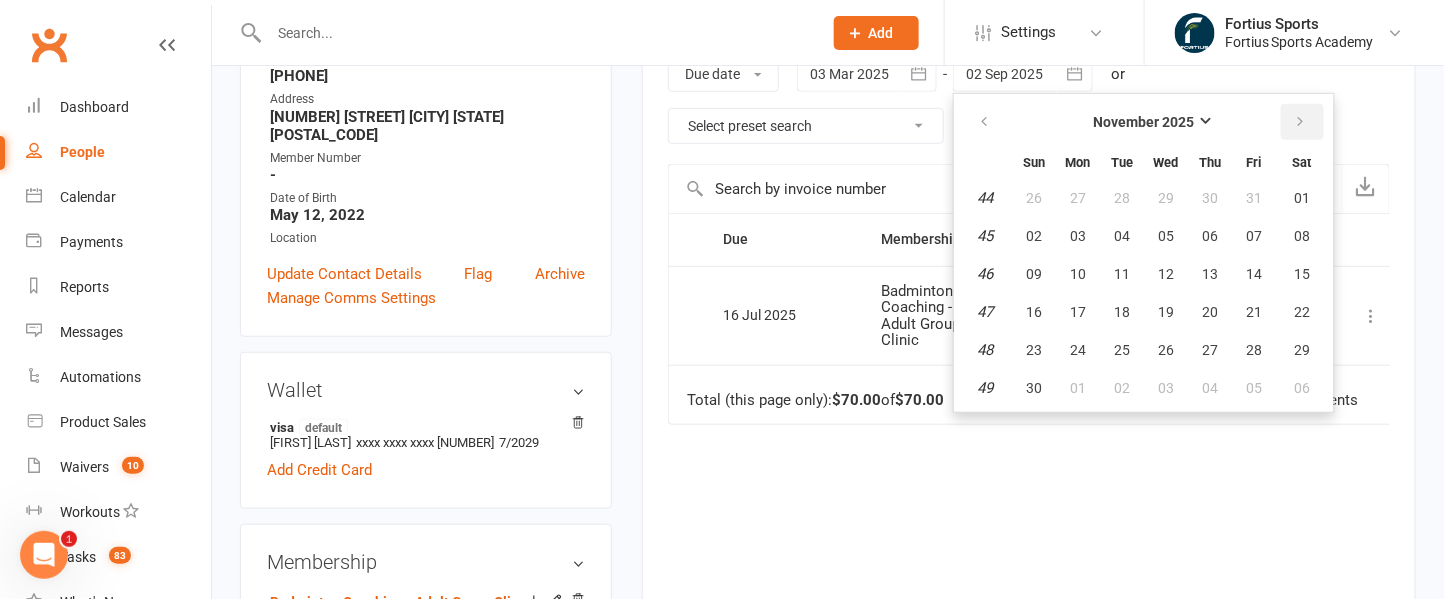 click at bounding box center [1301, 122] 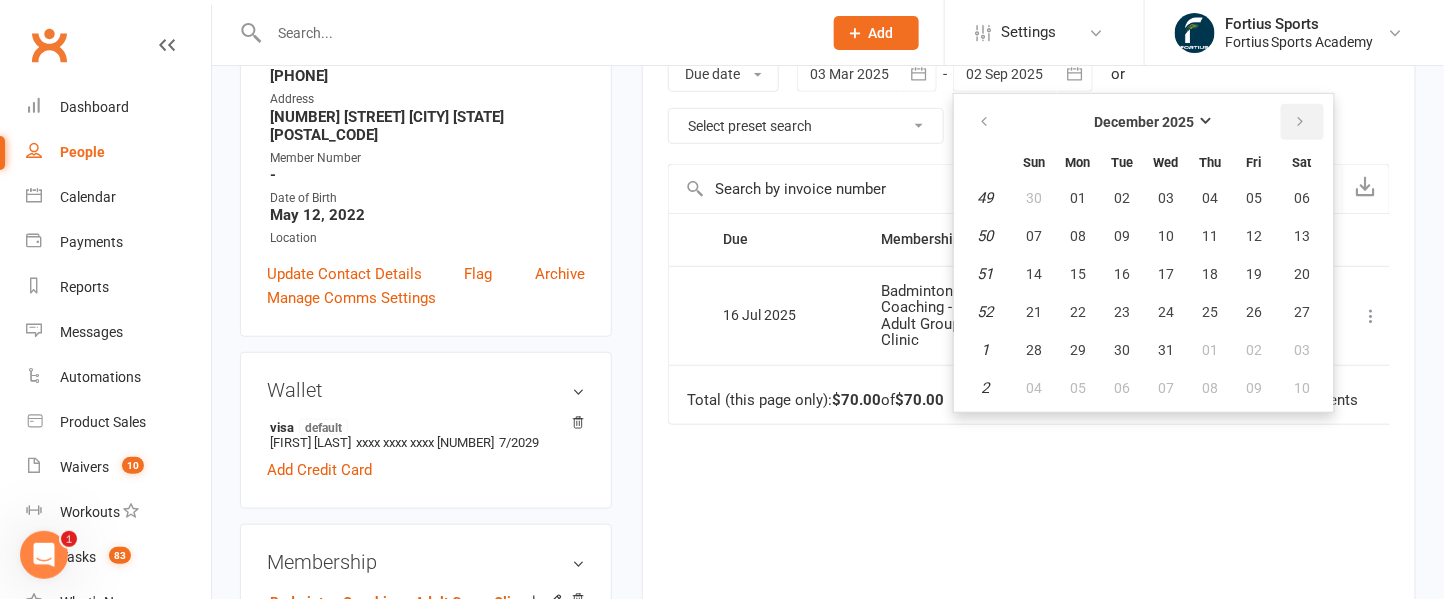 click at bounding box center [1301, 122] 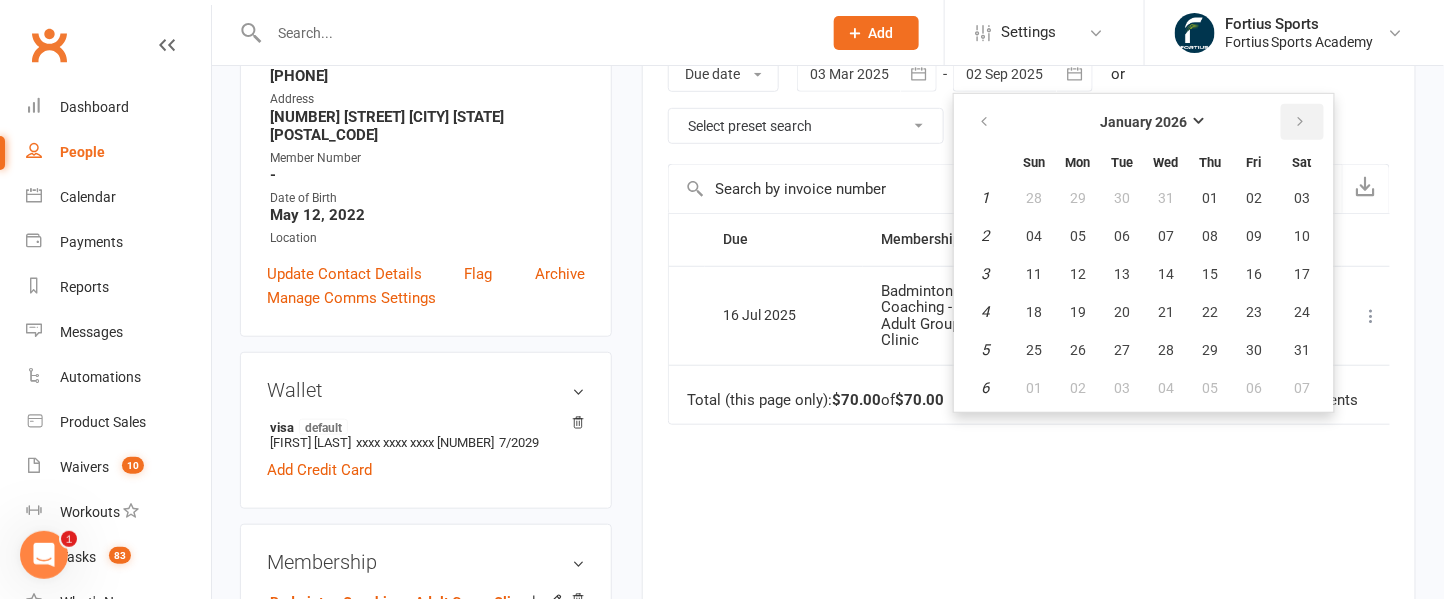 click at bounding box center [1301, 122] 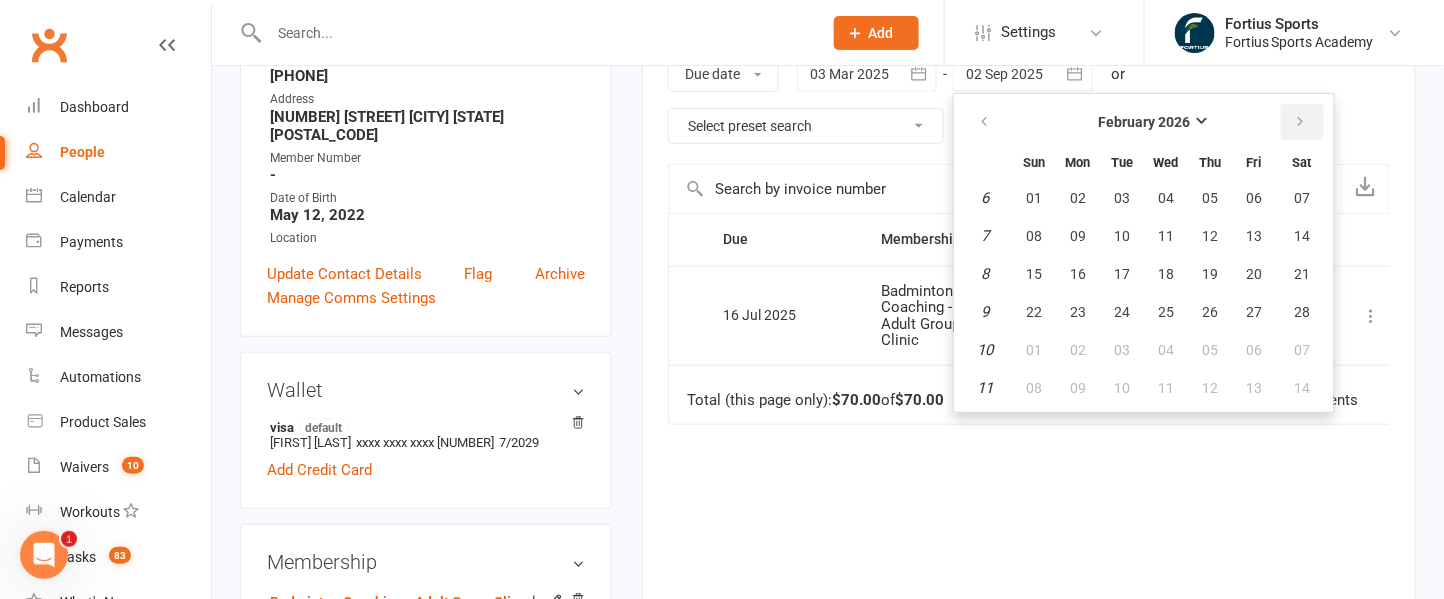 click at bounding box center [1301, 122] 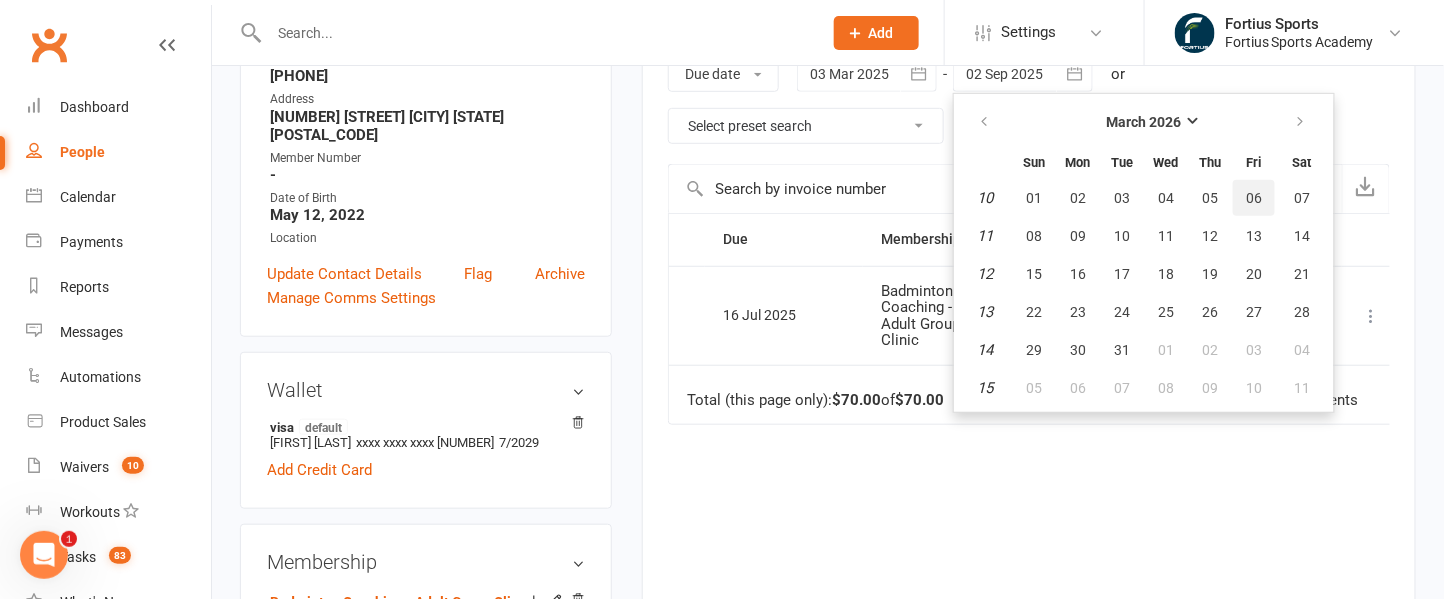 click on "06" at bounding box center (1254, 198) 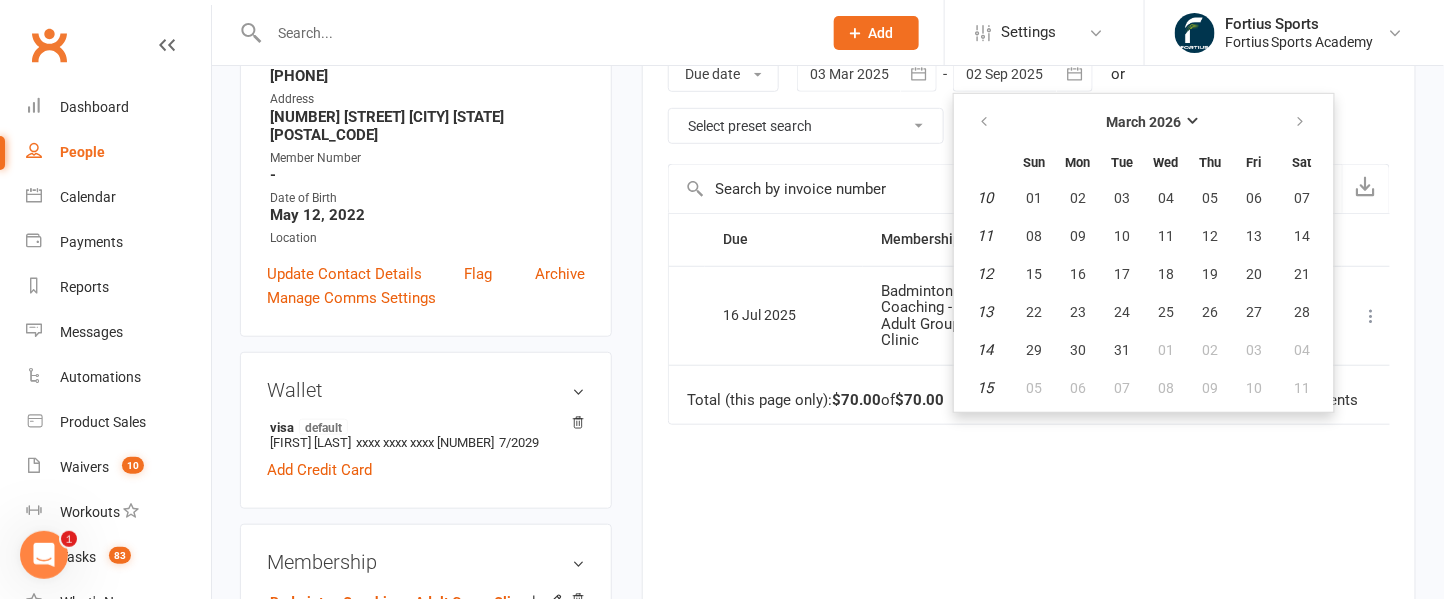 type on "06 Mar 2026" 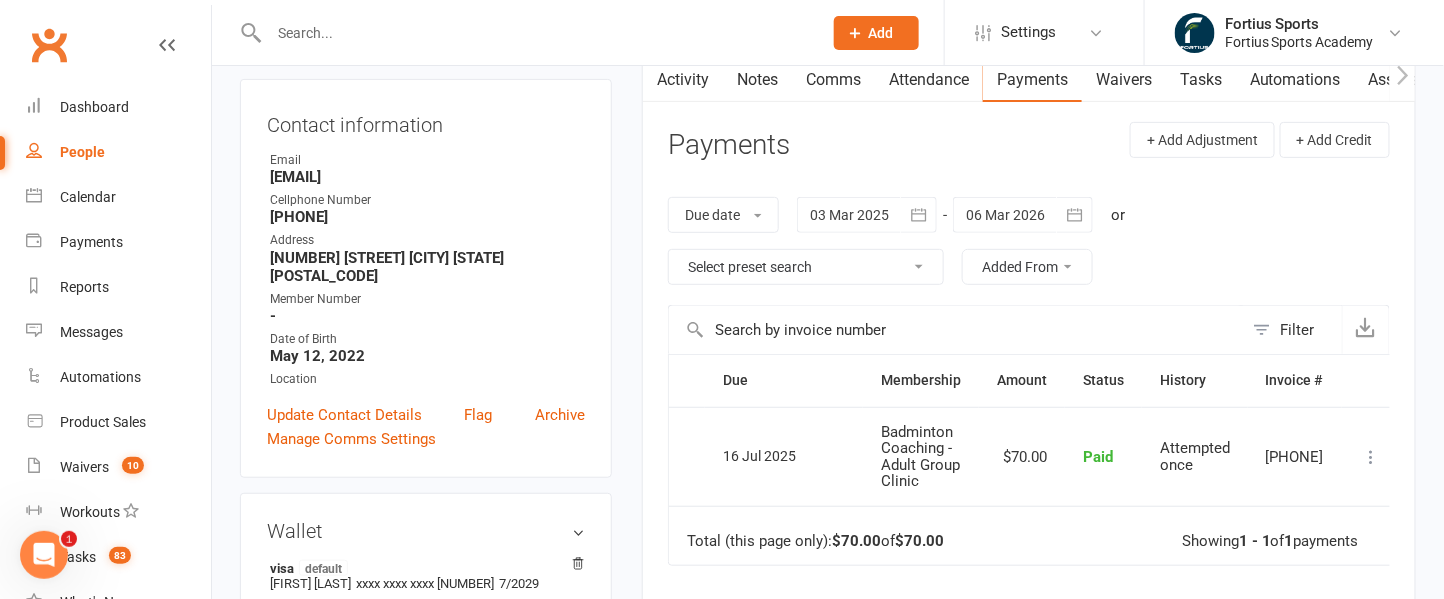 scroll, scrollTop: 176, scrollLeft: 0, axis: vertical 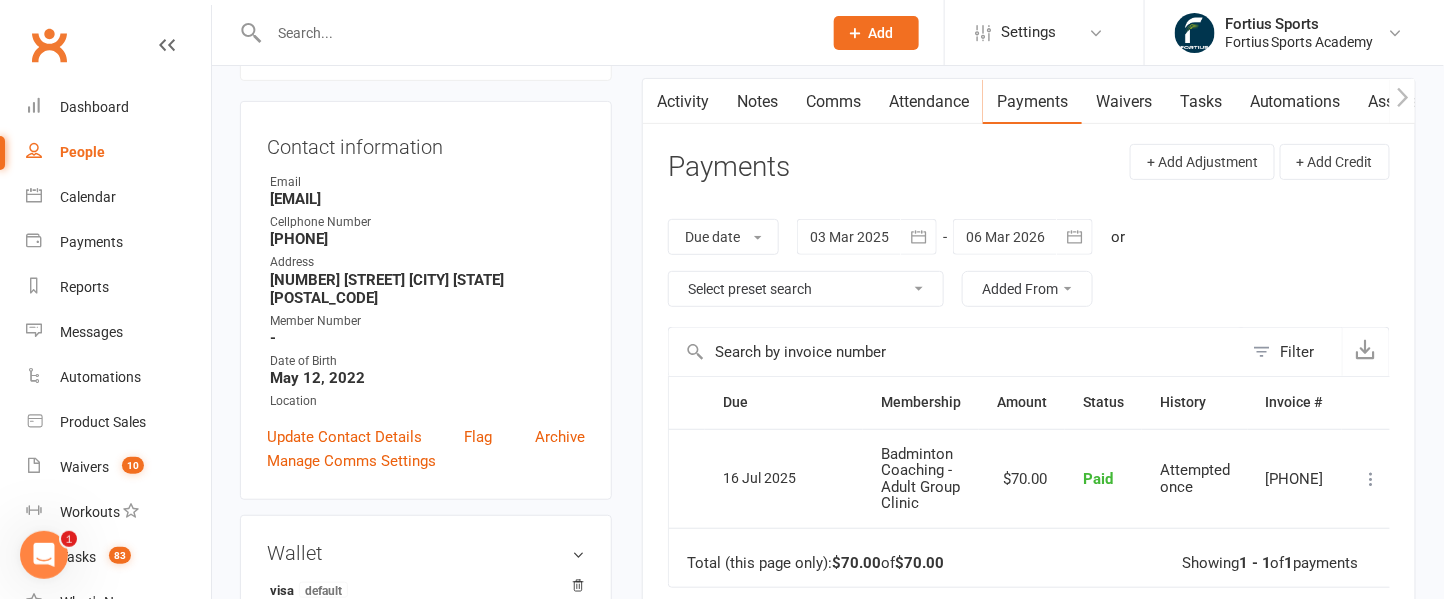 click at bounding box center [535, 33] 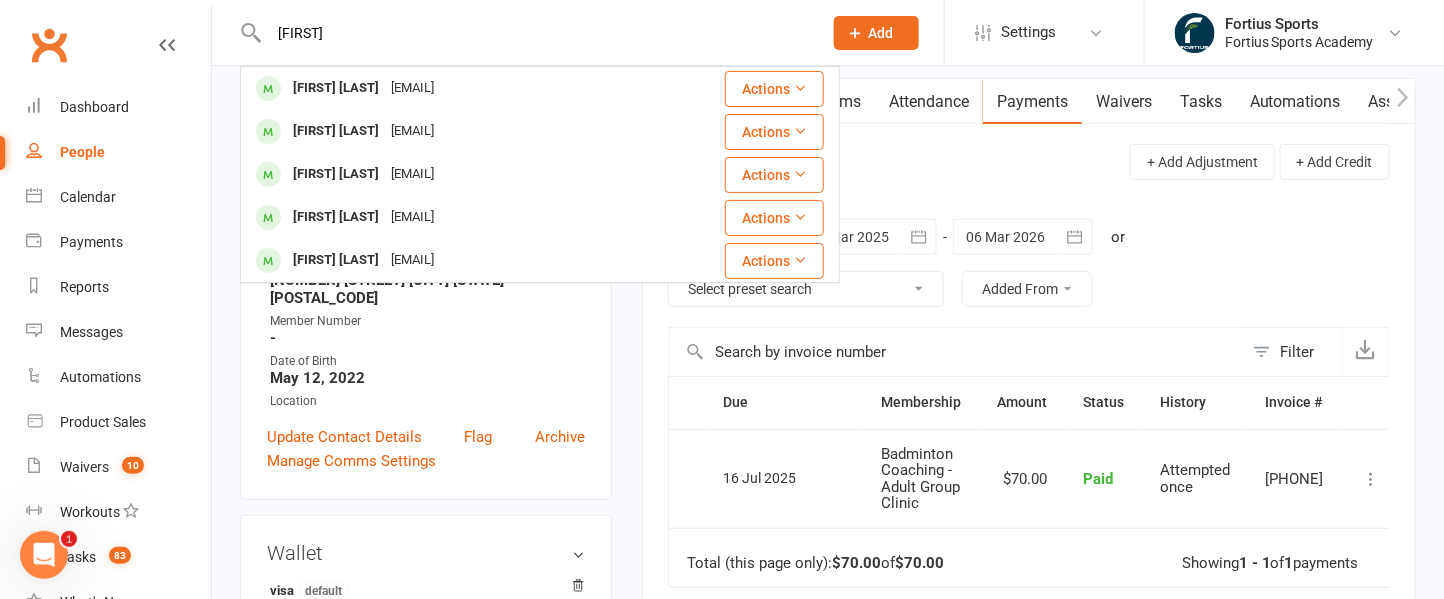 type on "[FIRST]" 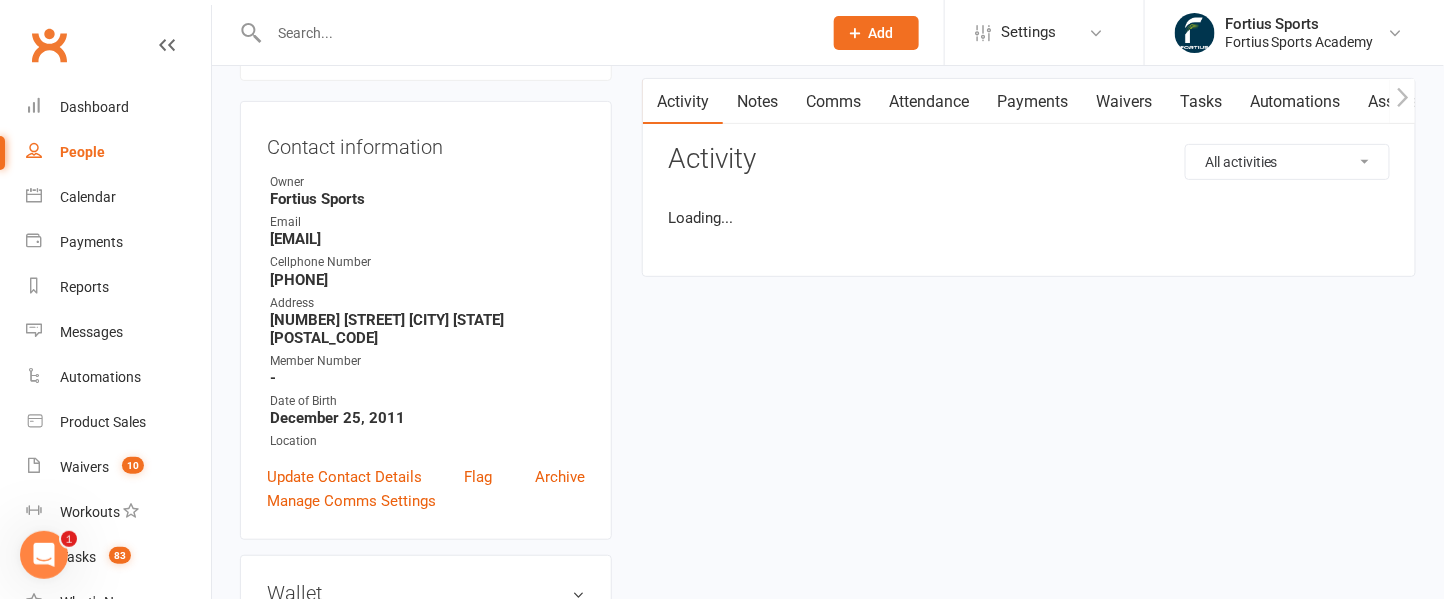 scroll, scrollTop: 0, scrollLeft: 0, axis: both 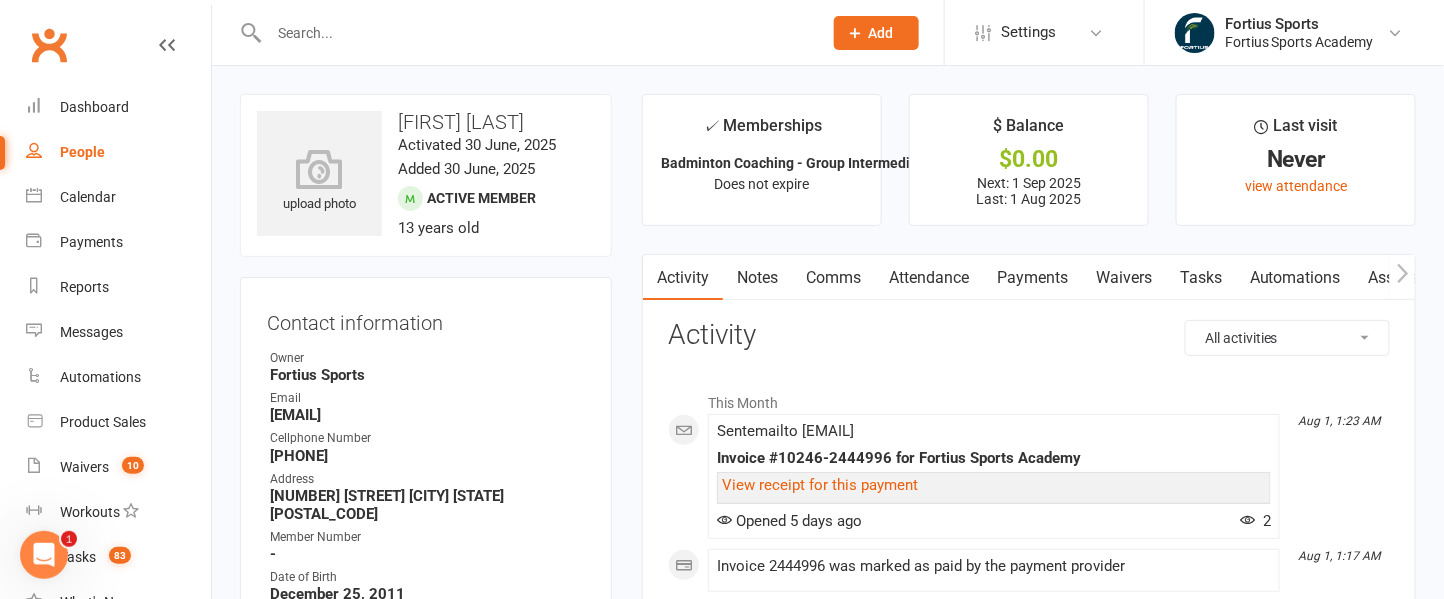 click on "Payments" at bounding box center (1032, 278) 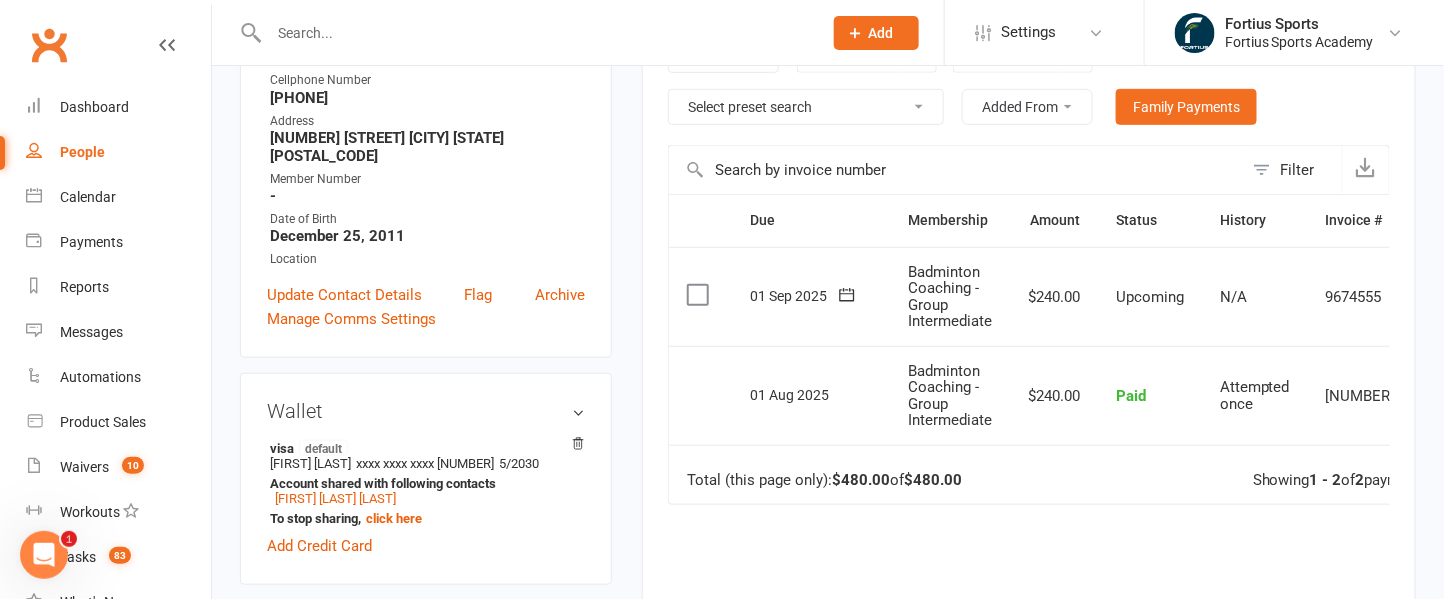 scroll, scrollTop: 0, scrollLeft: 0, axis: both 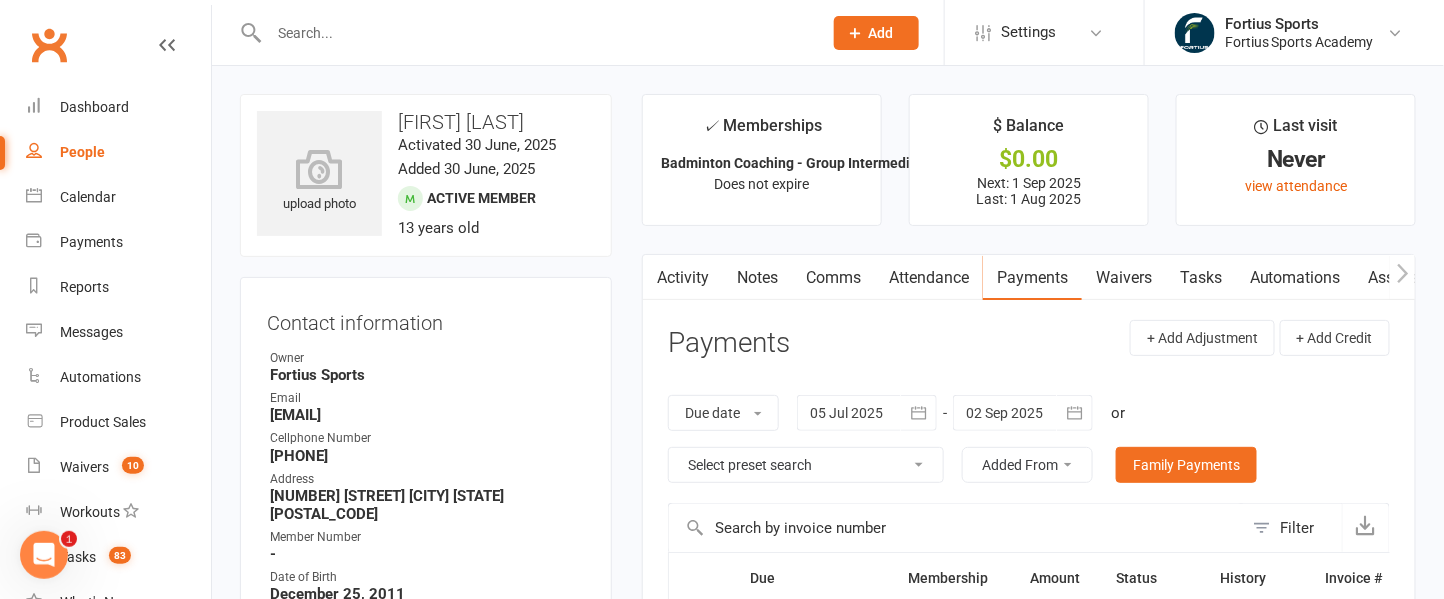 click at bounding box center (535, 33) 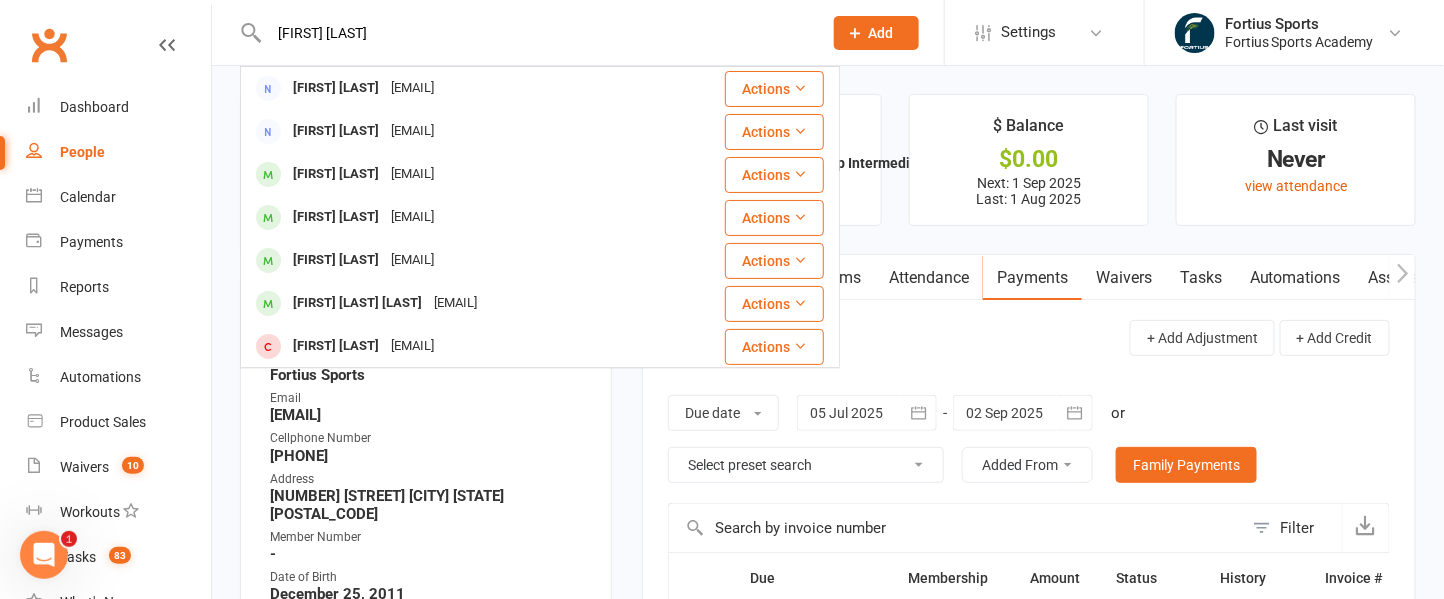 type on "[FIRST] [LAST]" 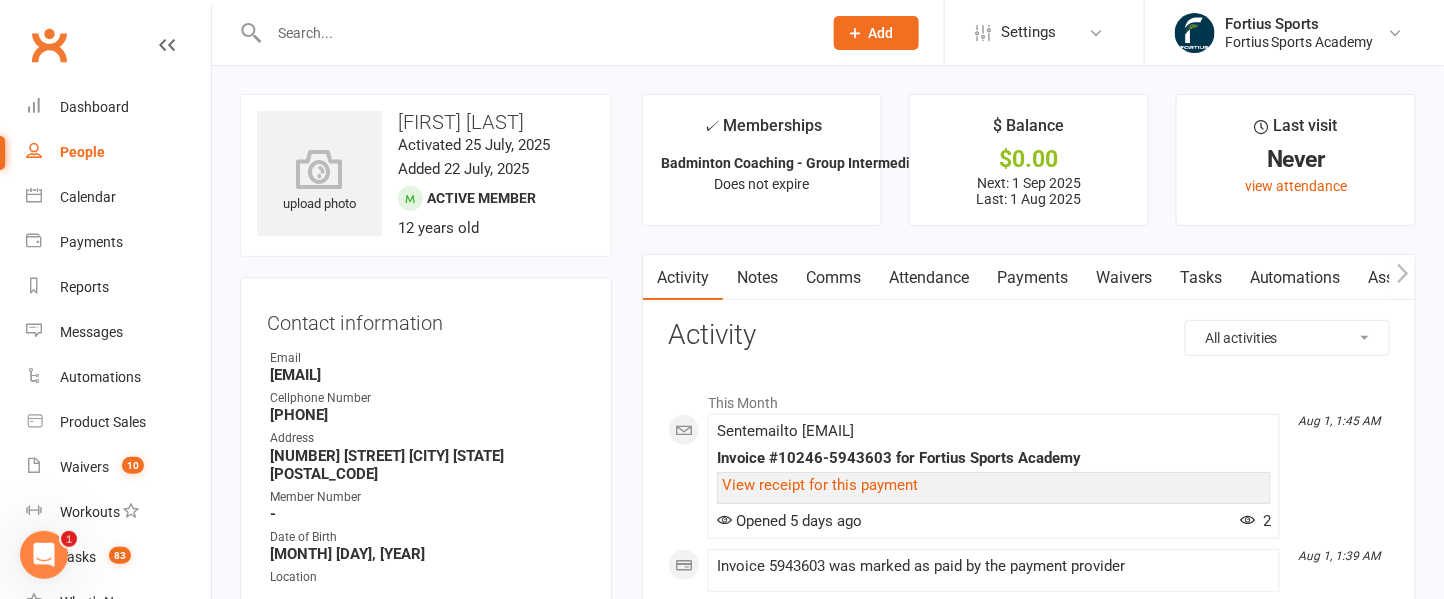 click on "Payments" at bounding box center [1032, 278] 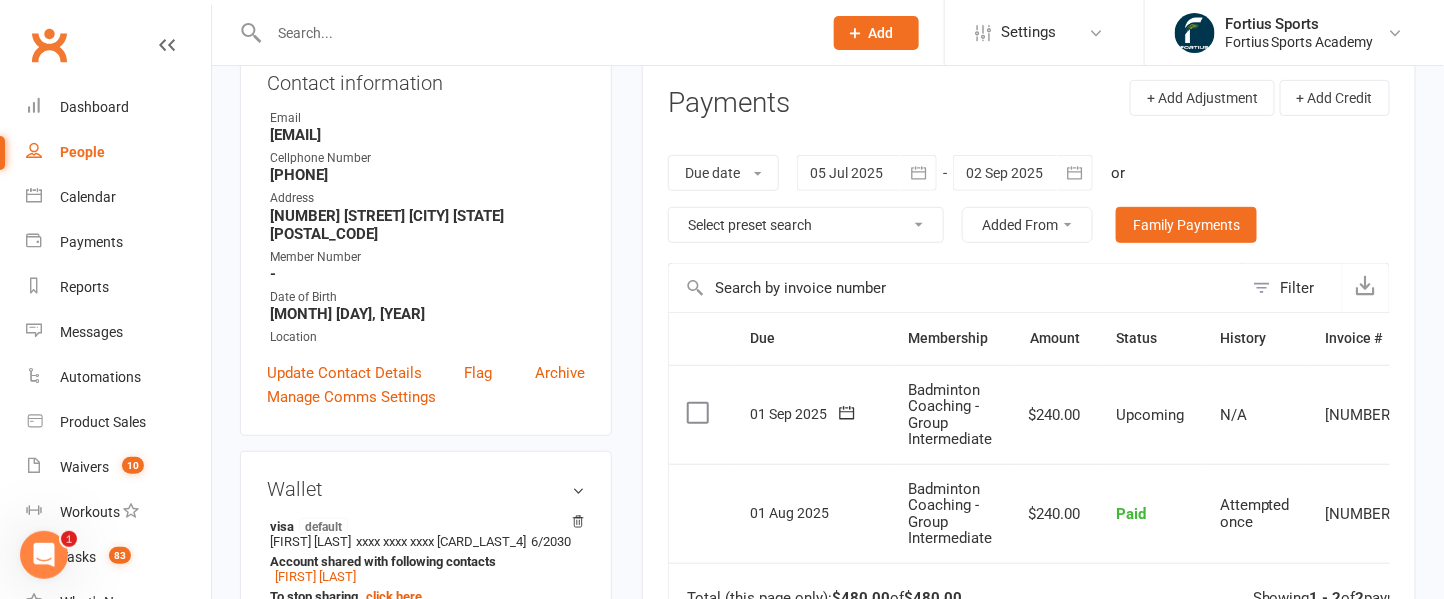 scroll, scrollTop: 0, scrollLeft: 0, axis: both 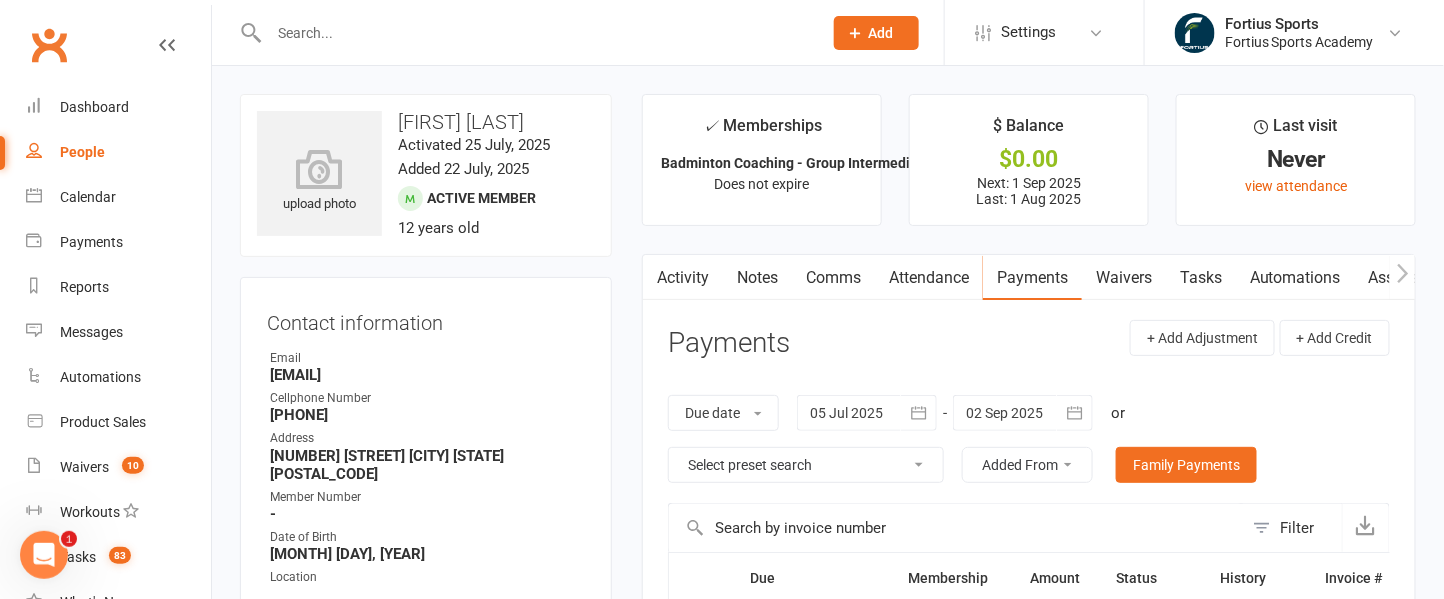 click at bounding box center (535, 33) 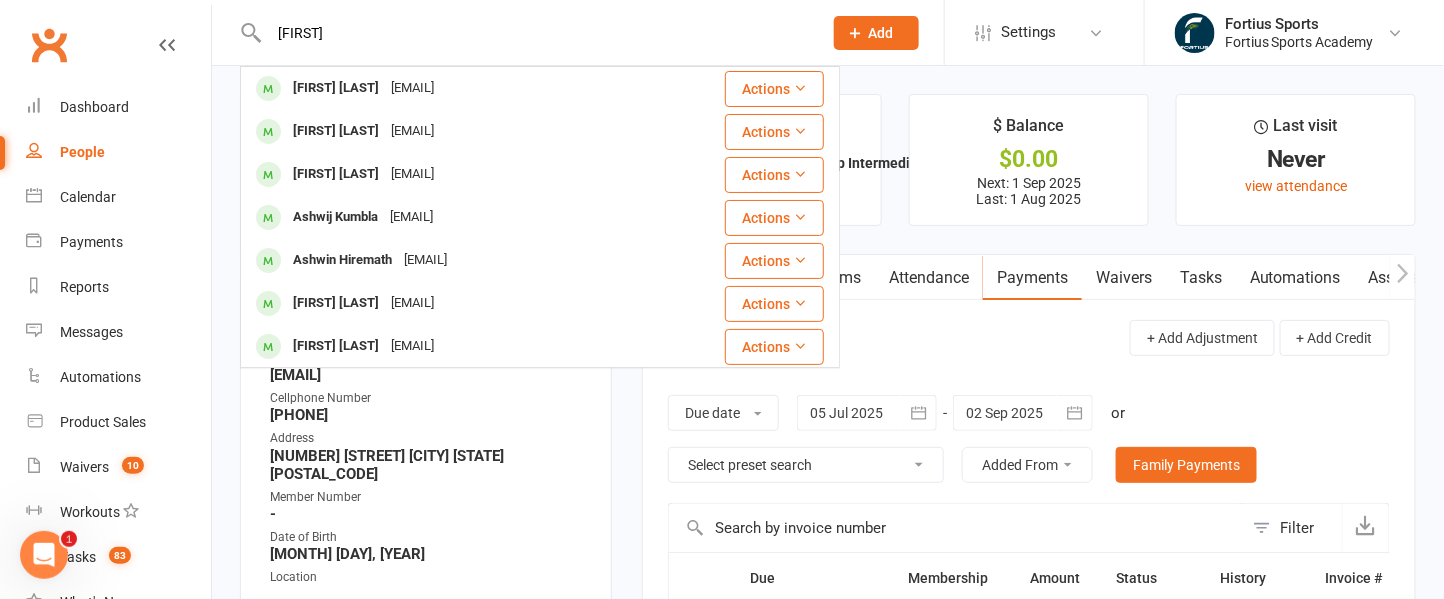 type on "[FIRST]" 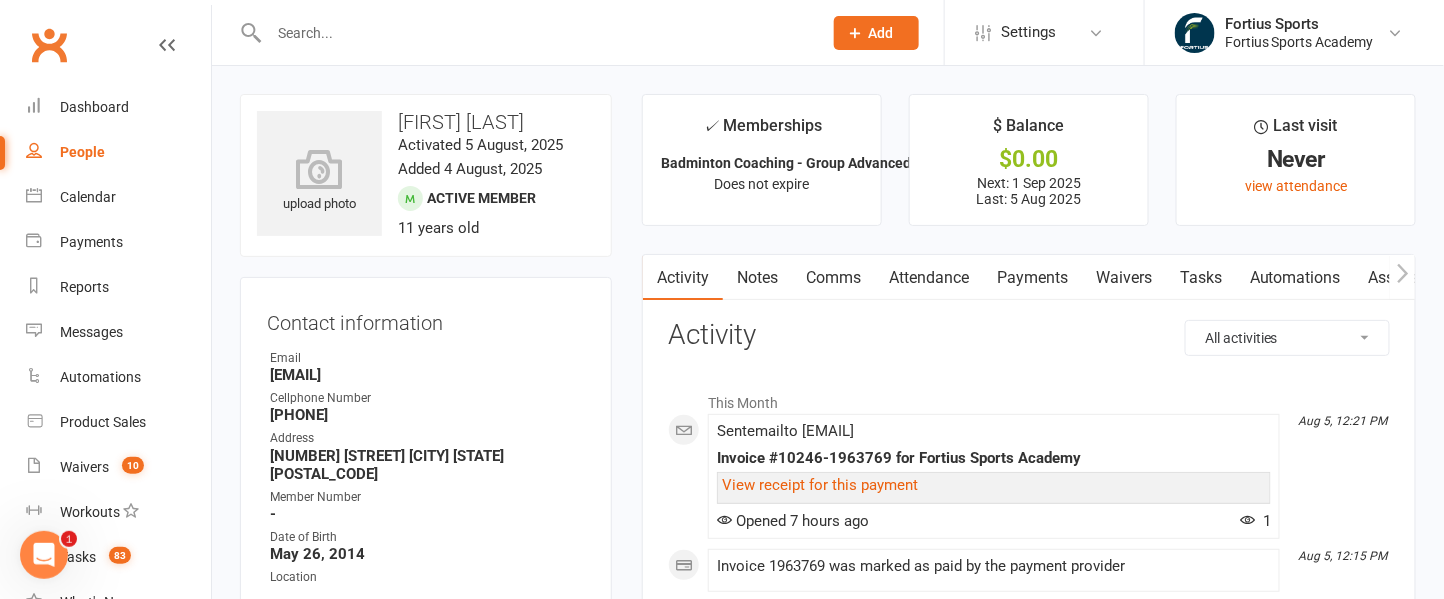 click on "Payments" at bounding box center [1032, 278] 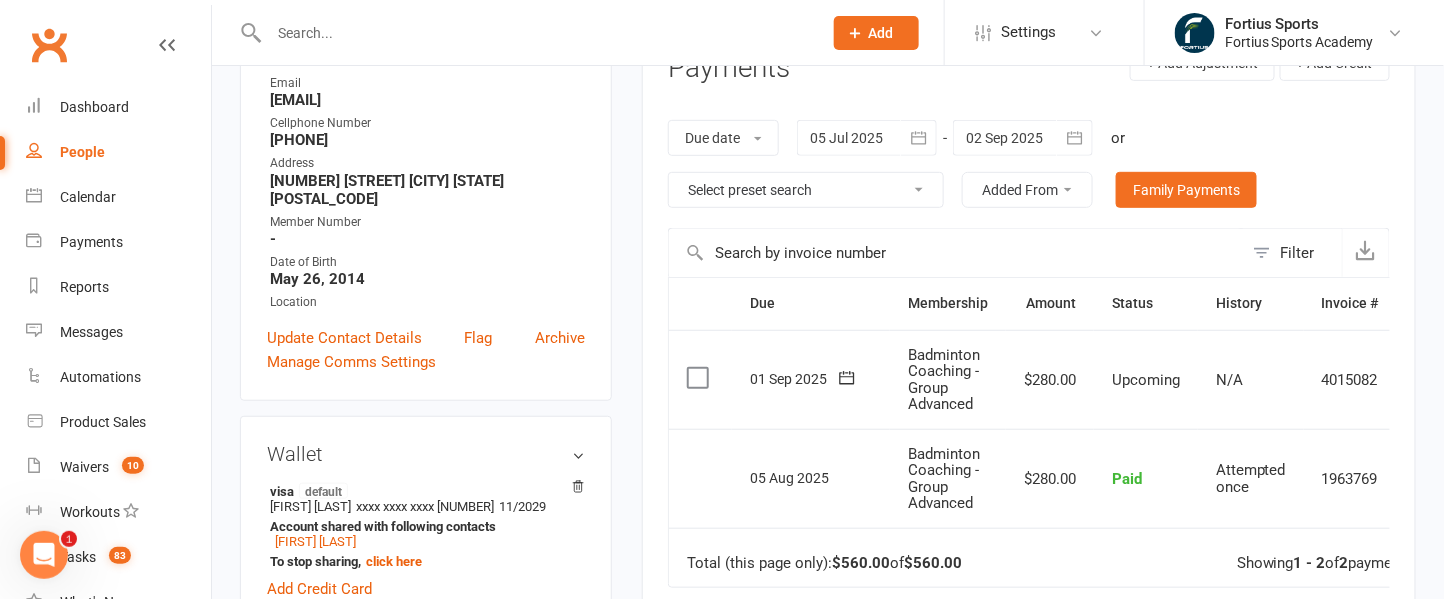 scroll, scrollTop: 0, scrollLeft: 0, axis: both 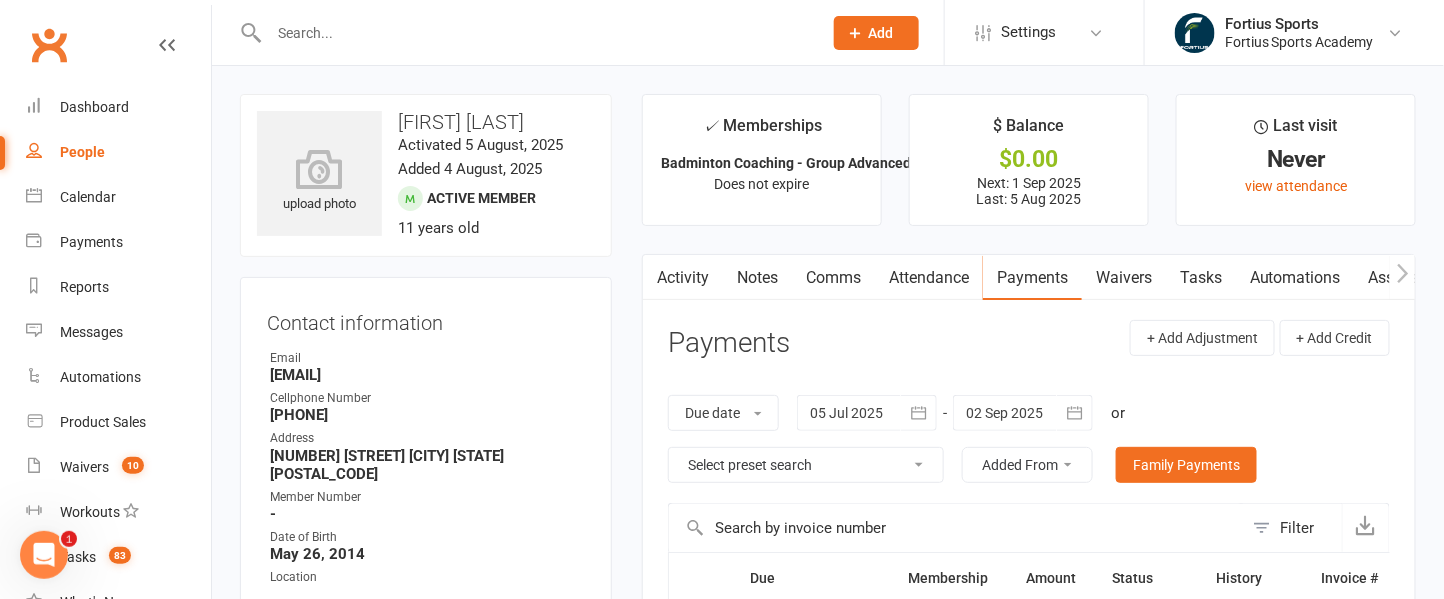click at bounding box center [535, 33] 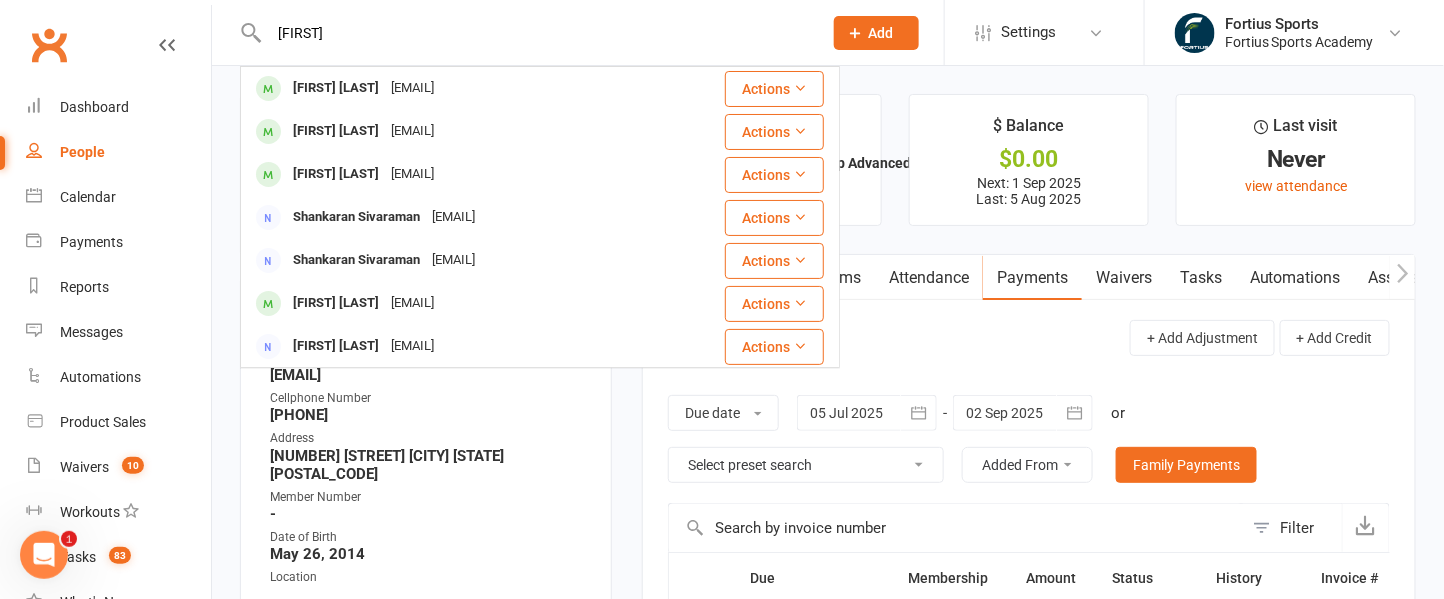 type on "[FIRST]" 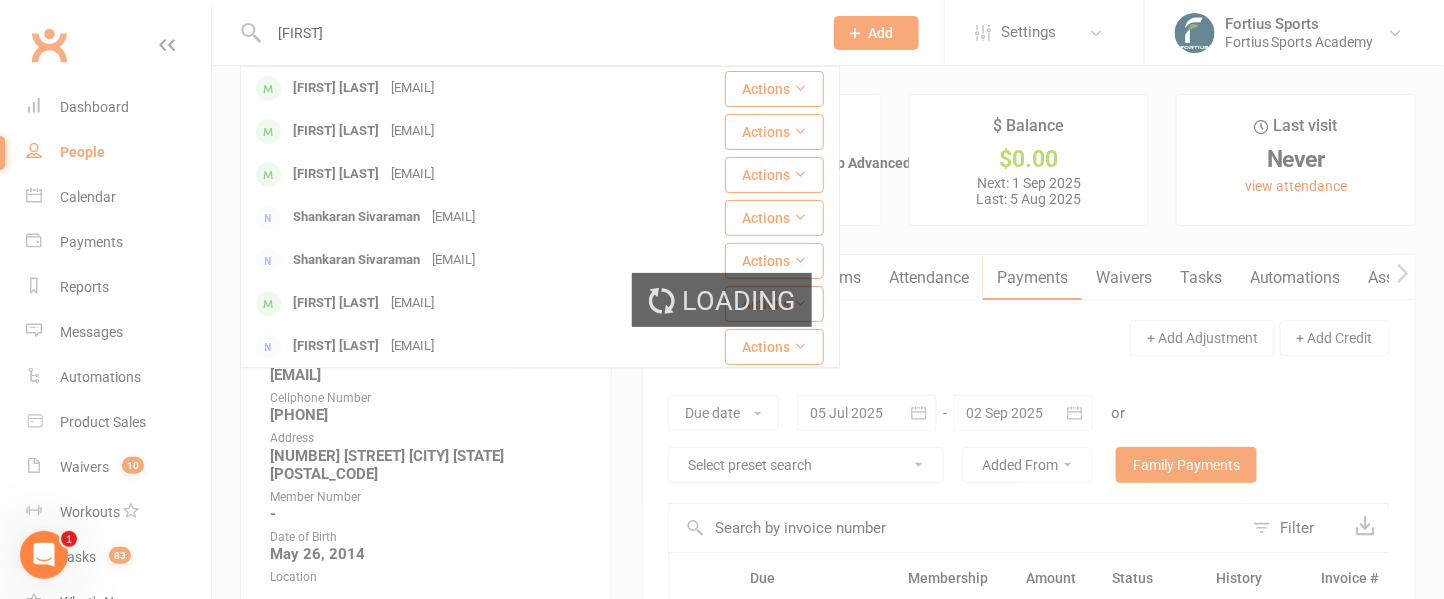 type 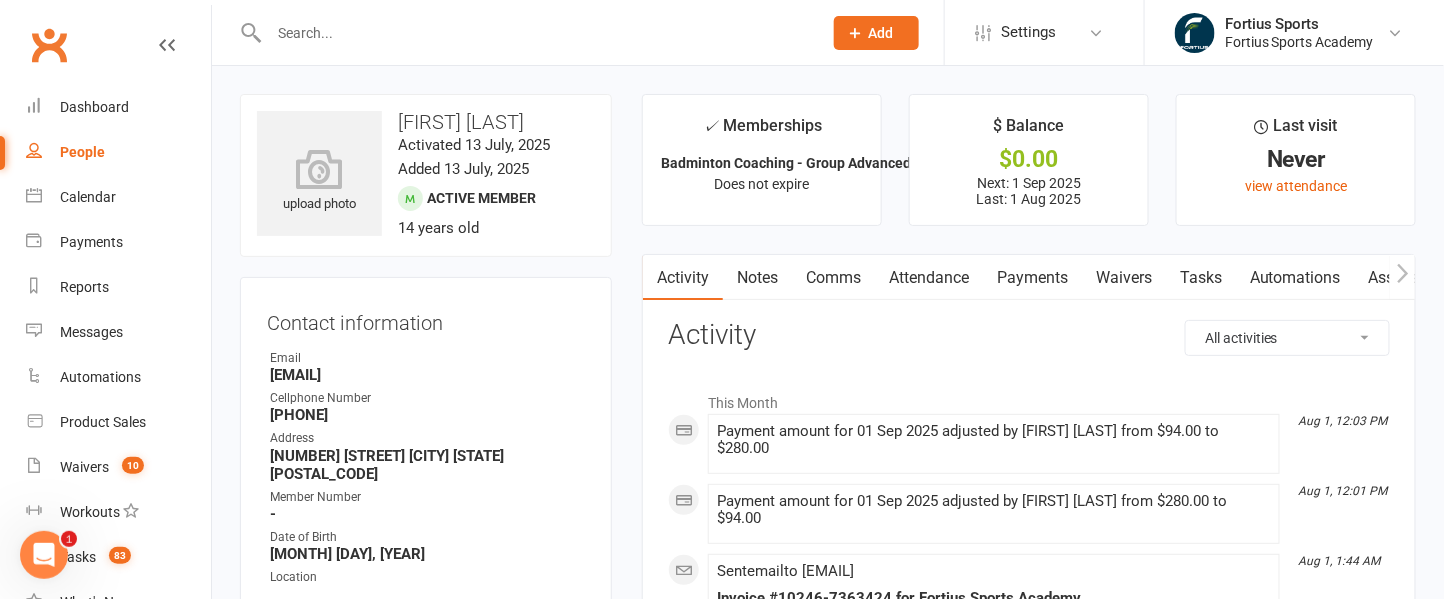 click on "Payments" at bounding box center [1032, 278] 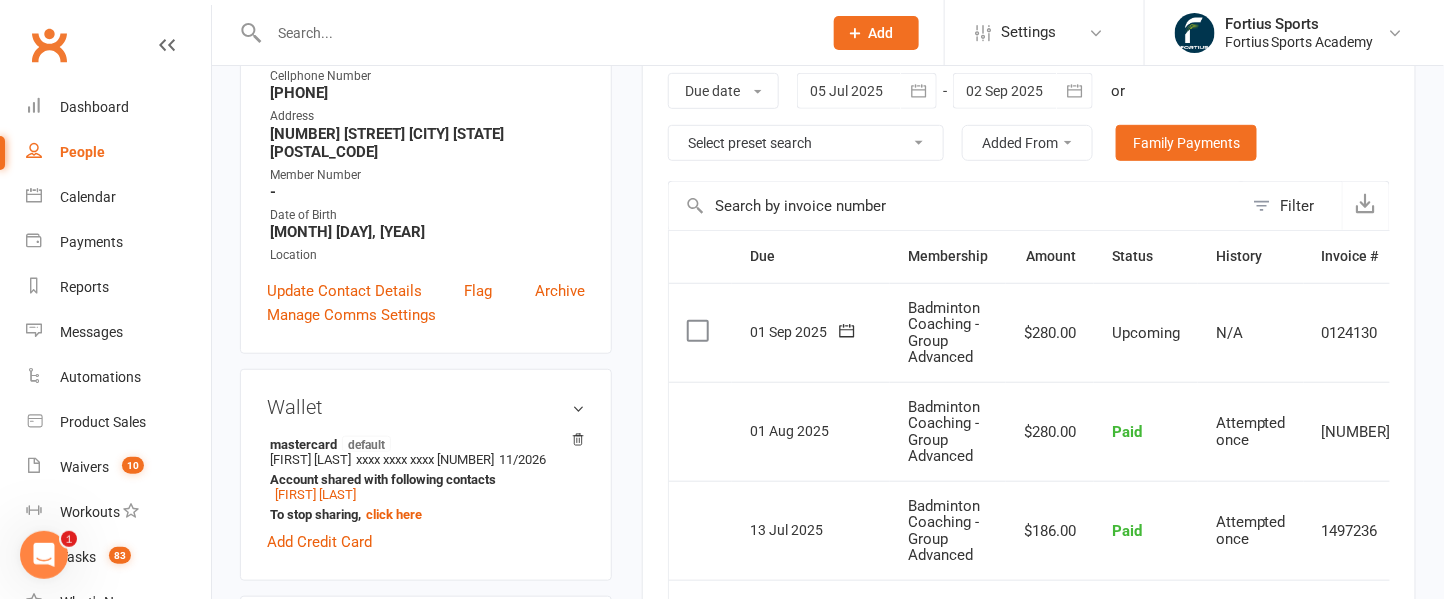 scroll, scrollTop: 324, scrollLeft: 0, axis: vertical 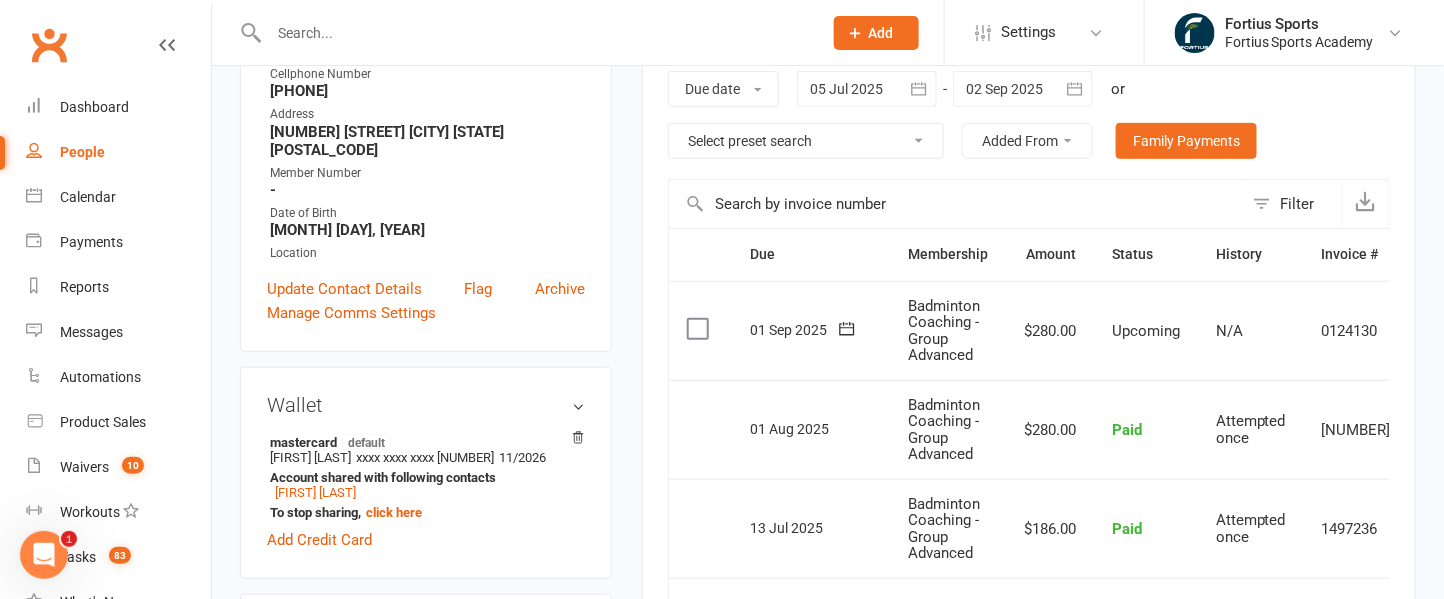 click at bounding box center (535, 33) 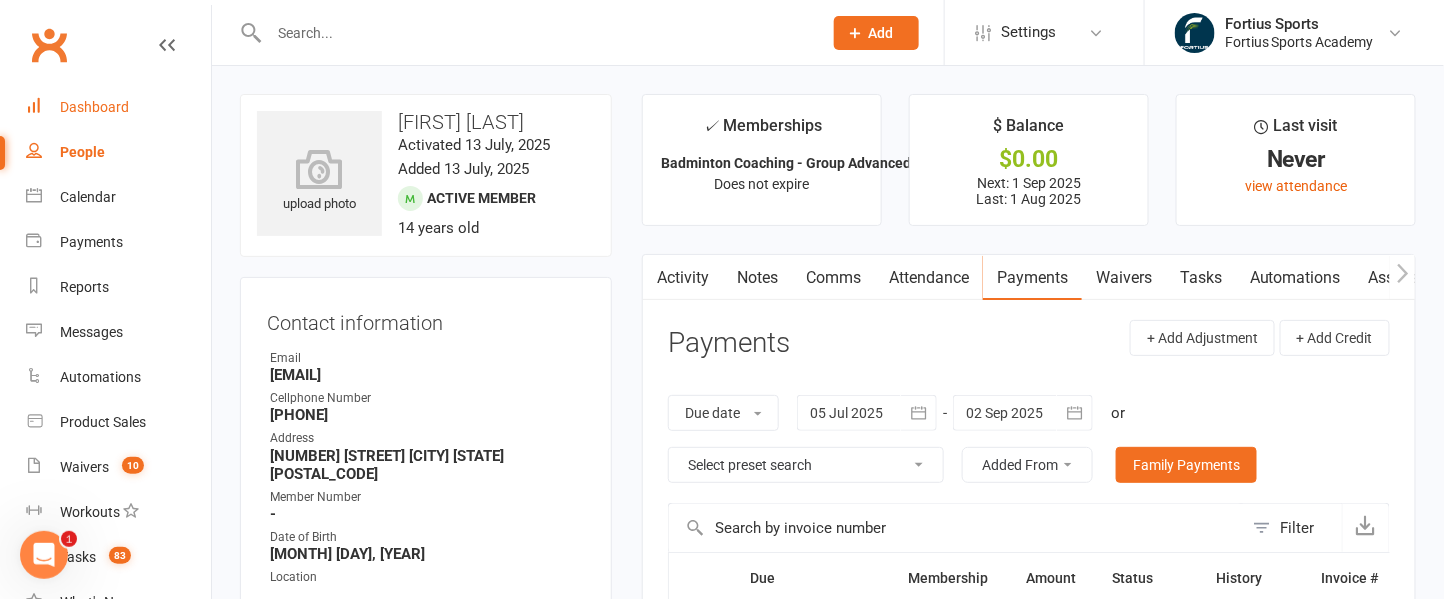 click on "Dashboard" at bounding box center (94, 107) 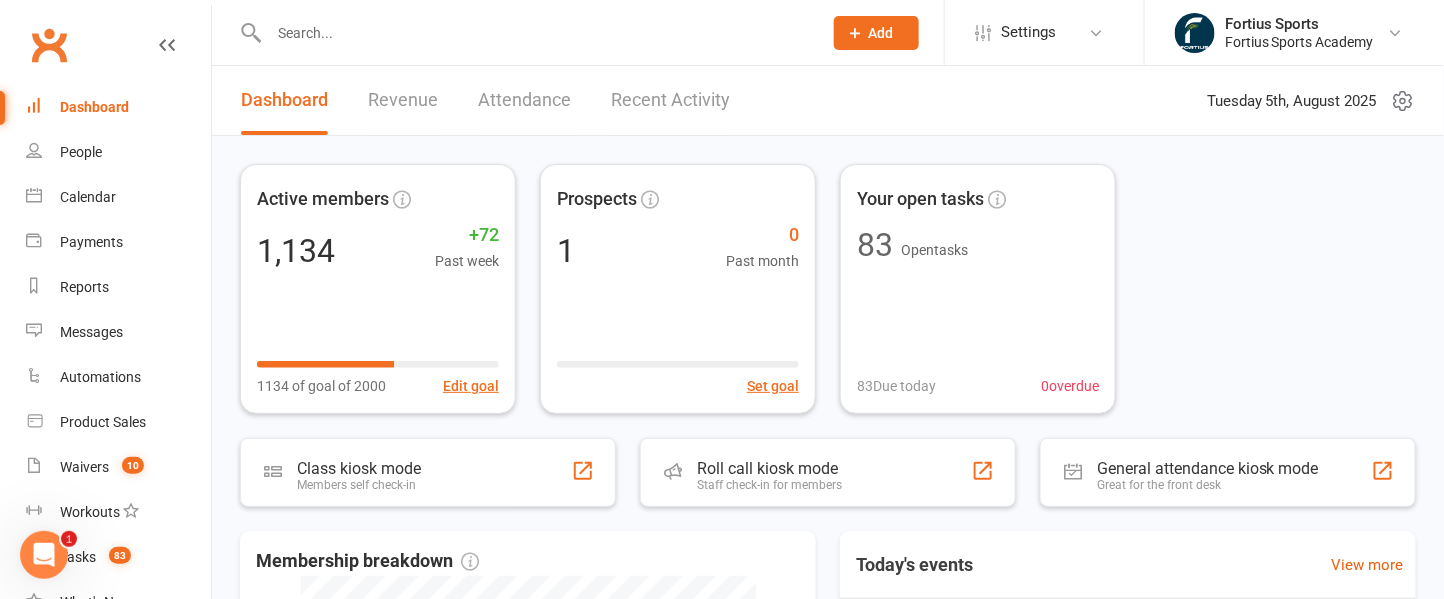 click on "Revenue" at bounding box center [403, 100] 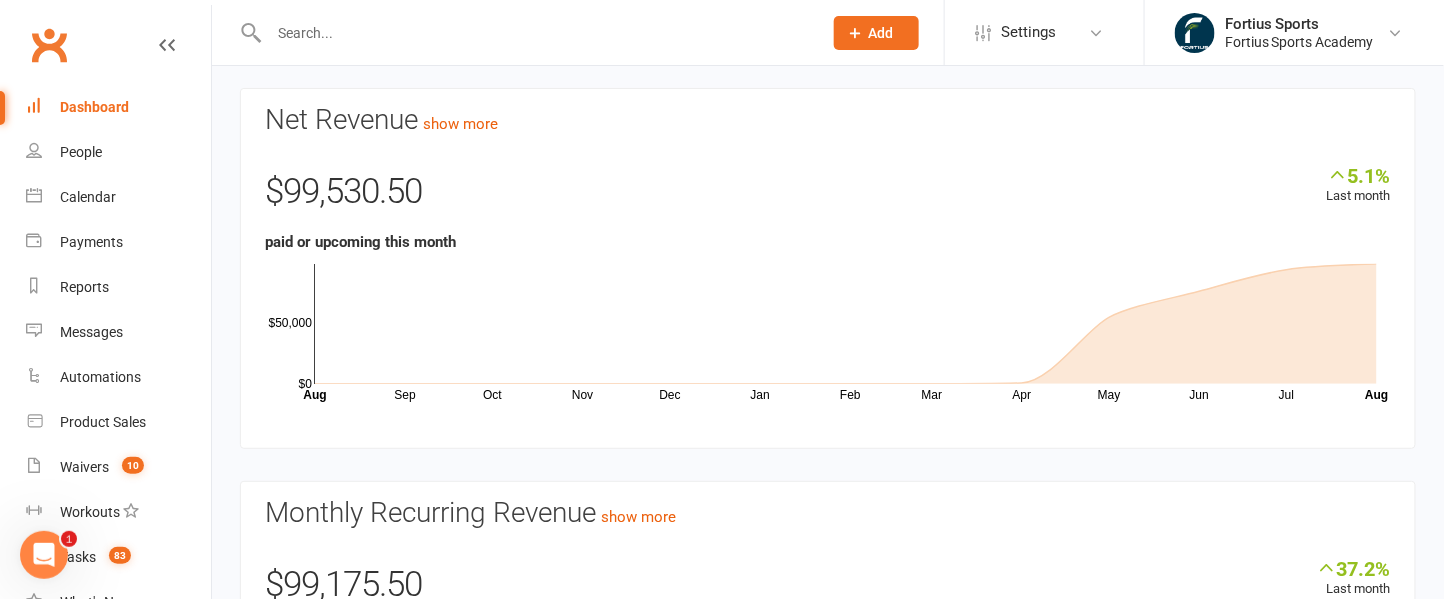 scroll, scrollTop: 0, scrollLeft: 0, axis: both 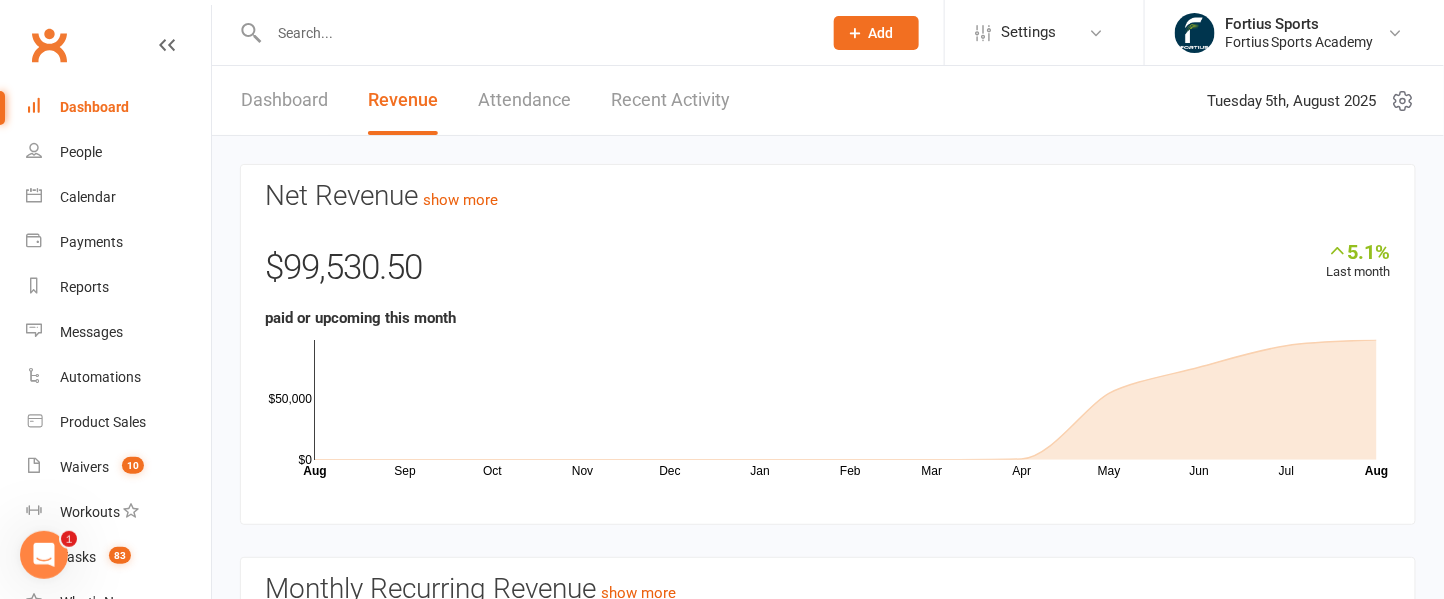 click on "Dashboard" at bounding box center (284, 100) 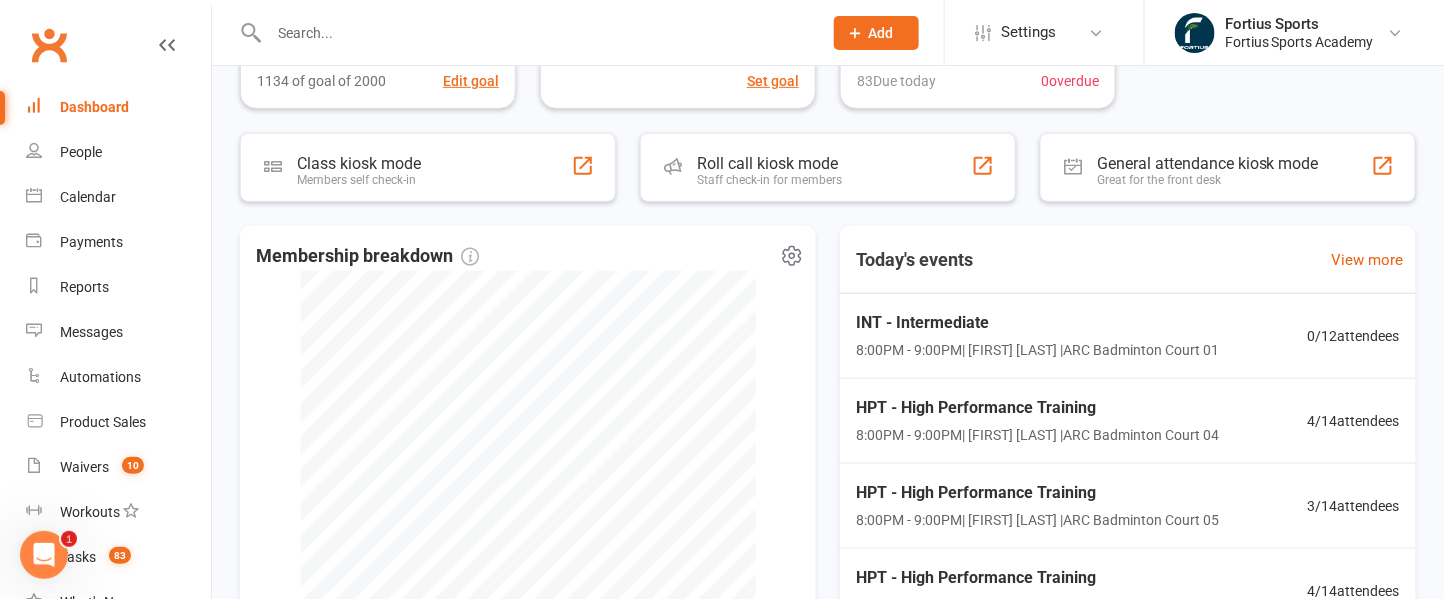 scroll, scrollTop: 0, scrollLeft: 0, axis: both 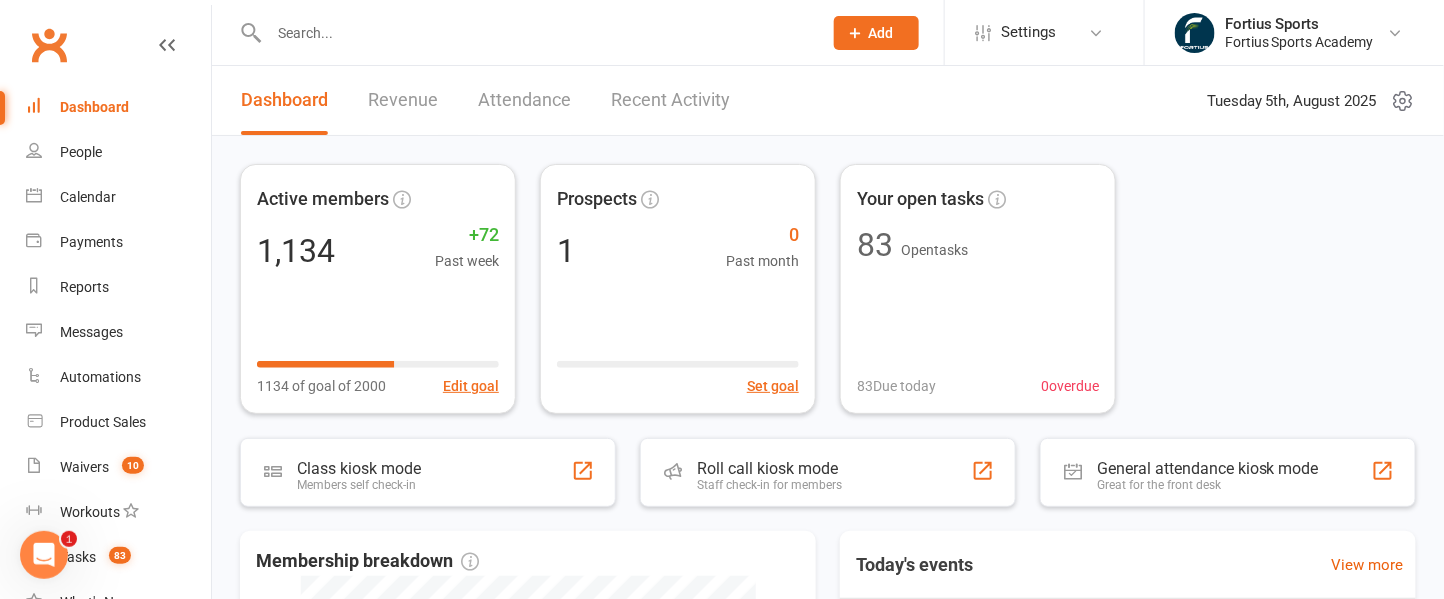 click on "Settings" at bounding box center [1044, 32] 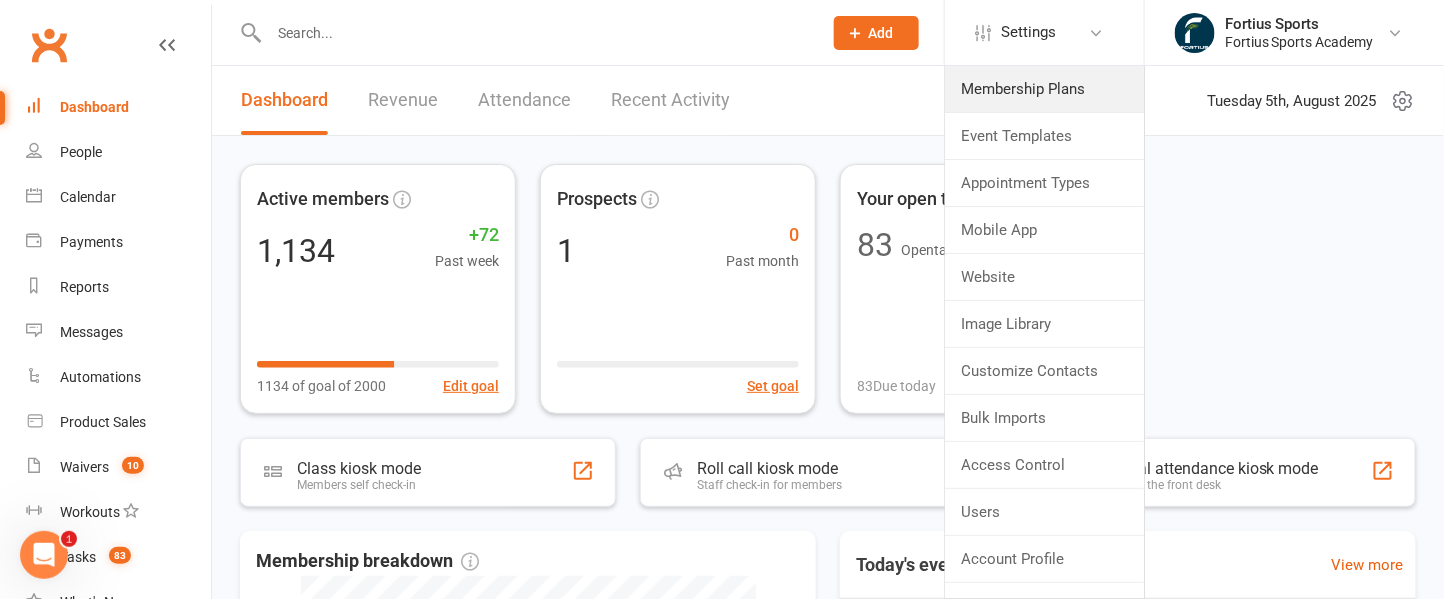 click on "Membership Plans" at bounding box center [1044, 89] 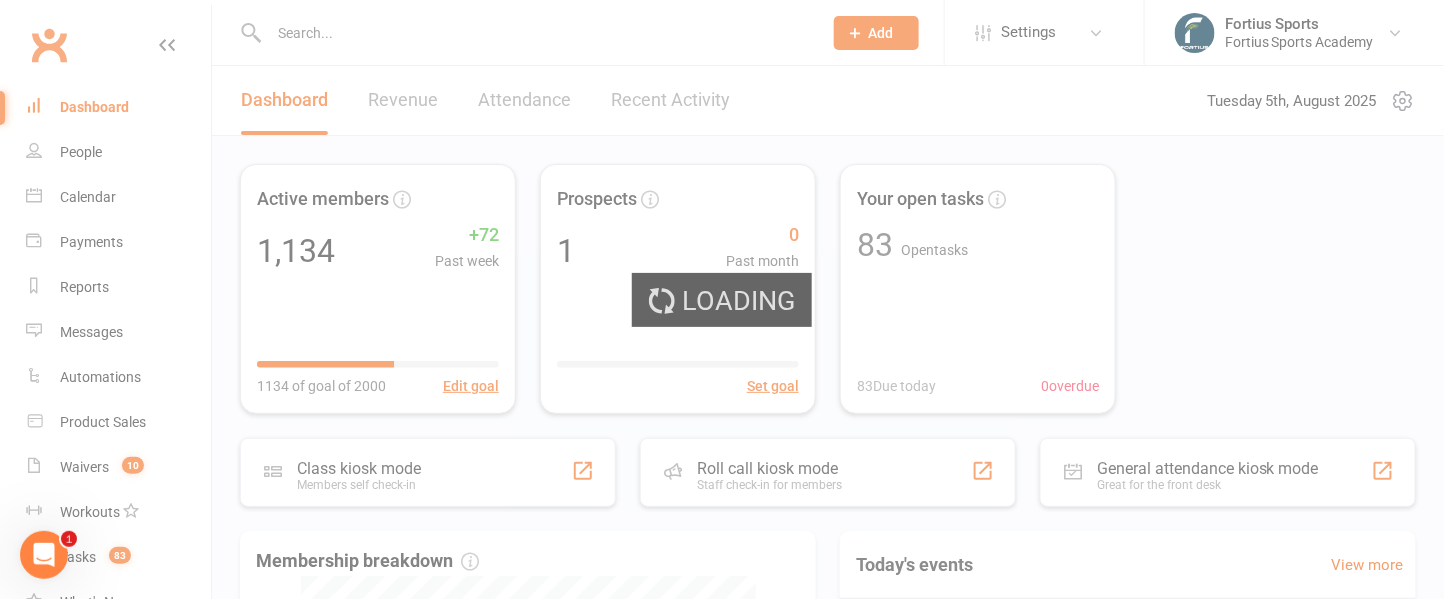 select on "100" 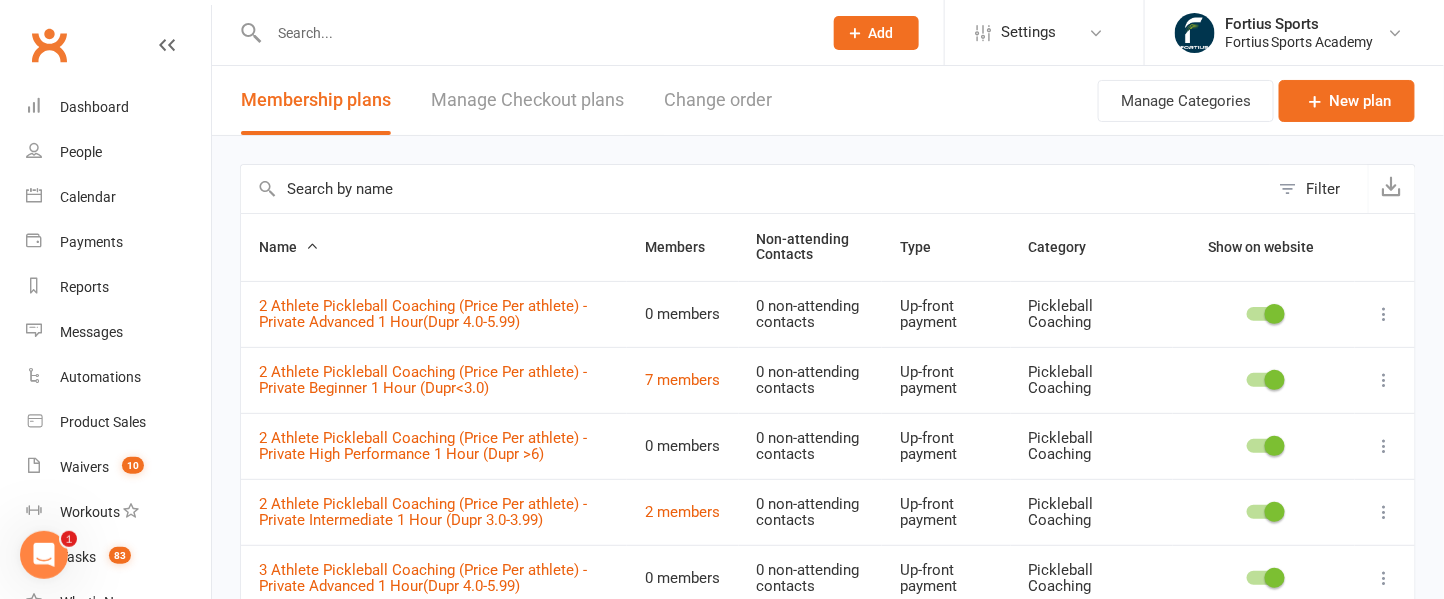 click at bounding box center (535, 33) 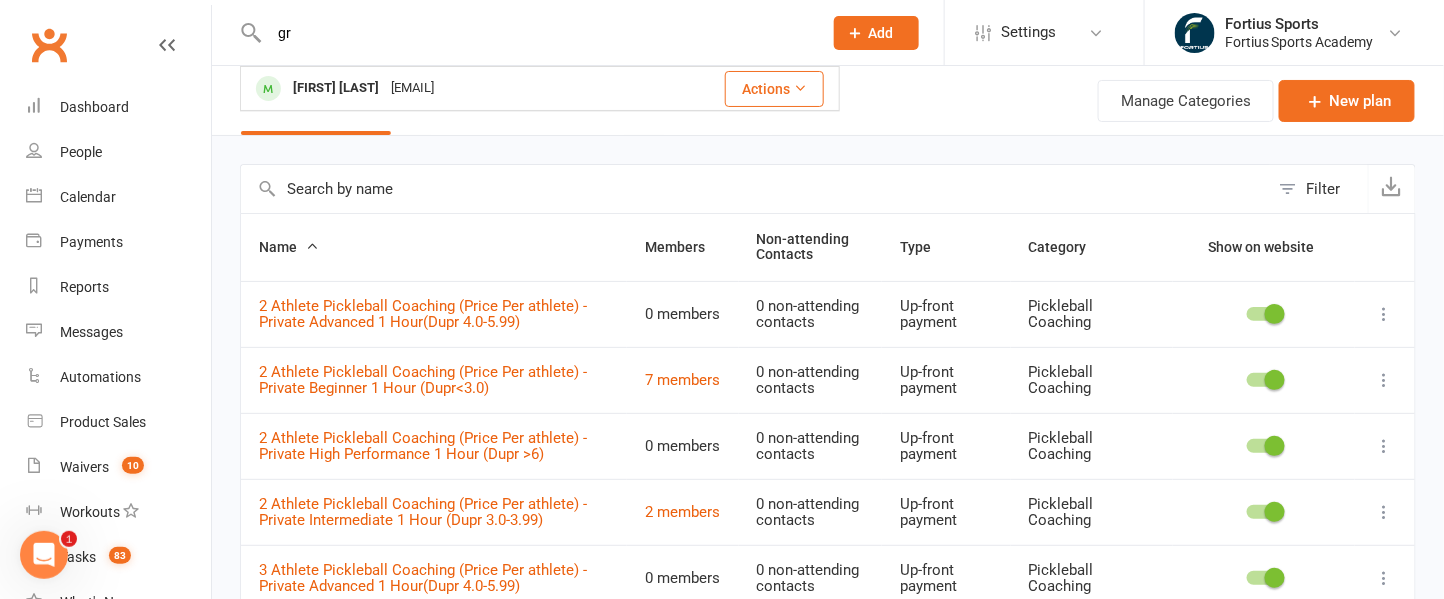 type on "g" 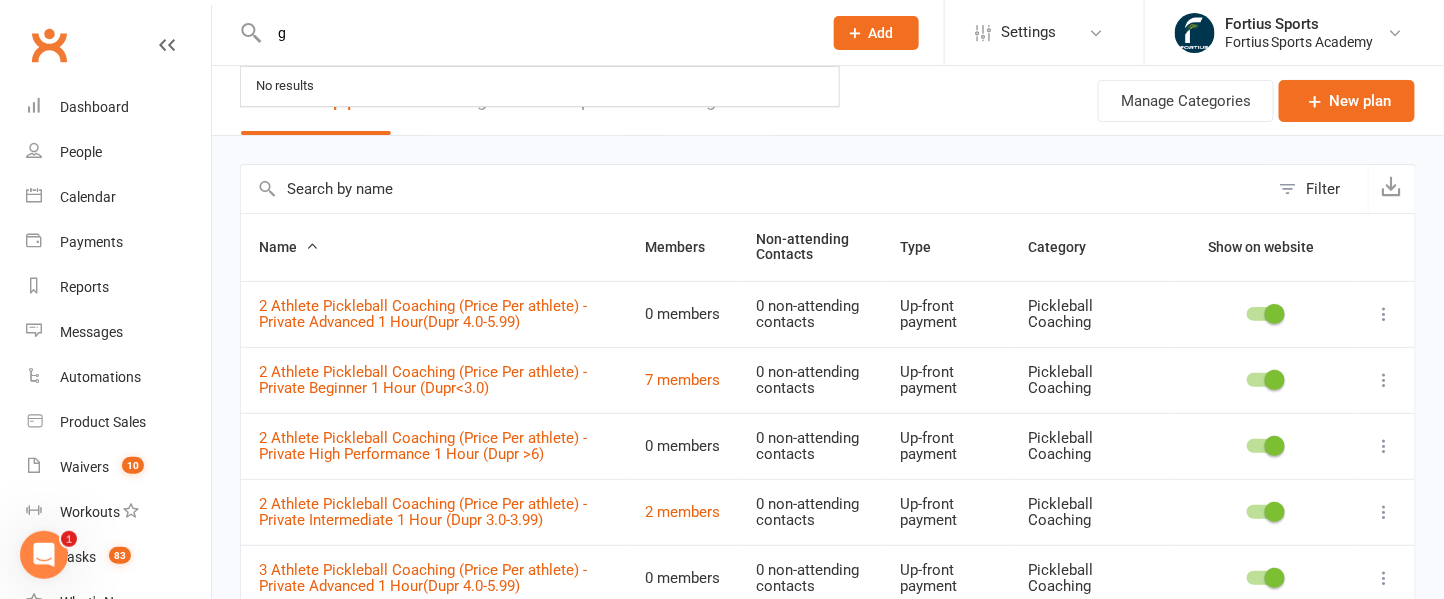 type 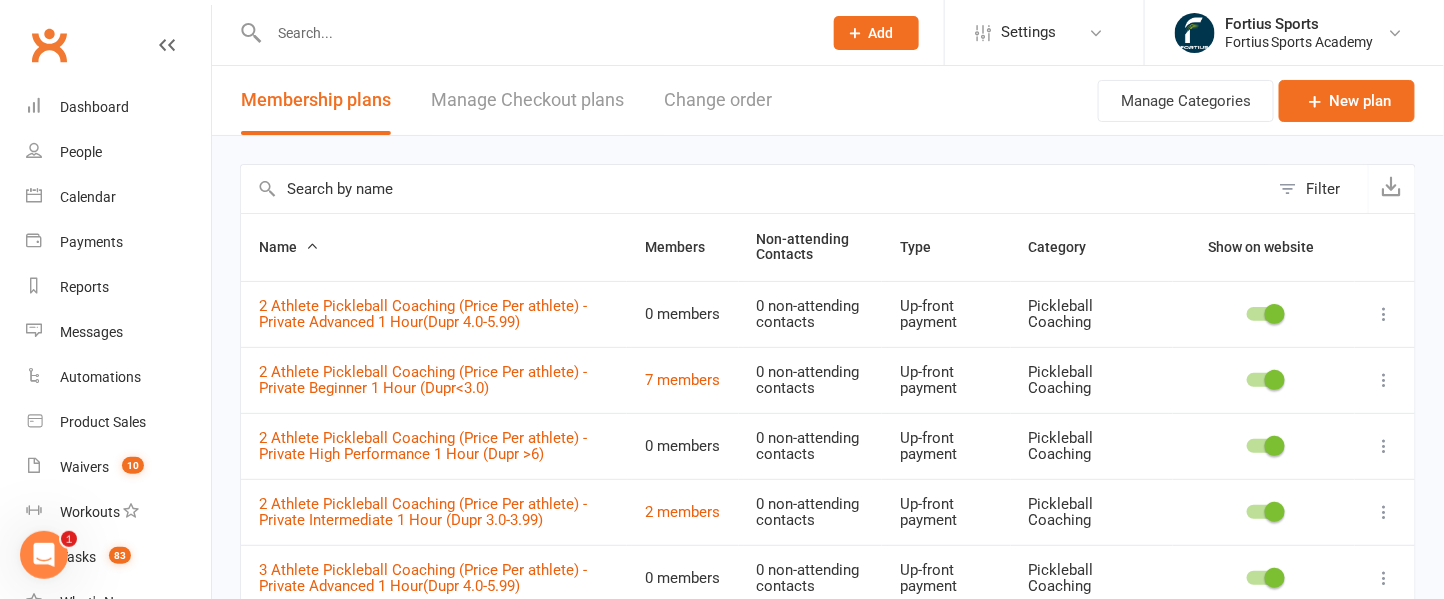 click at bounding box center [755, 189] 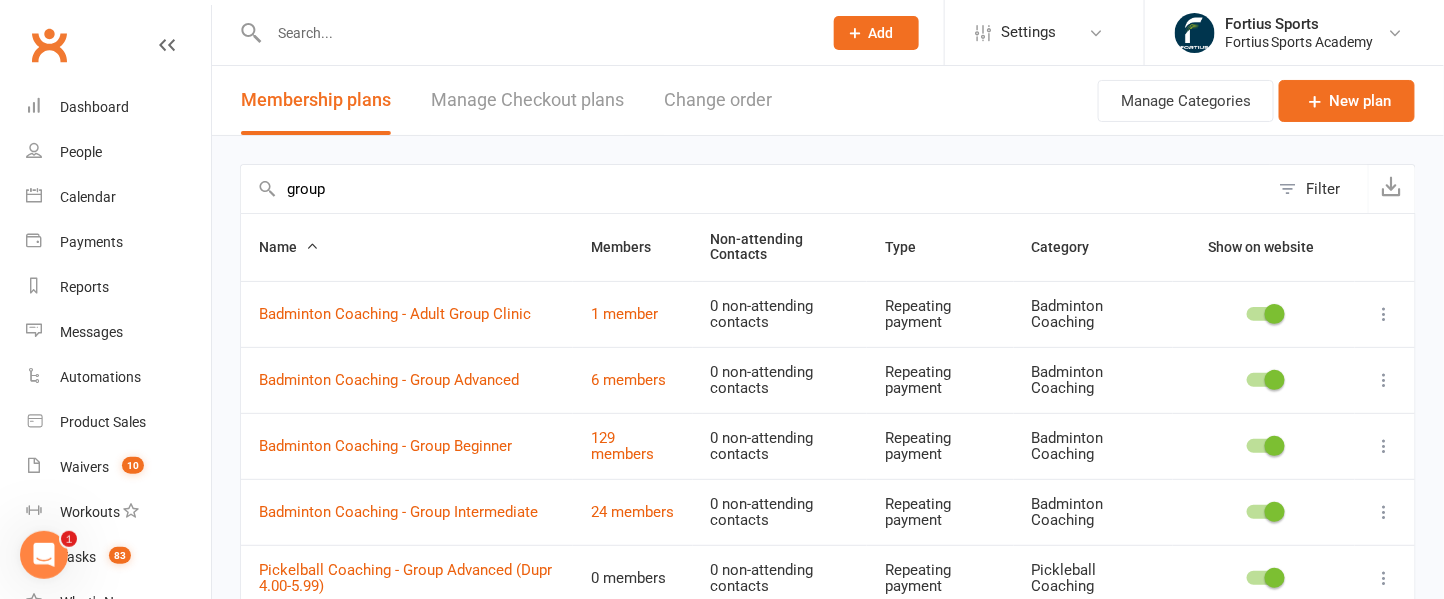 type on "group" 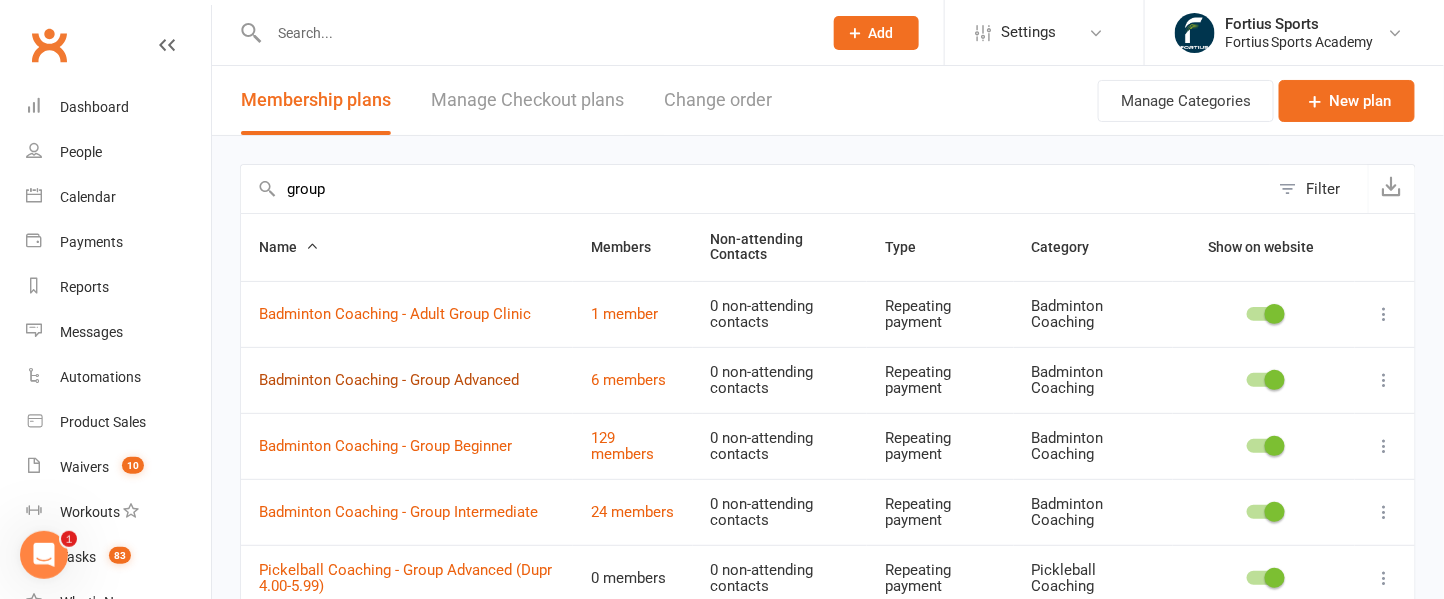 click on "Badminton Coaching - Group Advanced" at bounding box center (389, 380) 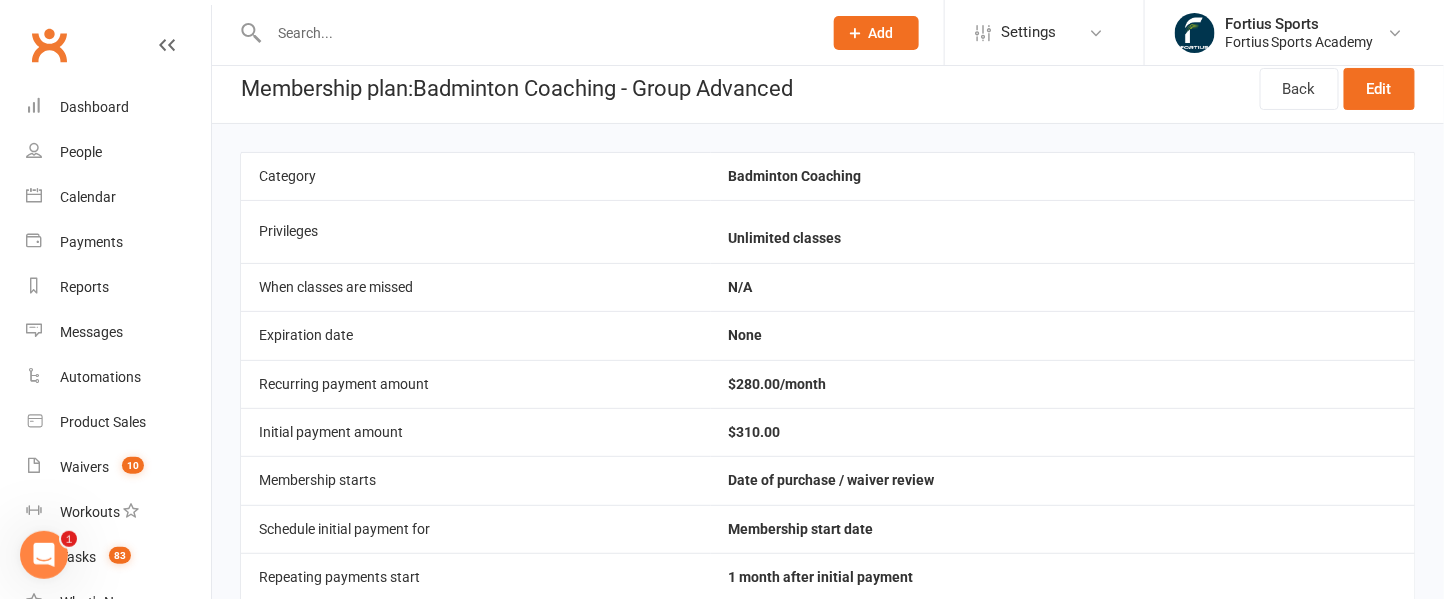 scroll, scrollTop: 0, scrollLeft: 0, axis: both 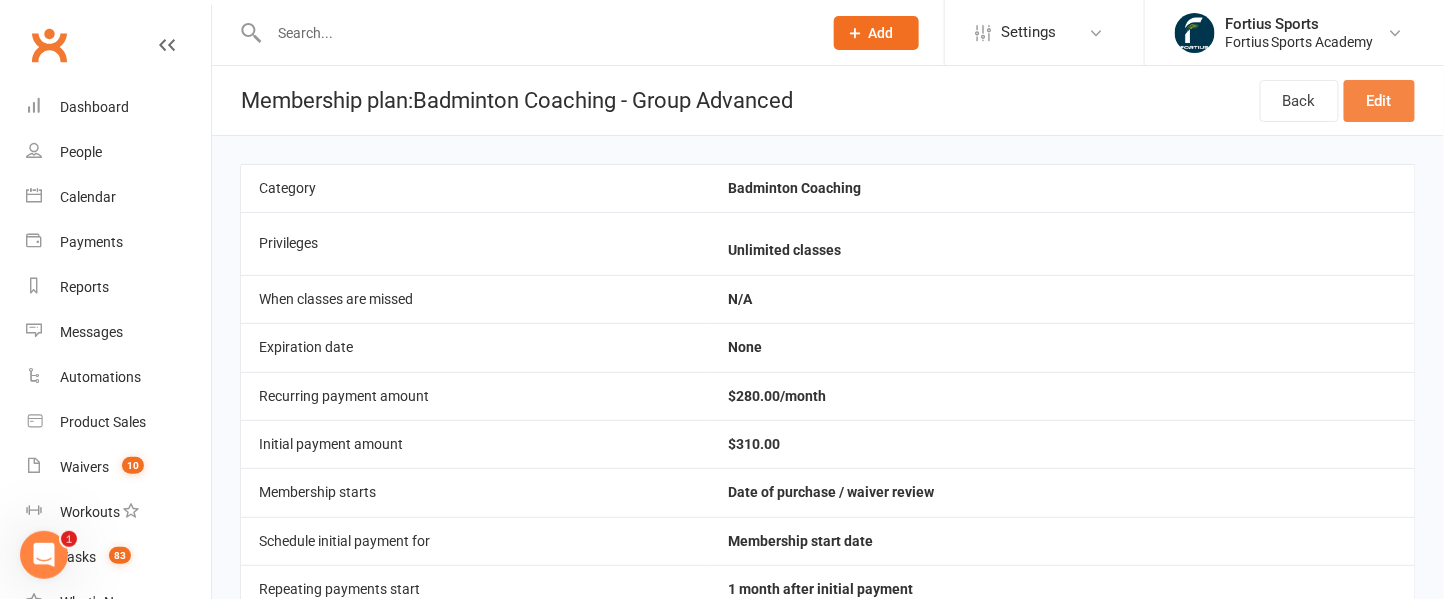 click on "Edit" at bounding box center (1379, 101) 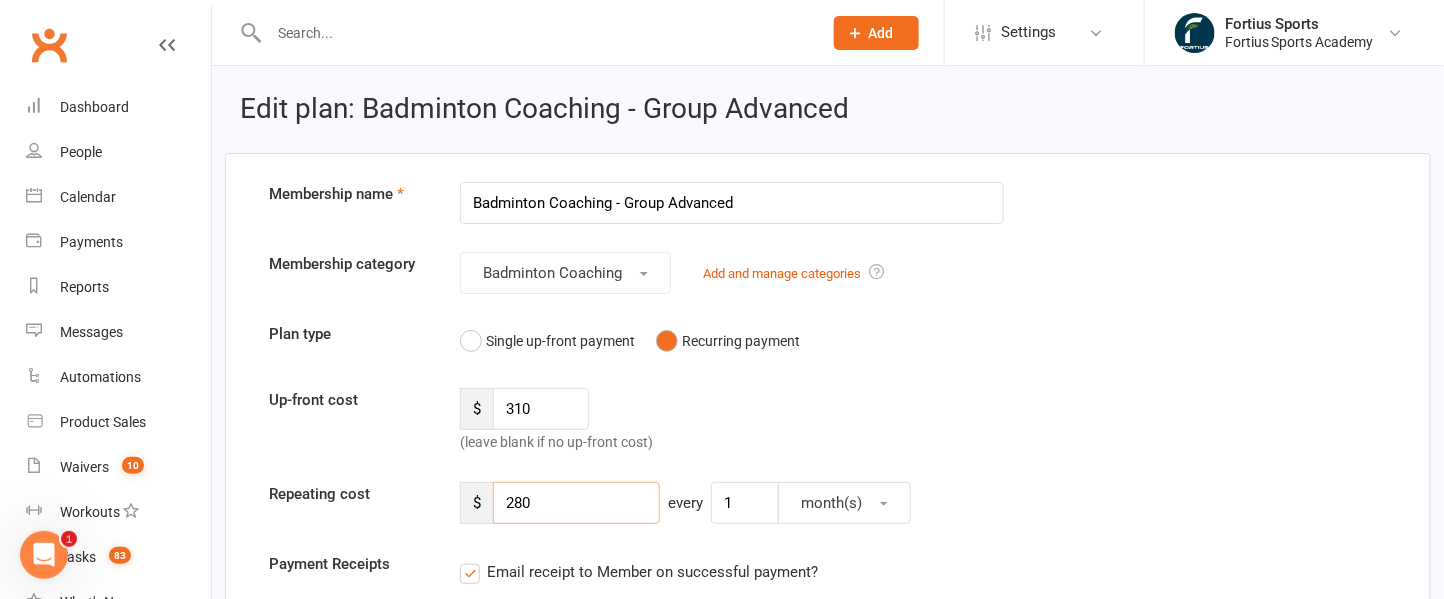 drag, startPoint x: 548, startPoint y: 503, endPoint x: 509, endPoint y: 494, distance: 40.024994 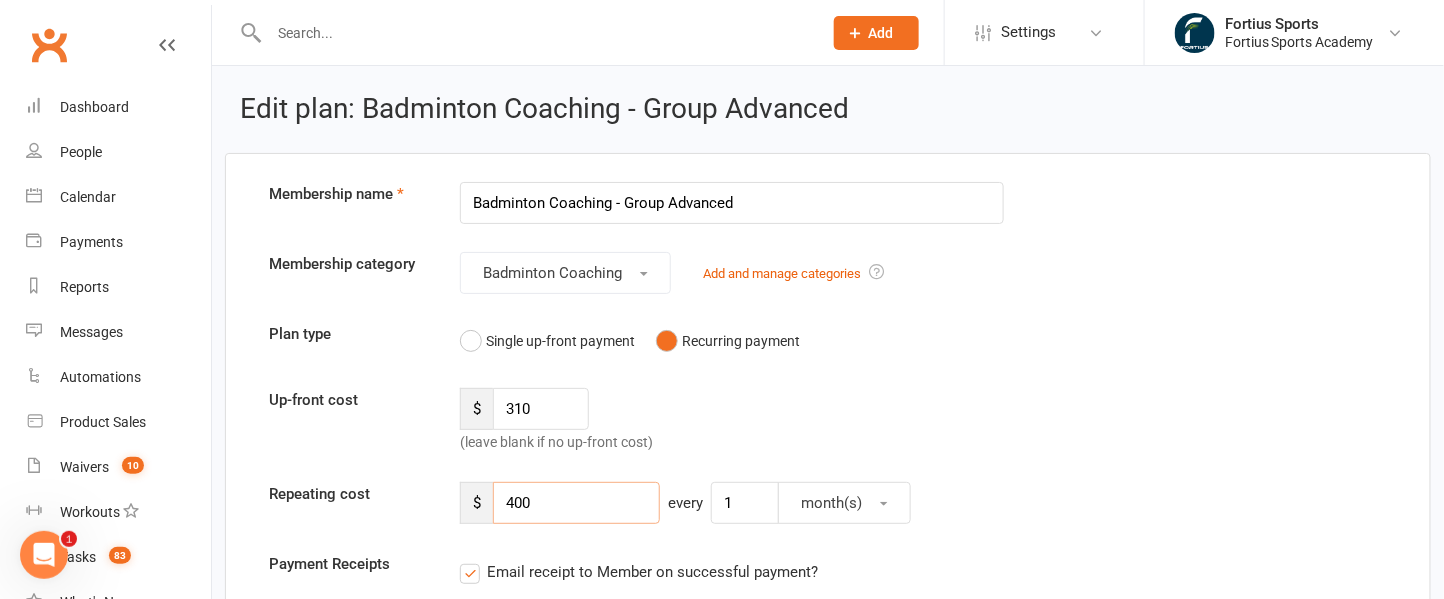 type on "400" 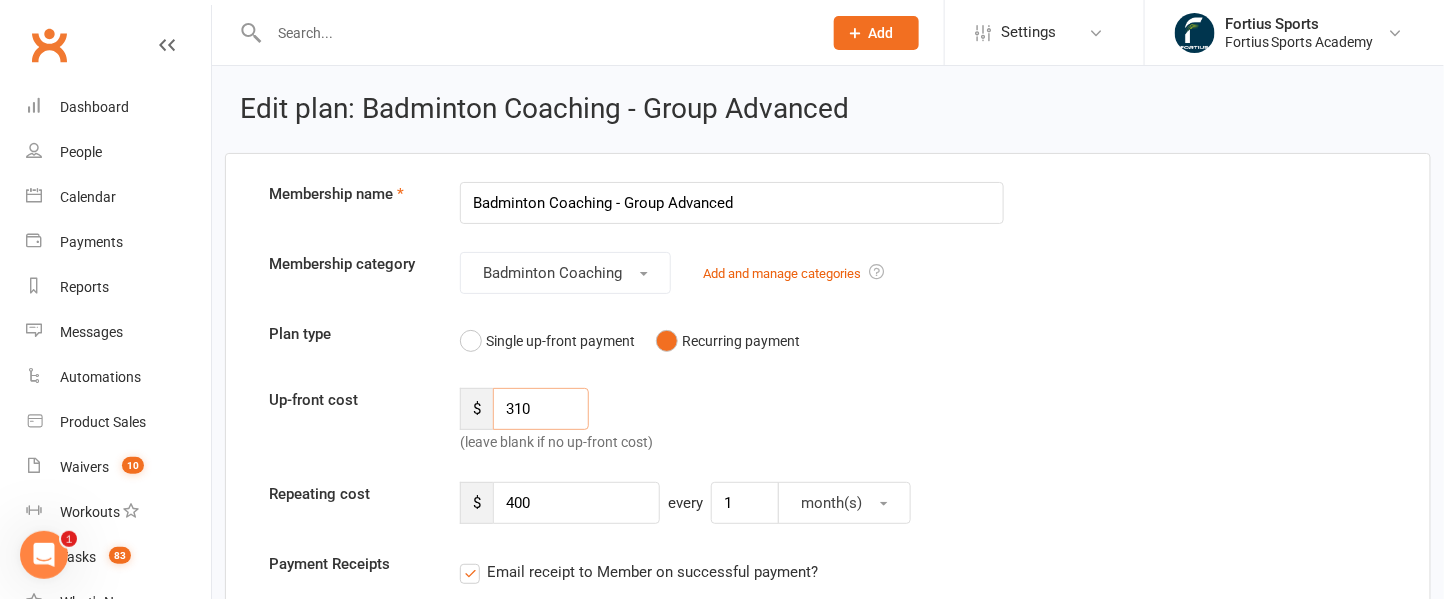 drag, startPoint x: 545, startPoint y: 413, endPoint x: 494, endPoint y: 407, distance: 51.351727 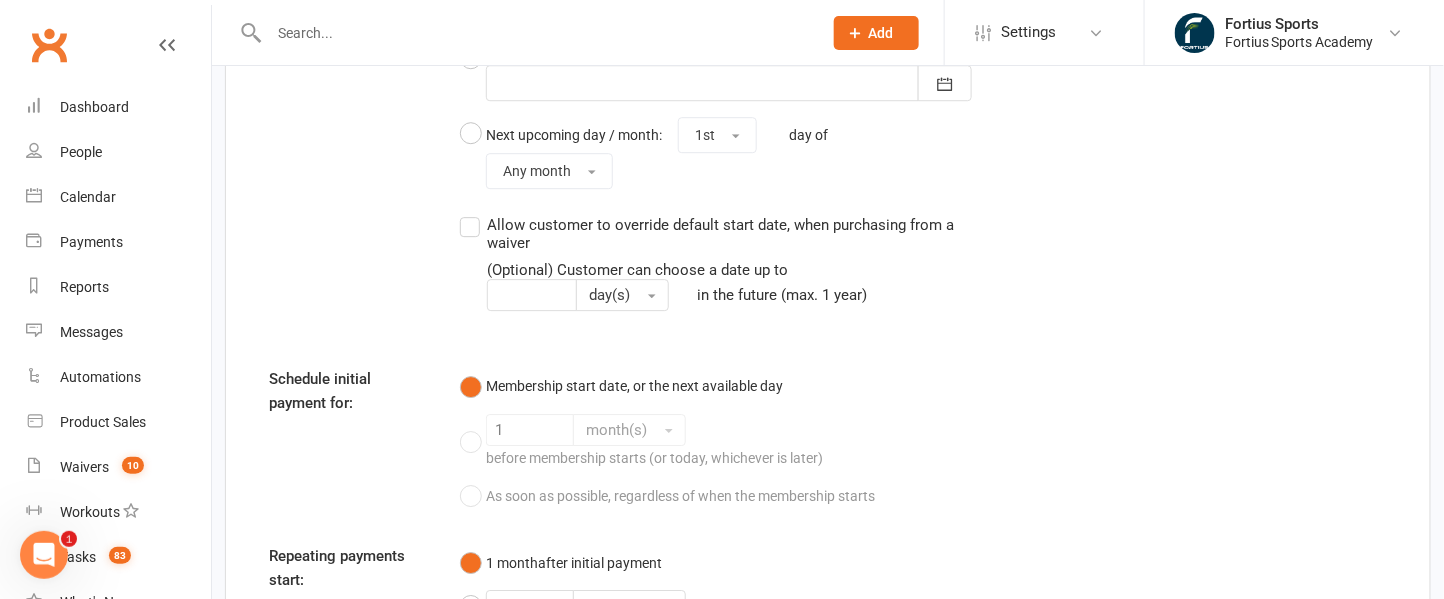 scroll, scrollTop: 2145, scrollLeft: 0, axis: vertical 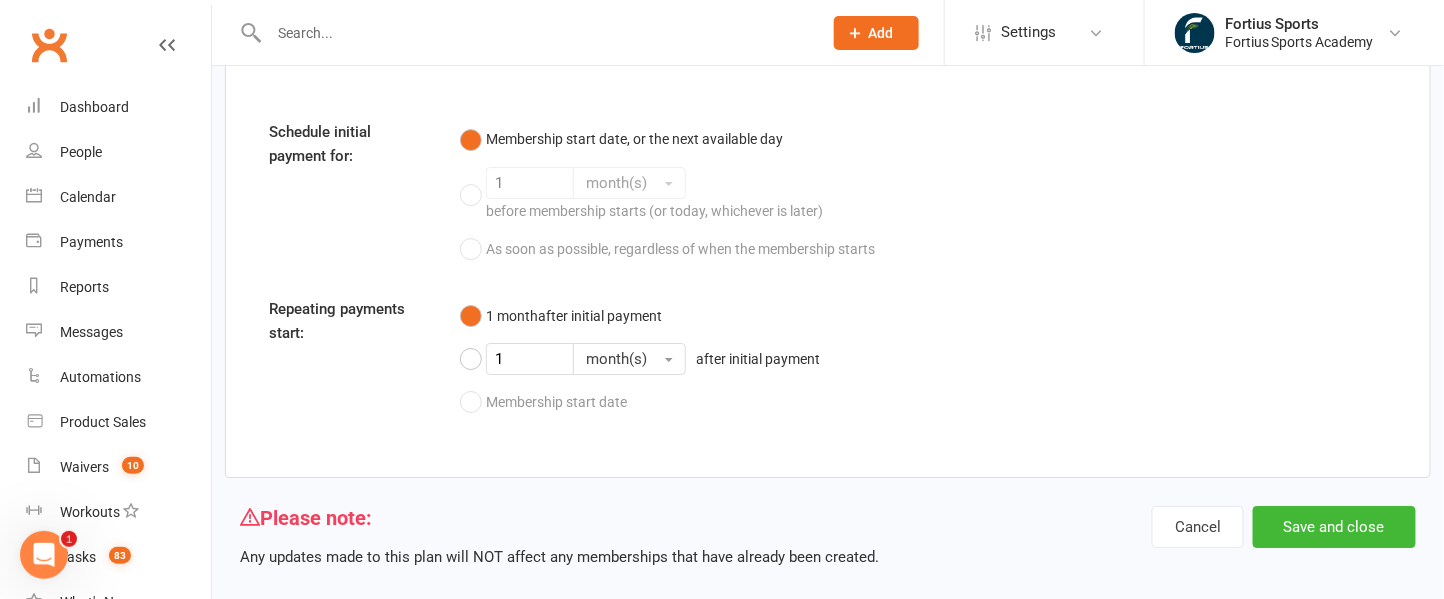 type on "430" 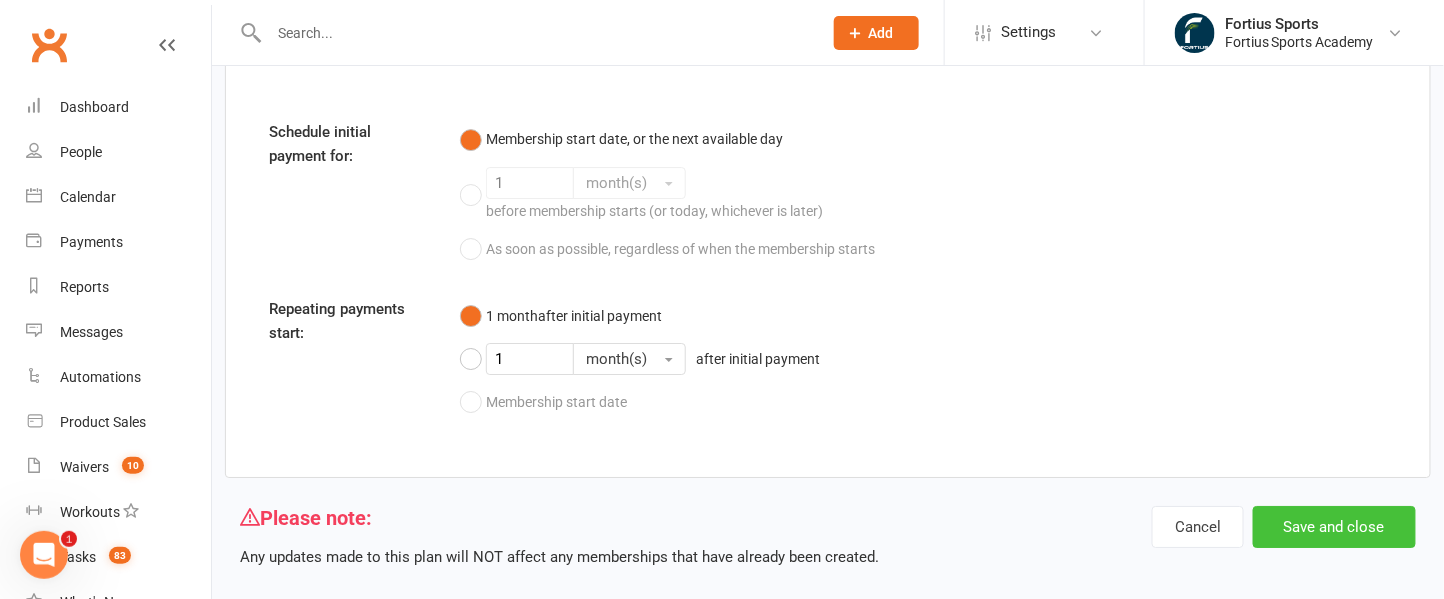 click on "Save and close" at bounding box center [1334, 527] 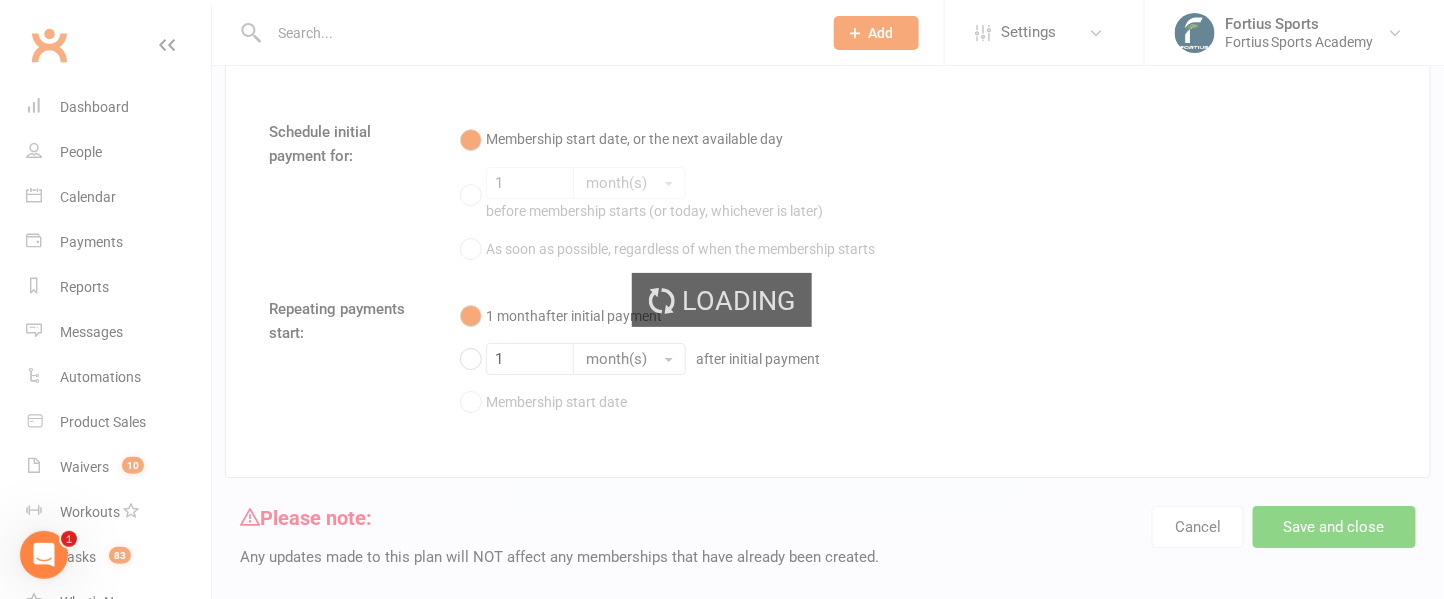 scroll, scrollTop: 0, scrollLeft: 0, axis: both 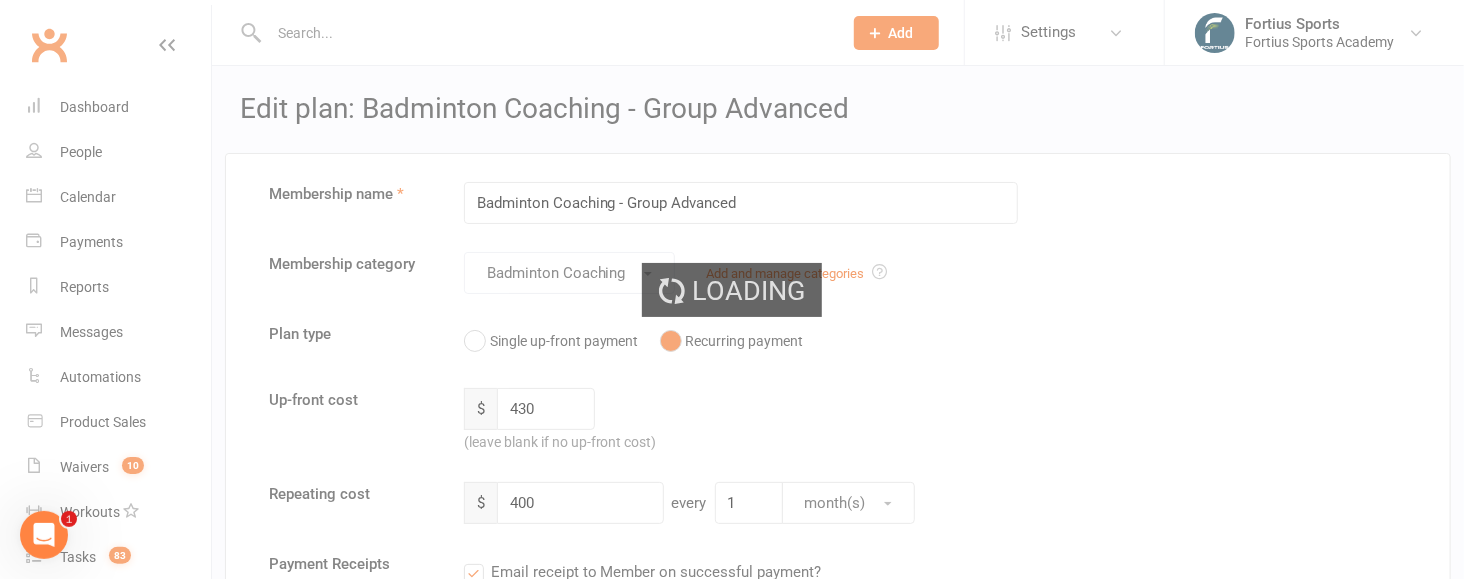 select on "100" 